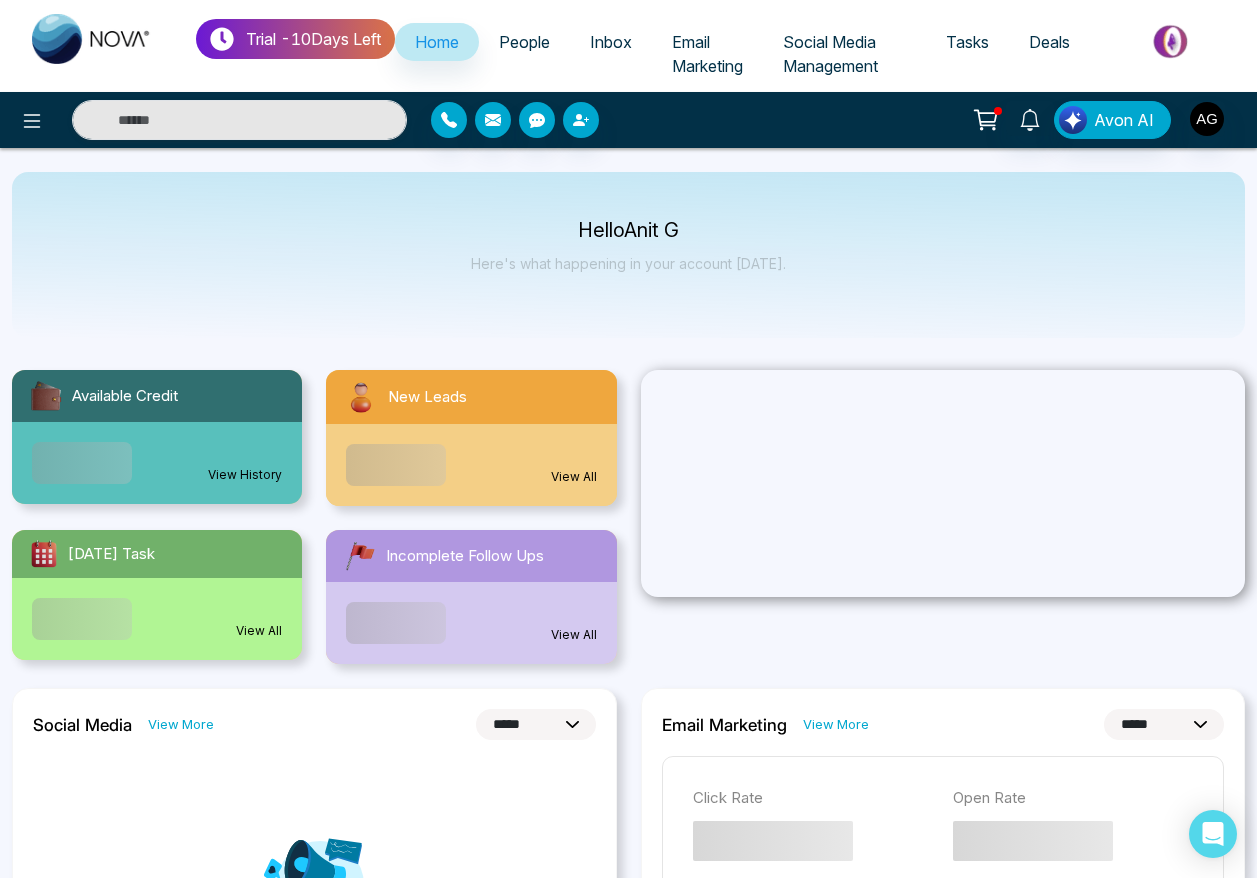 select on "*" 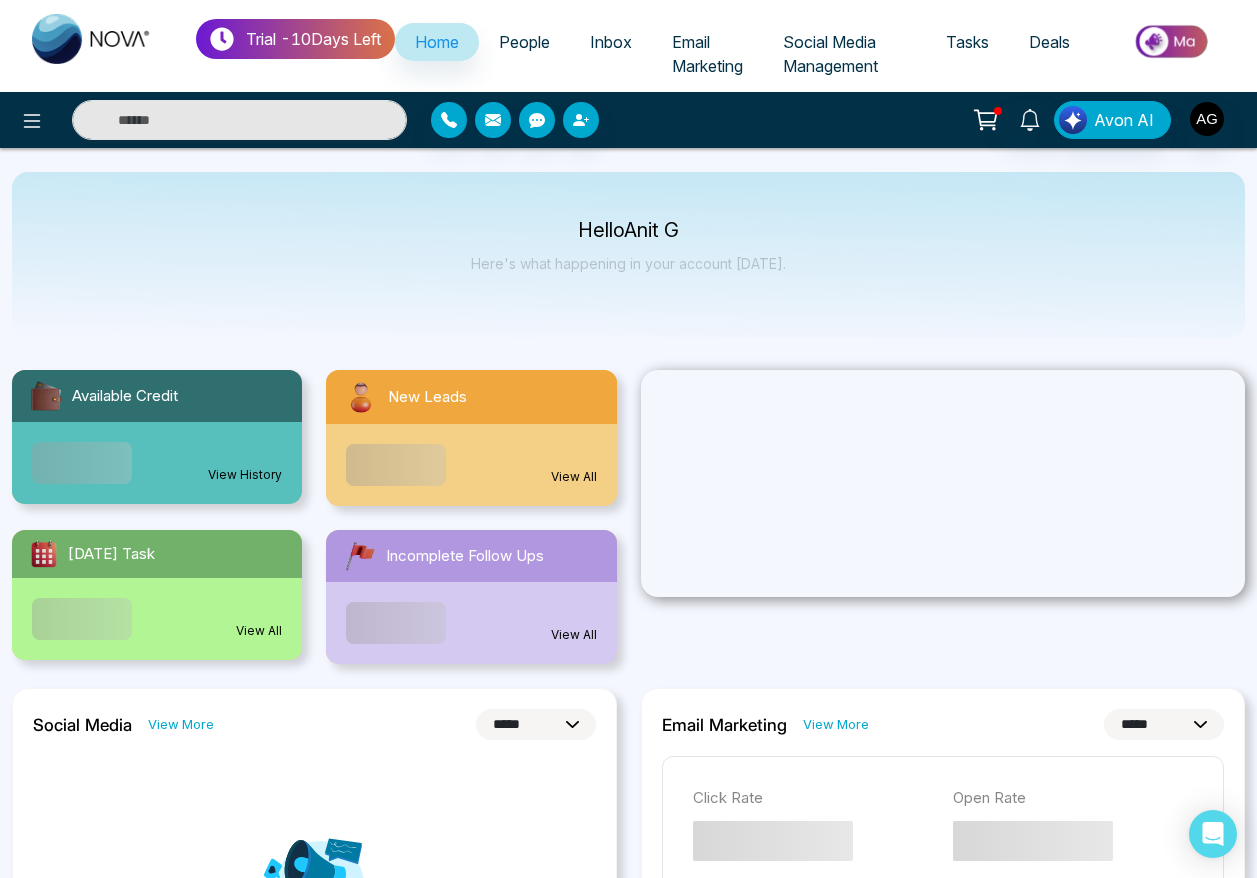 select on "*" 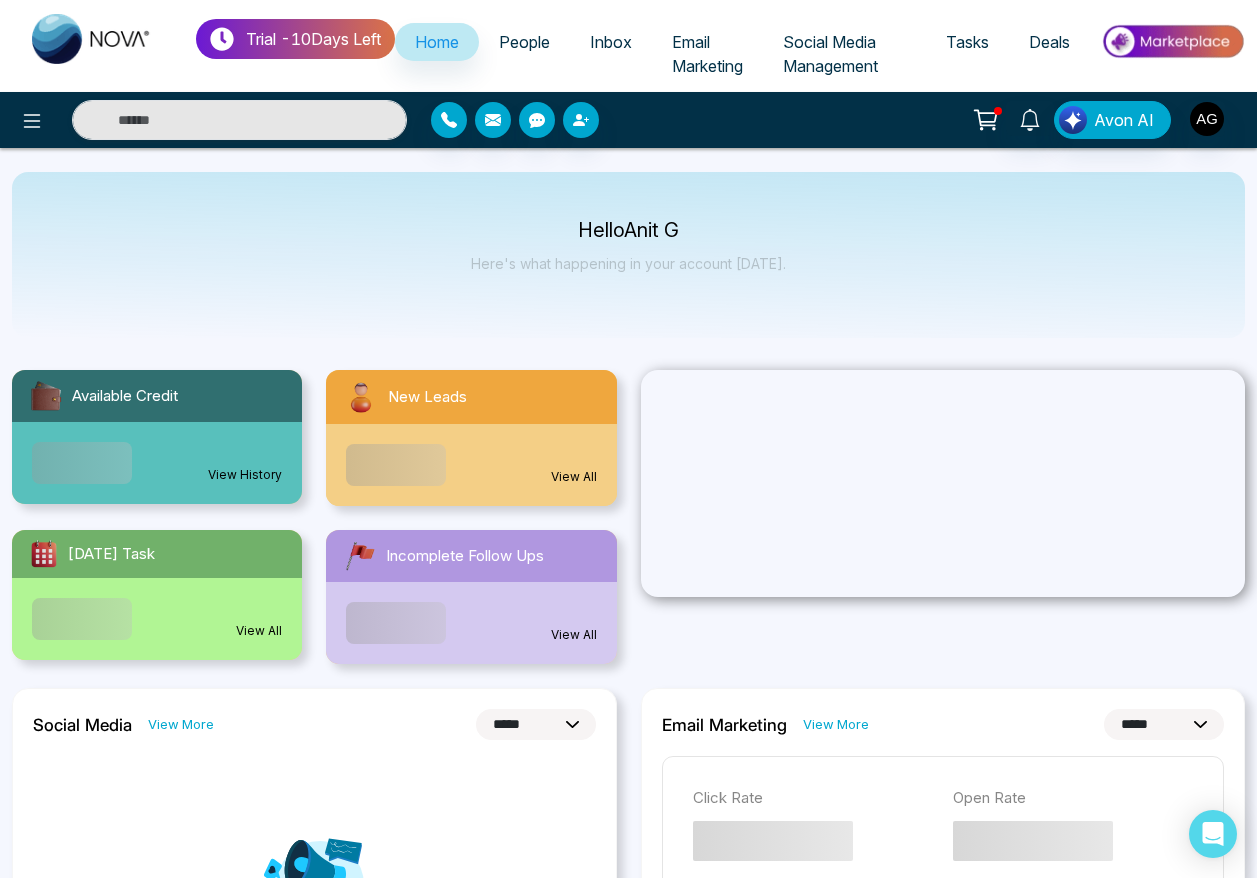 scroll, scrollTop: 0, scrollLeft: 0, axis: both 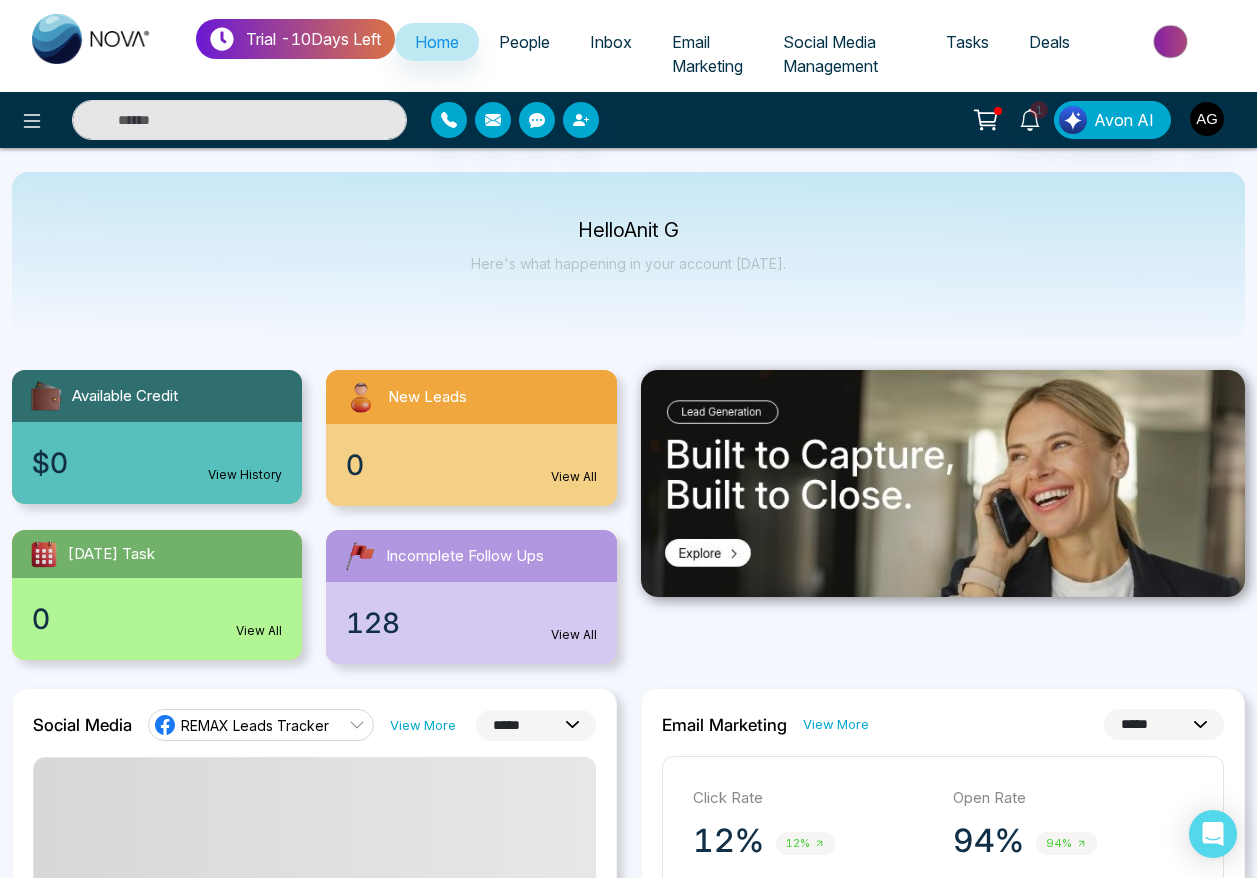 click on "People" at bounding box center (524, 42) 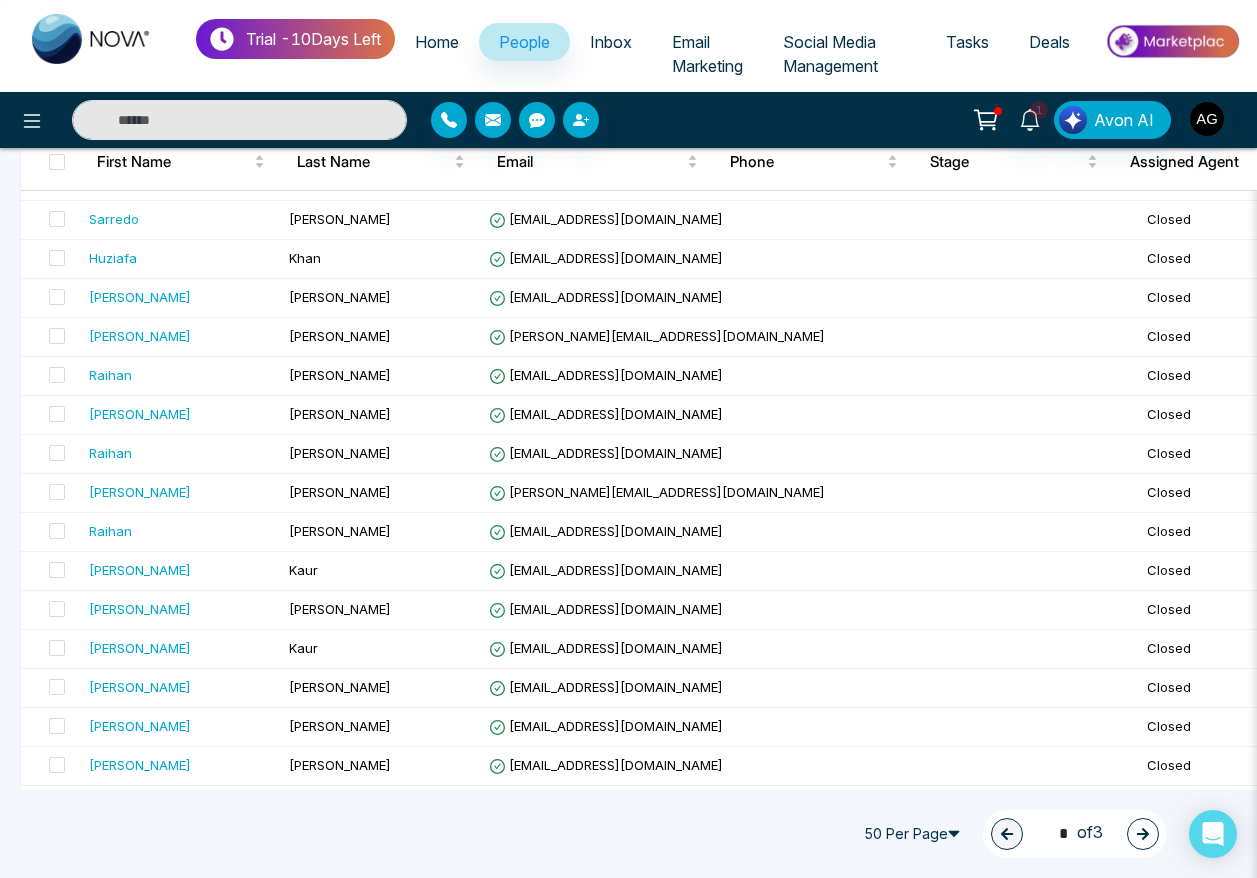 scroll, scrollTop: 0, scrollLeft: 0, axis: both 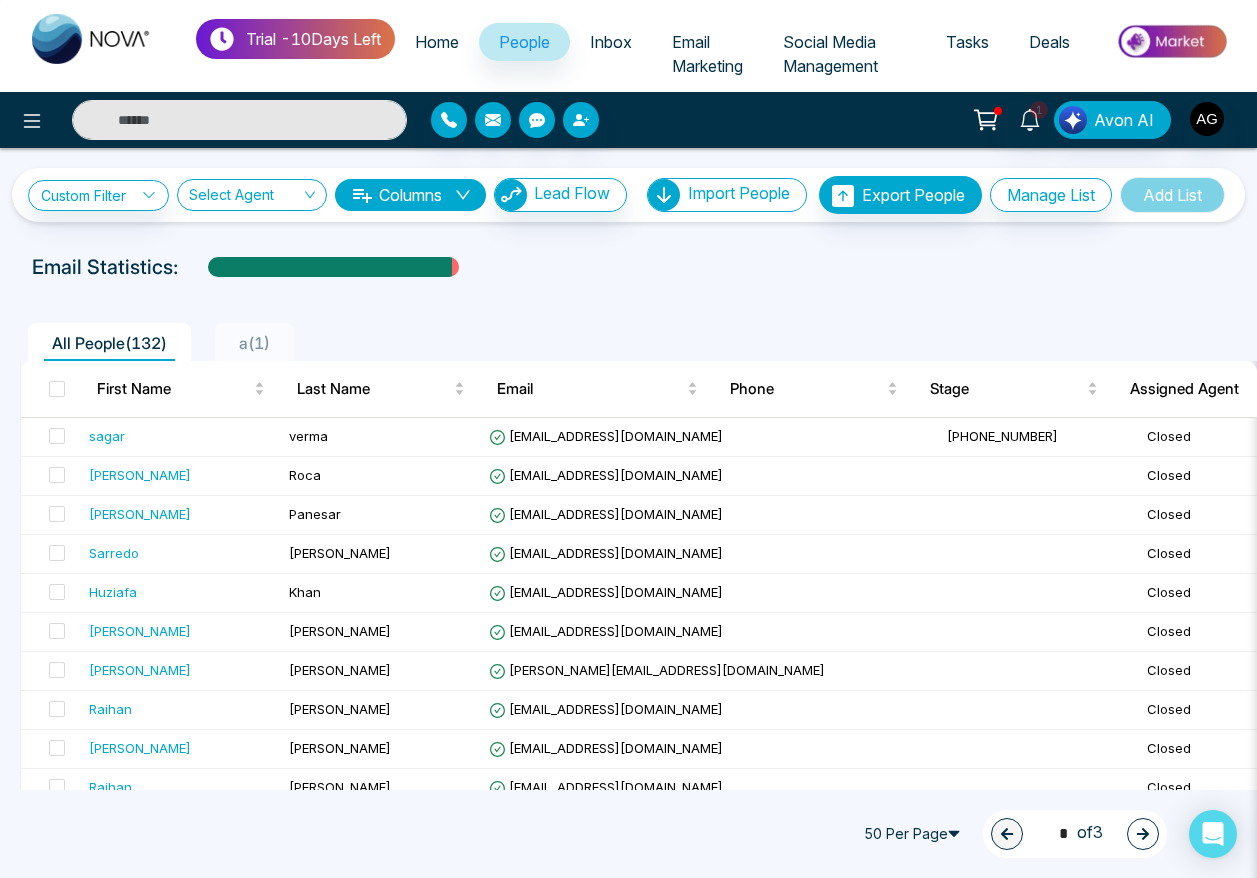 click at bounding box center [239, 120] 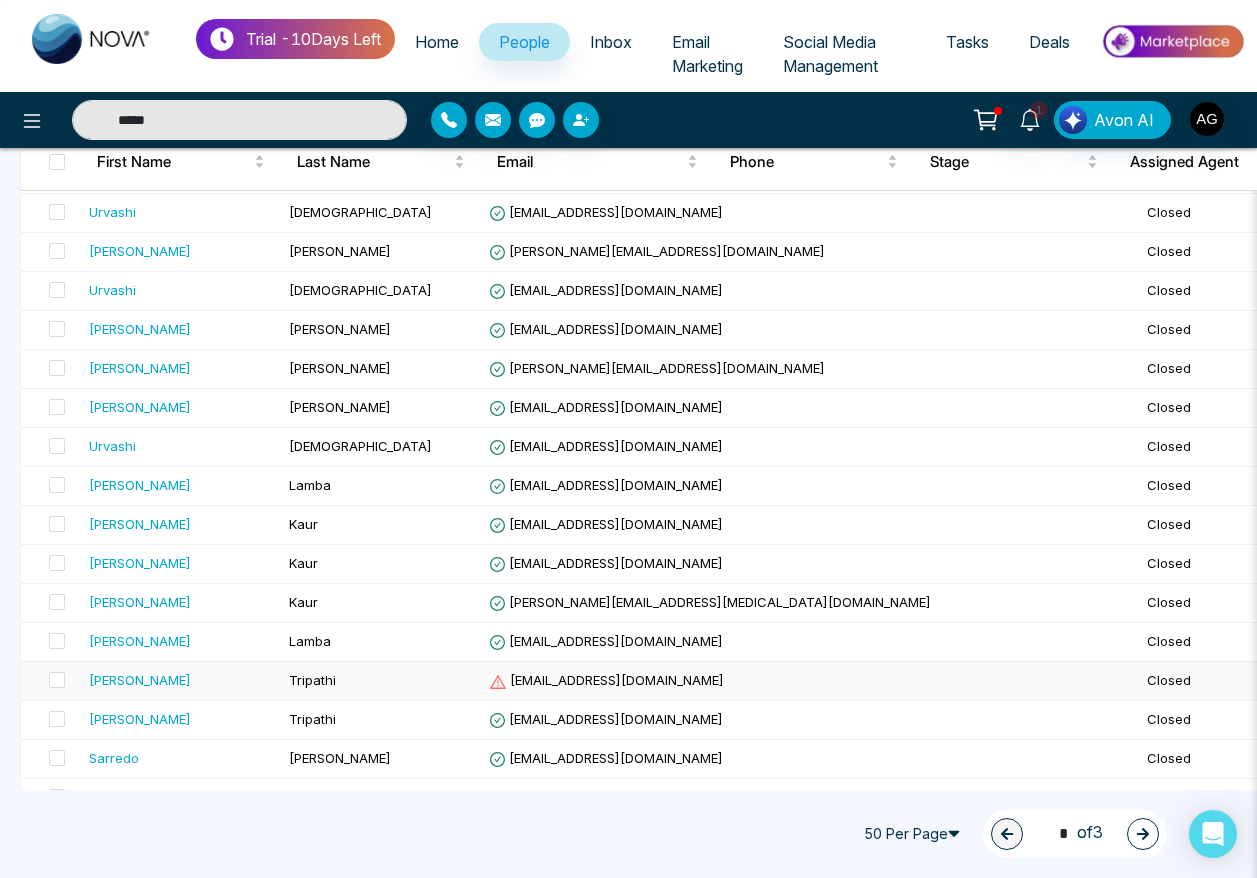 scroll, scrollTop: 0, scrollLeft: 0, axis: both 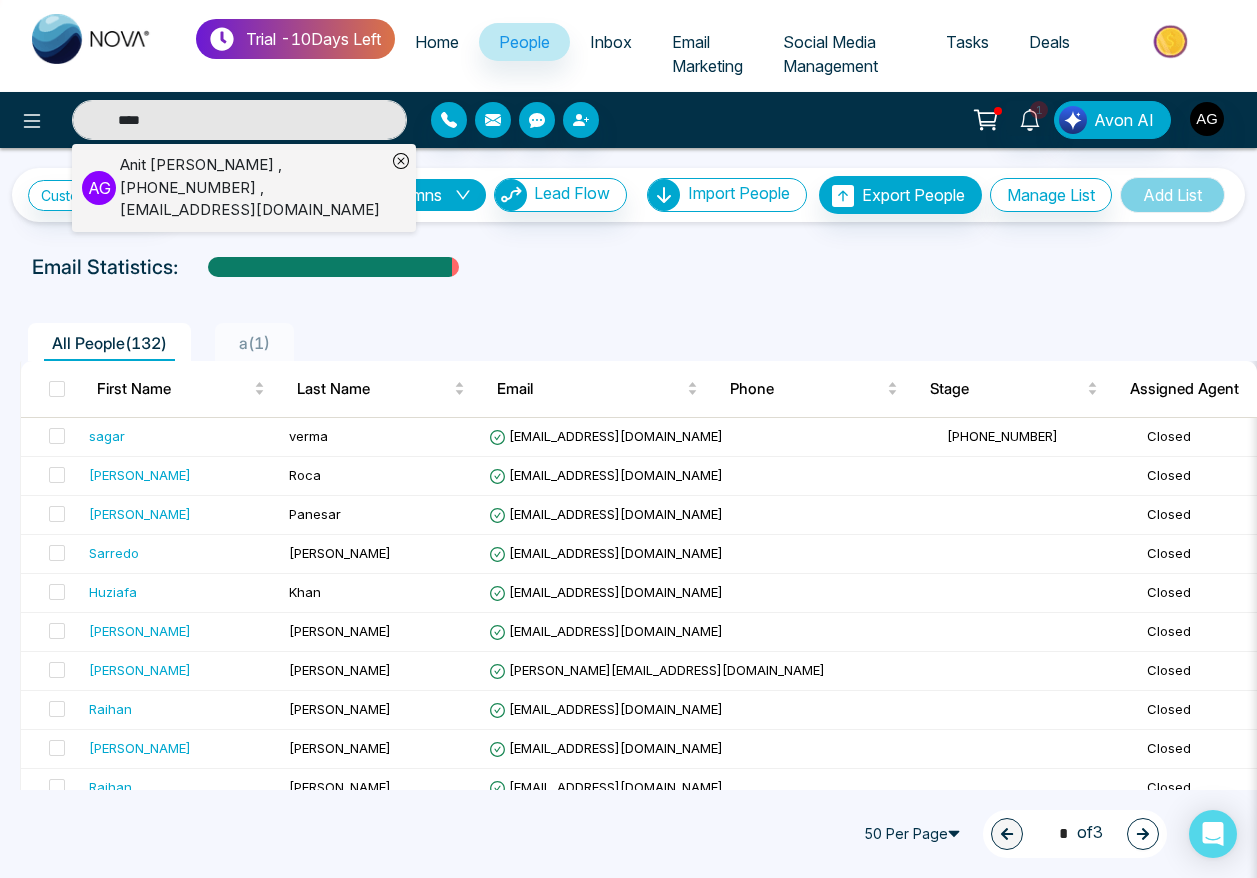 type on "****" 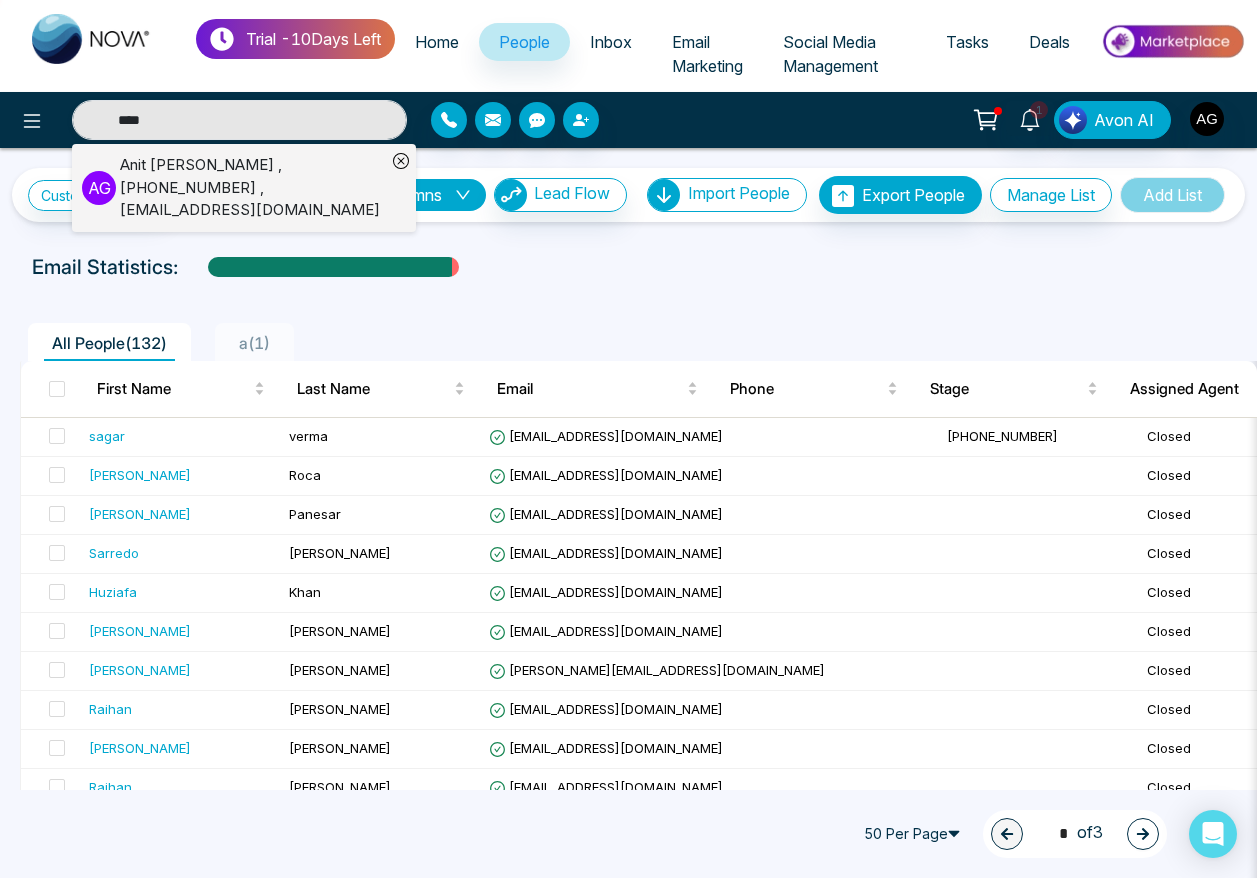 click on "[PERSON_NAME]   , [PHONE_NUMBER]   , [EMAIL_ADDRESS][DOMAIN_NAME]" at bounding box center [253, 188] 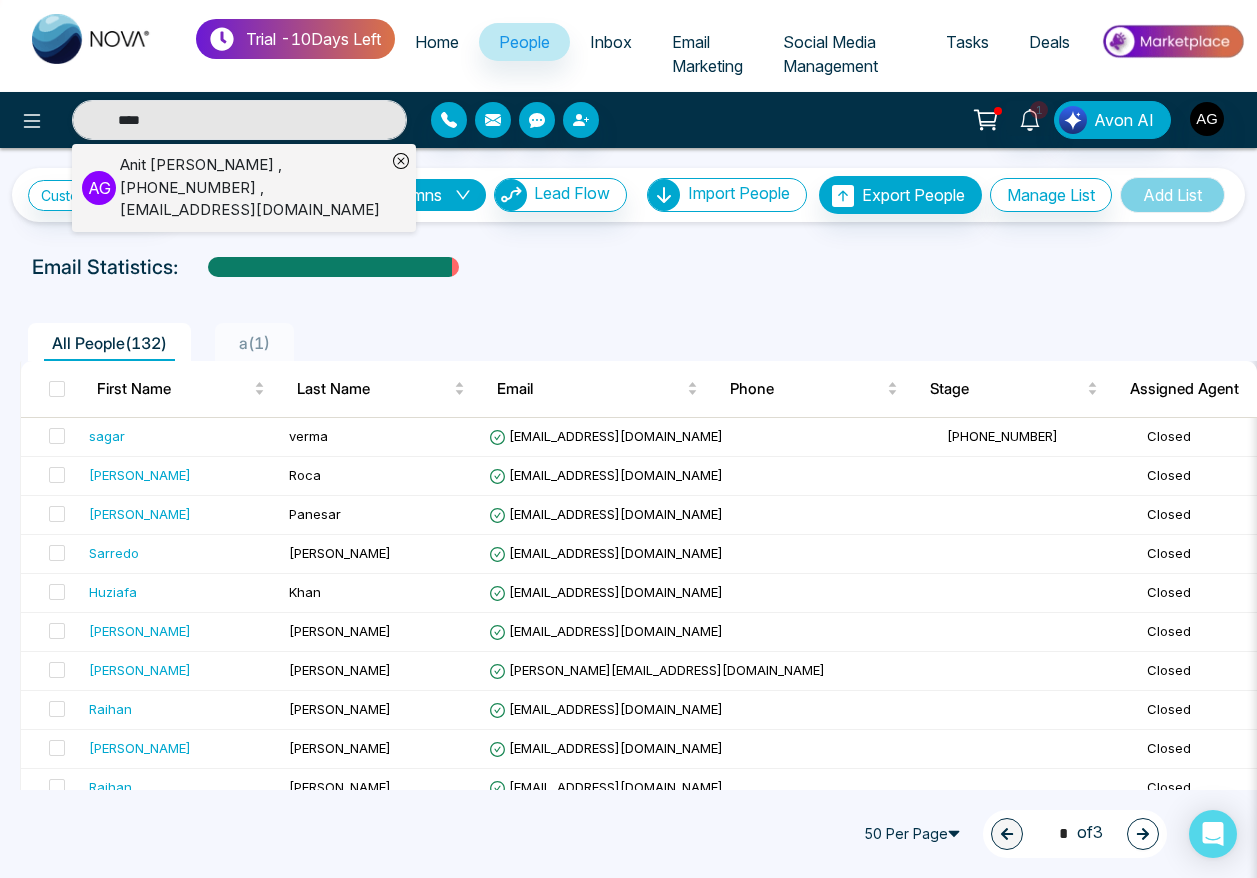 type 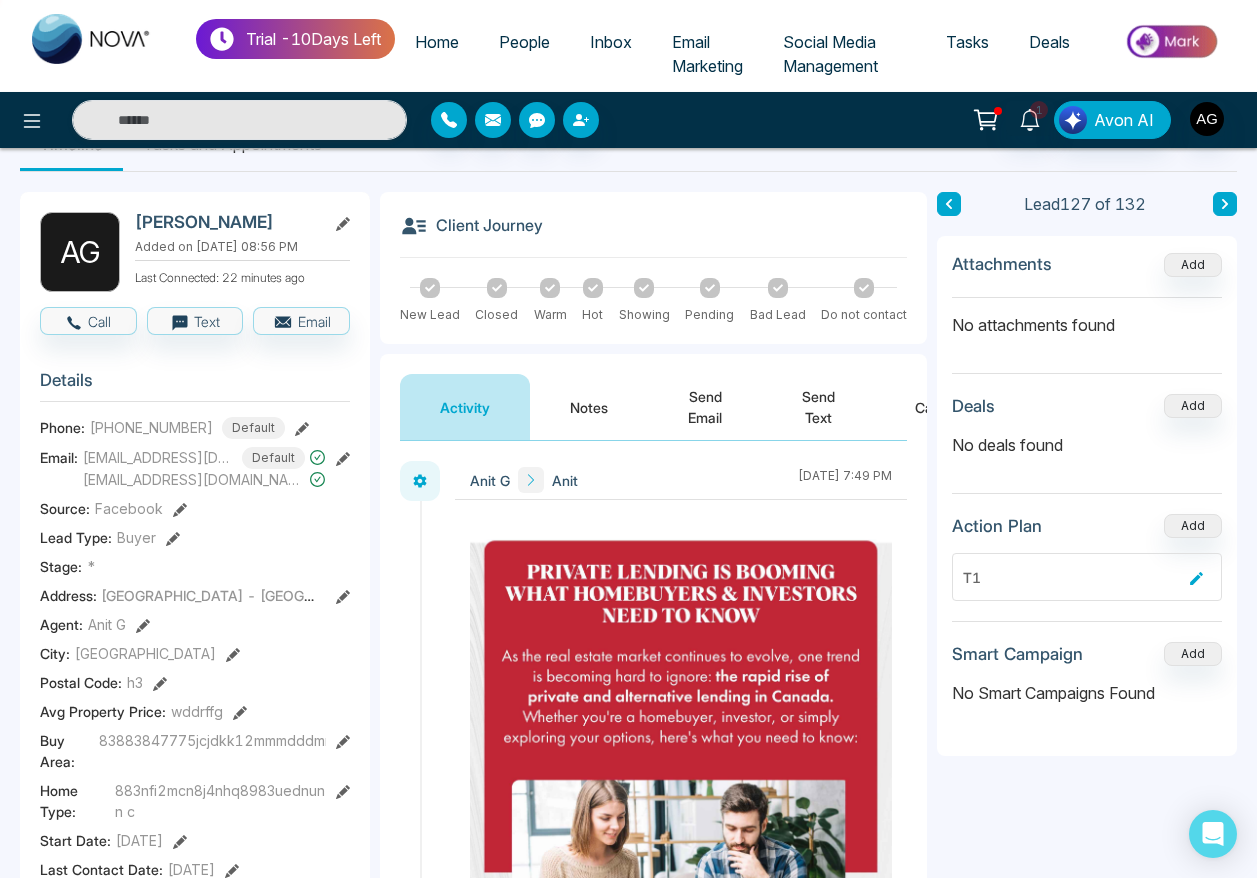 scroll, scrollTop: 0, scrollLeft: 0, axis: both 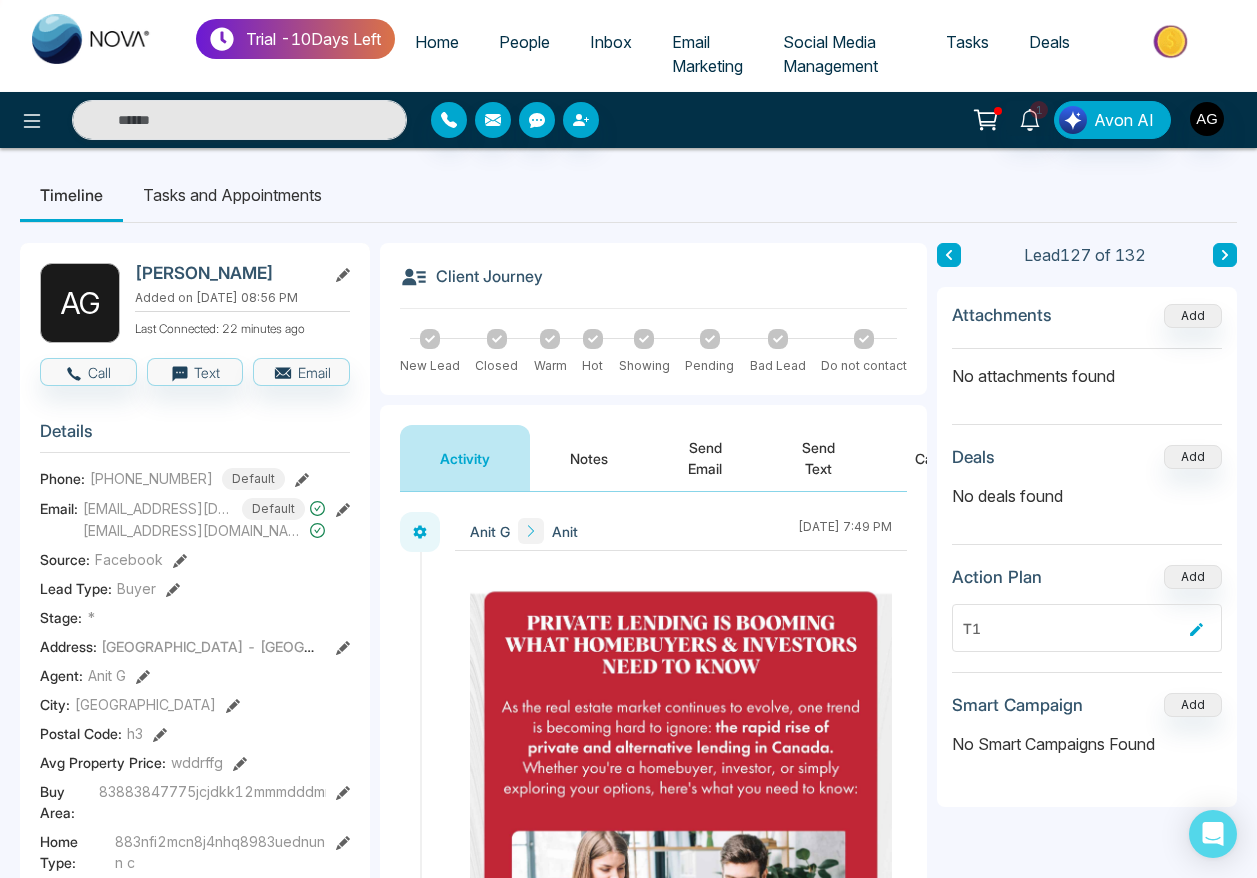 click on "Notes" at bounding box center [589, 458] 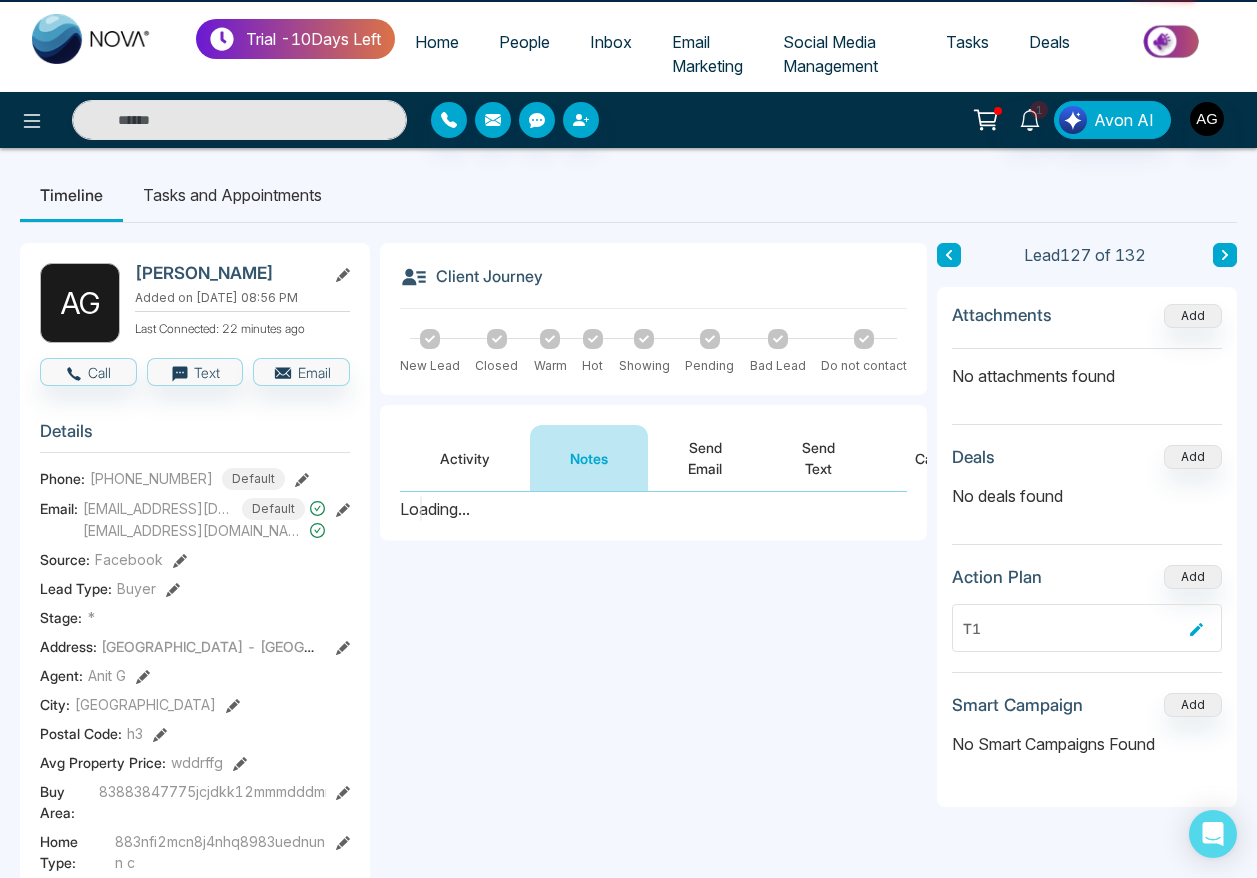 click on "Send Email" at bounding box center [705, 458] 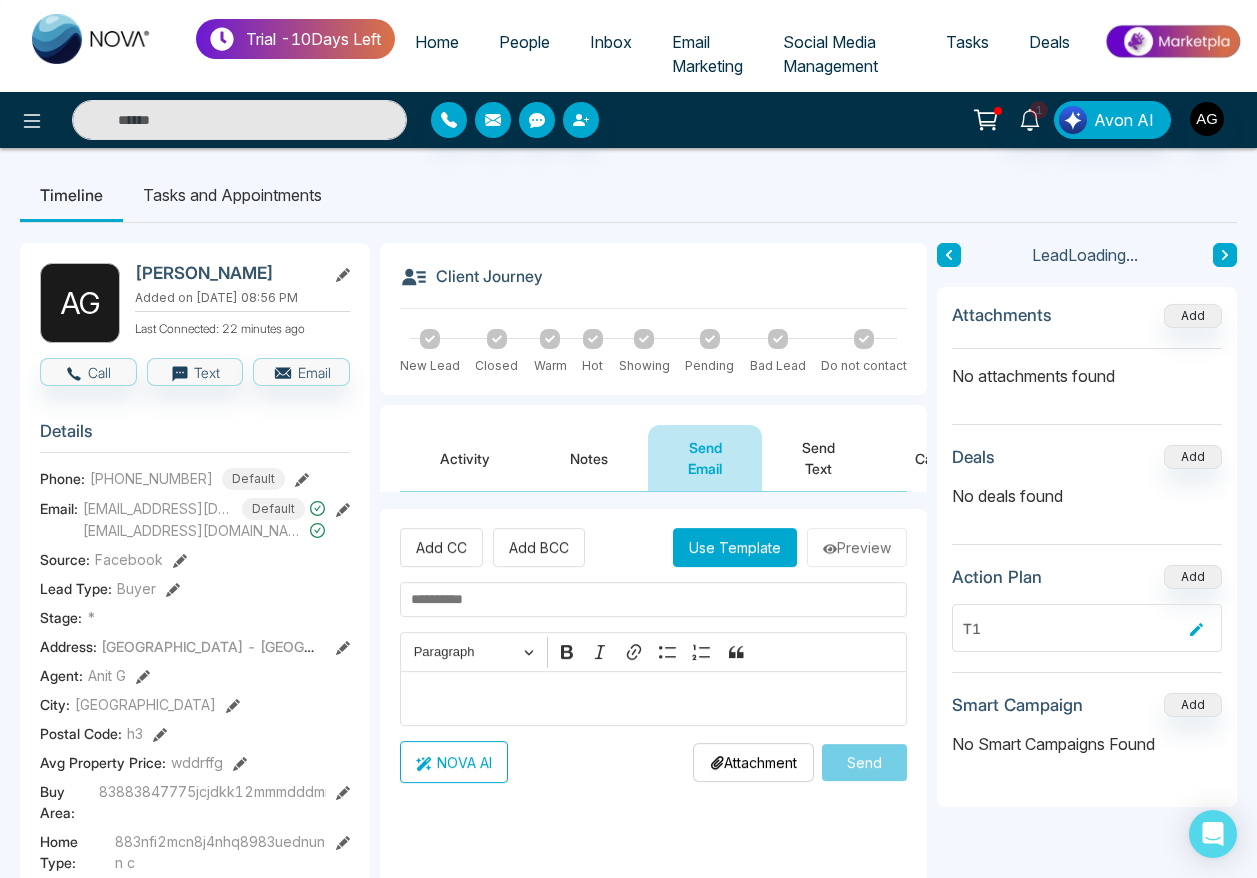 click on "Send Text" at bounding box center (818, 458) 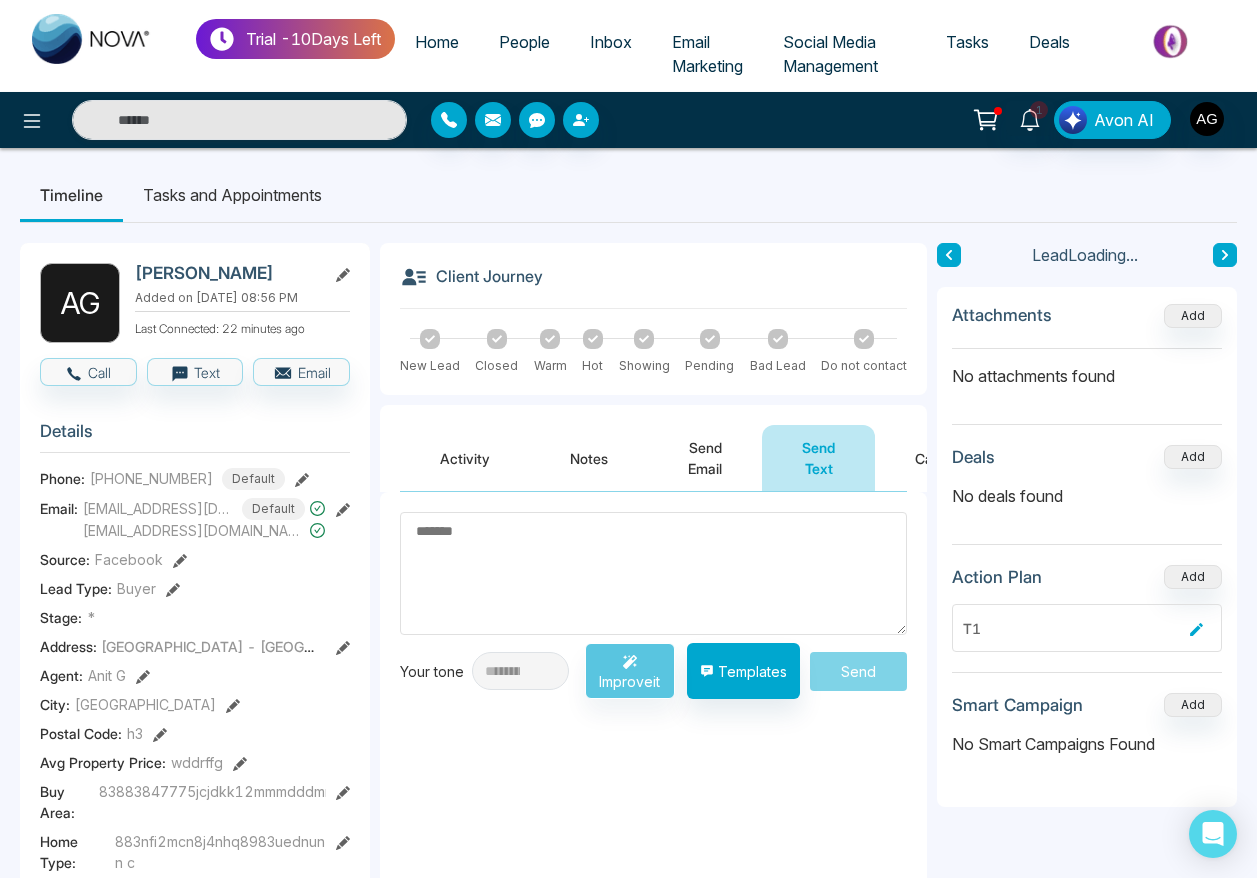 click on "Send Email" at bounding box center (705, 458) 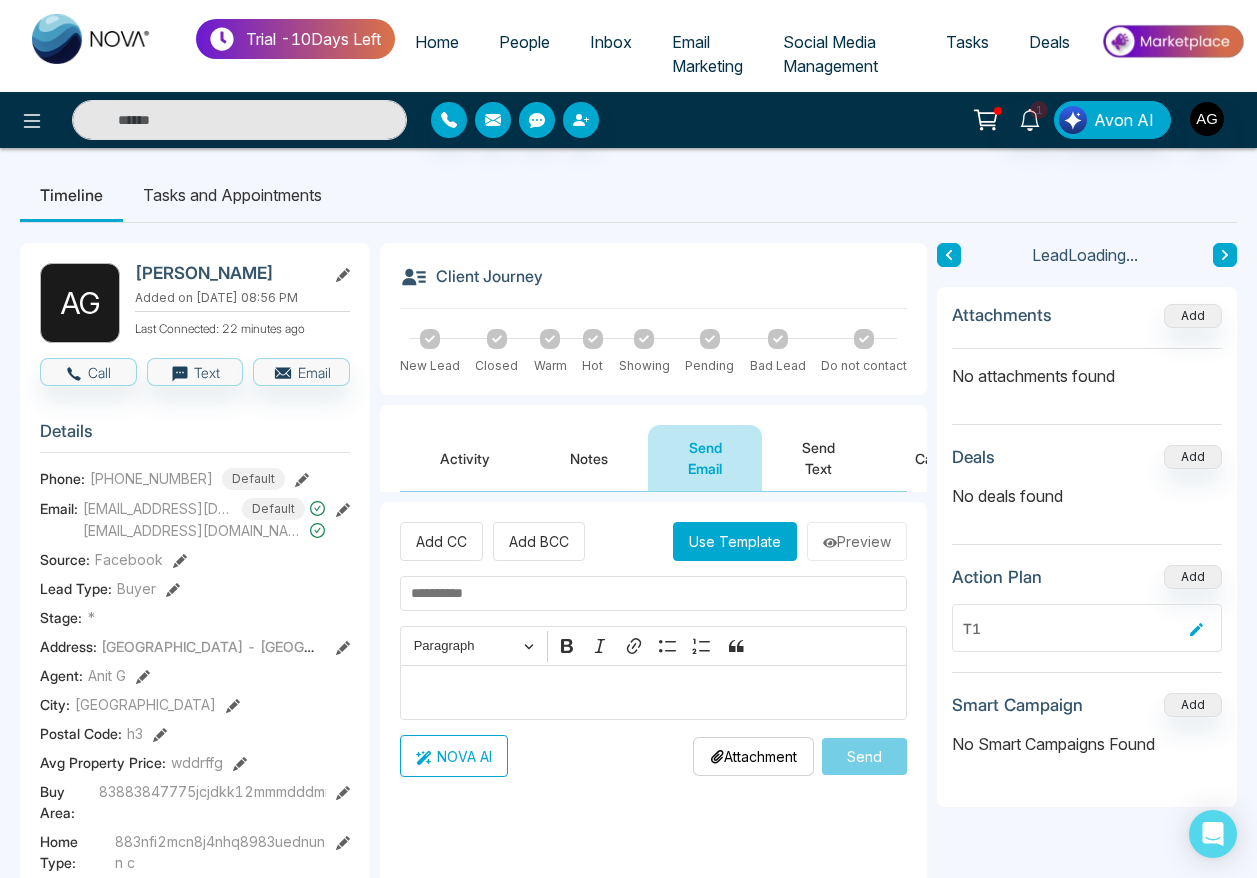 click on "Notes" at bounding box center (589, 458) 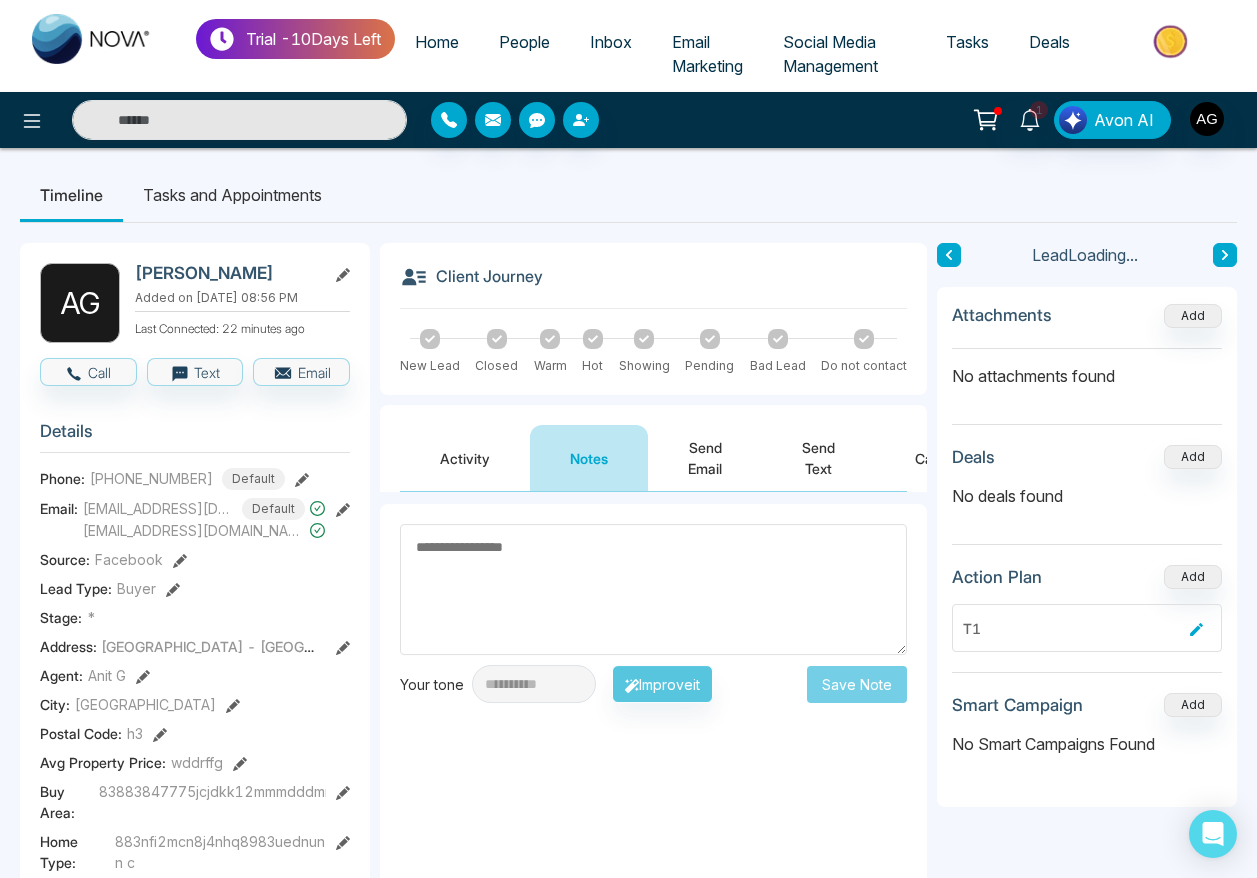 click on "Activity" at bounding box center [465, 458] 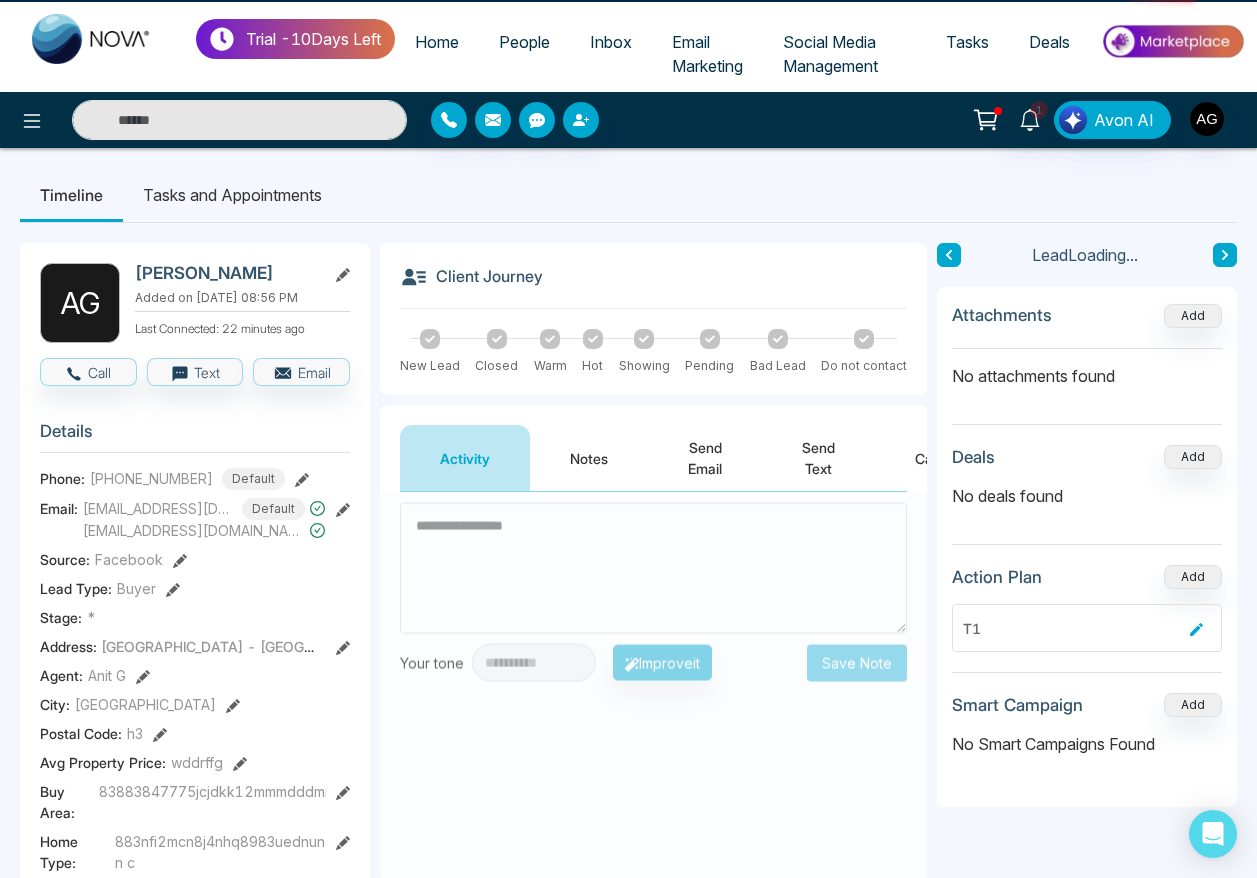 click on "Notes" at bounding box center (589, 458) 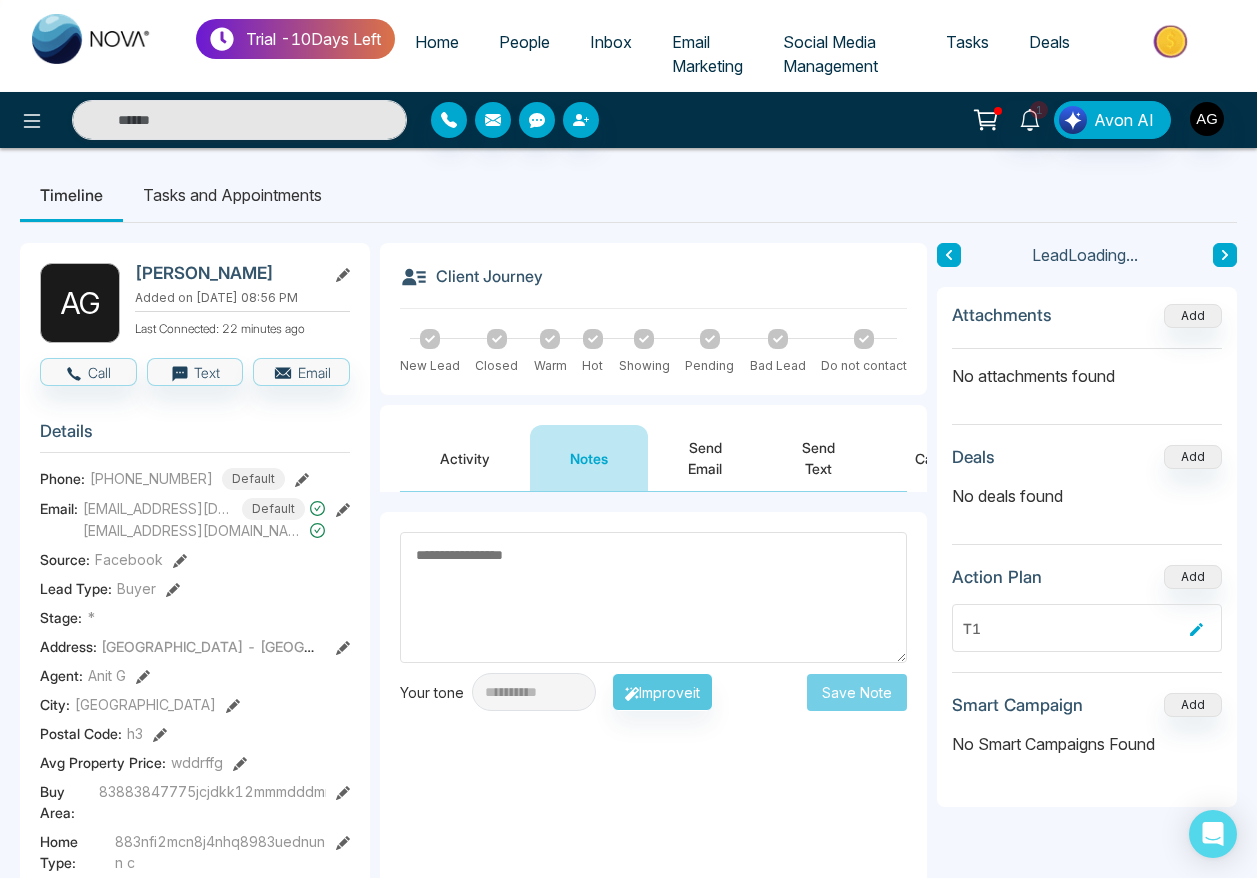 click on "Send Email" at bounding box center (705, 458) 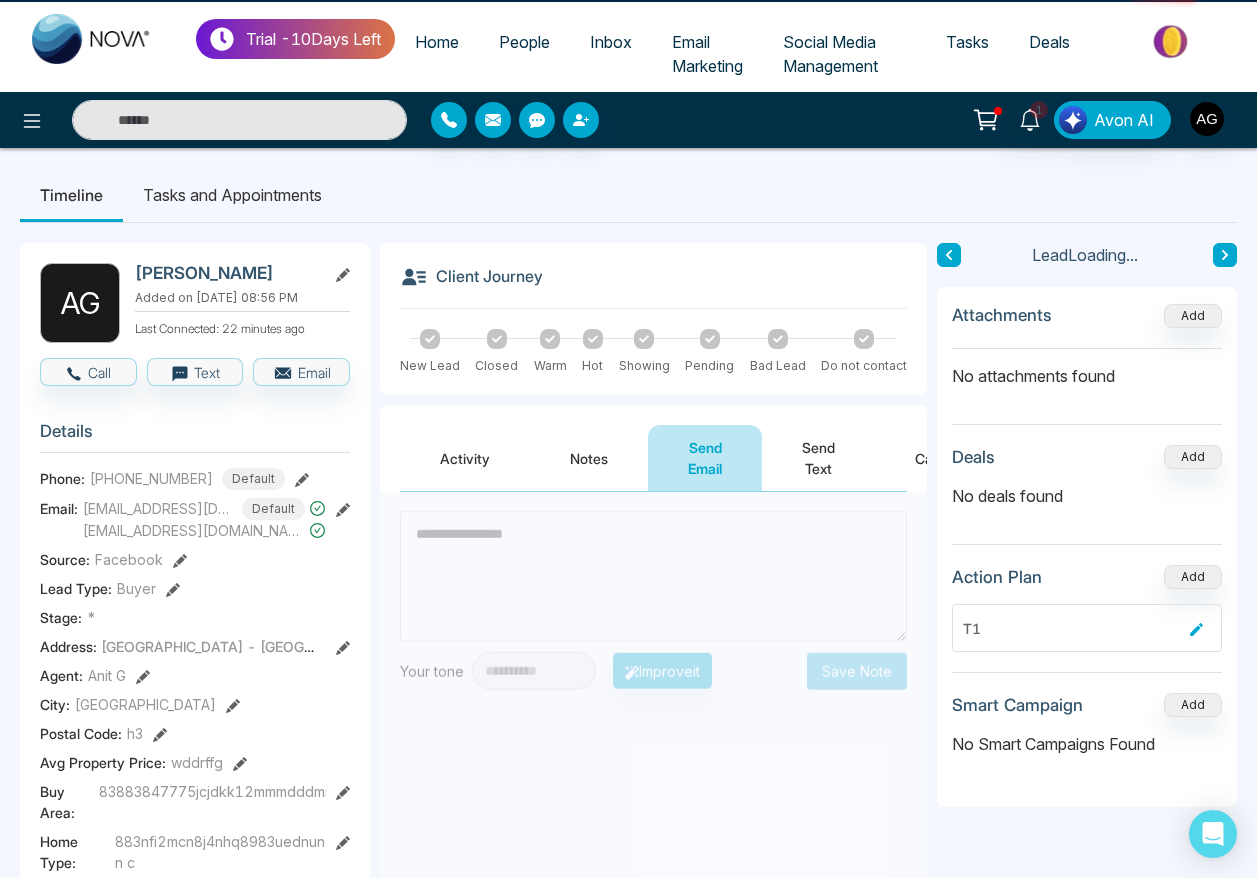 click on "Send Text" at bounding box center [818, 458] 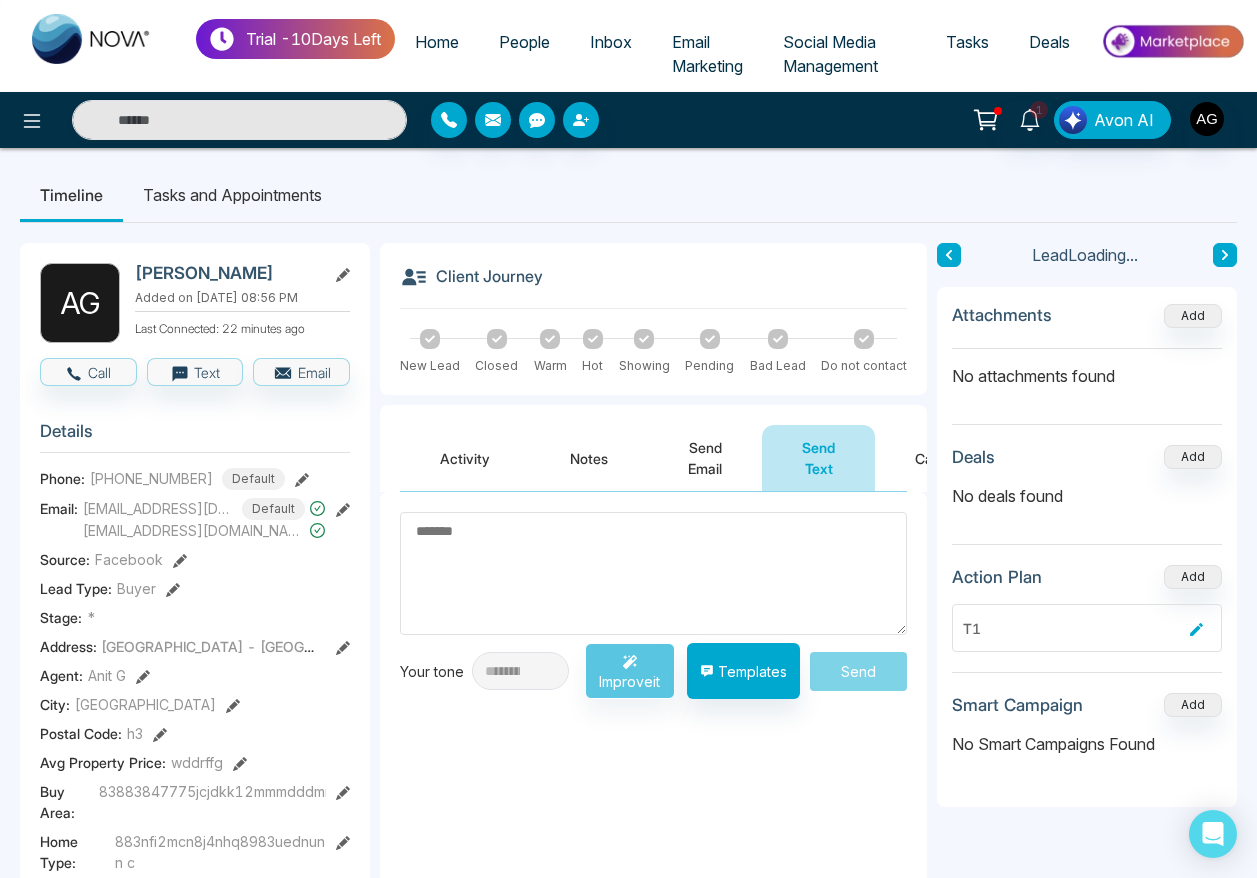click on "Call" at bounding box center [927, 458] 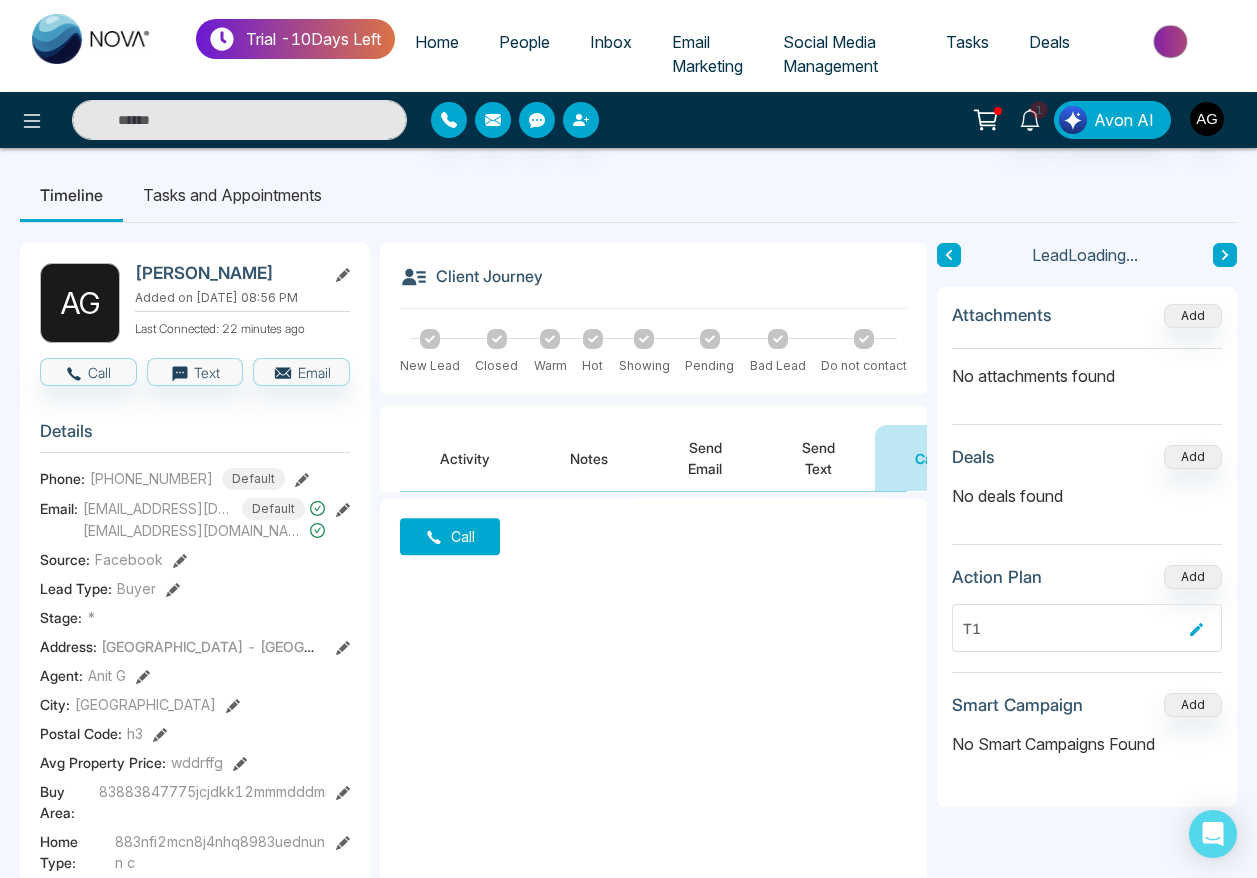 click on "Send Text" at bounding box center (818, 458) 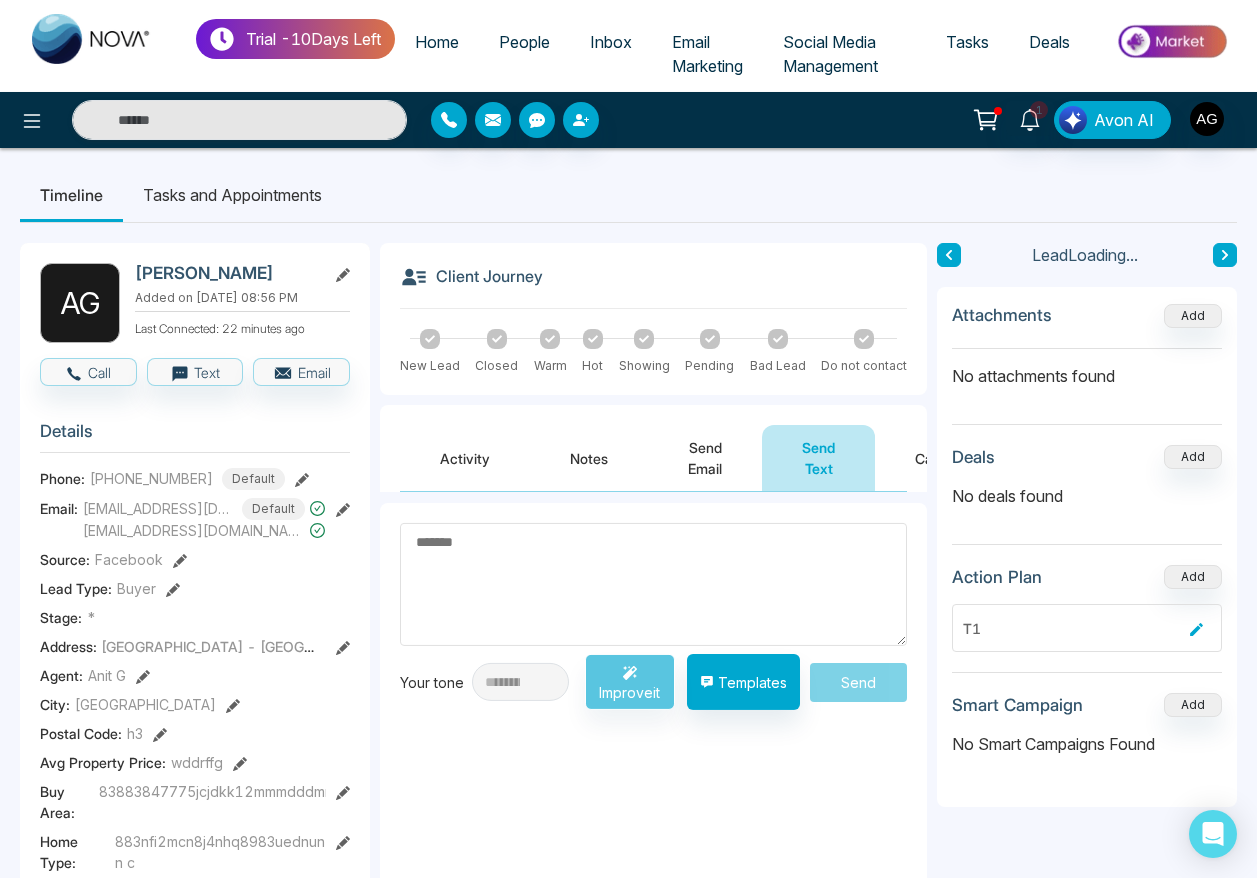 click on "Send Email" at bounding box center [705, 458] 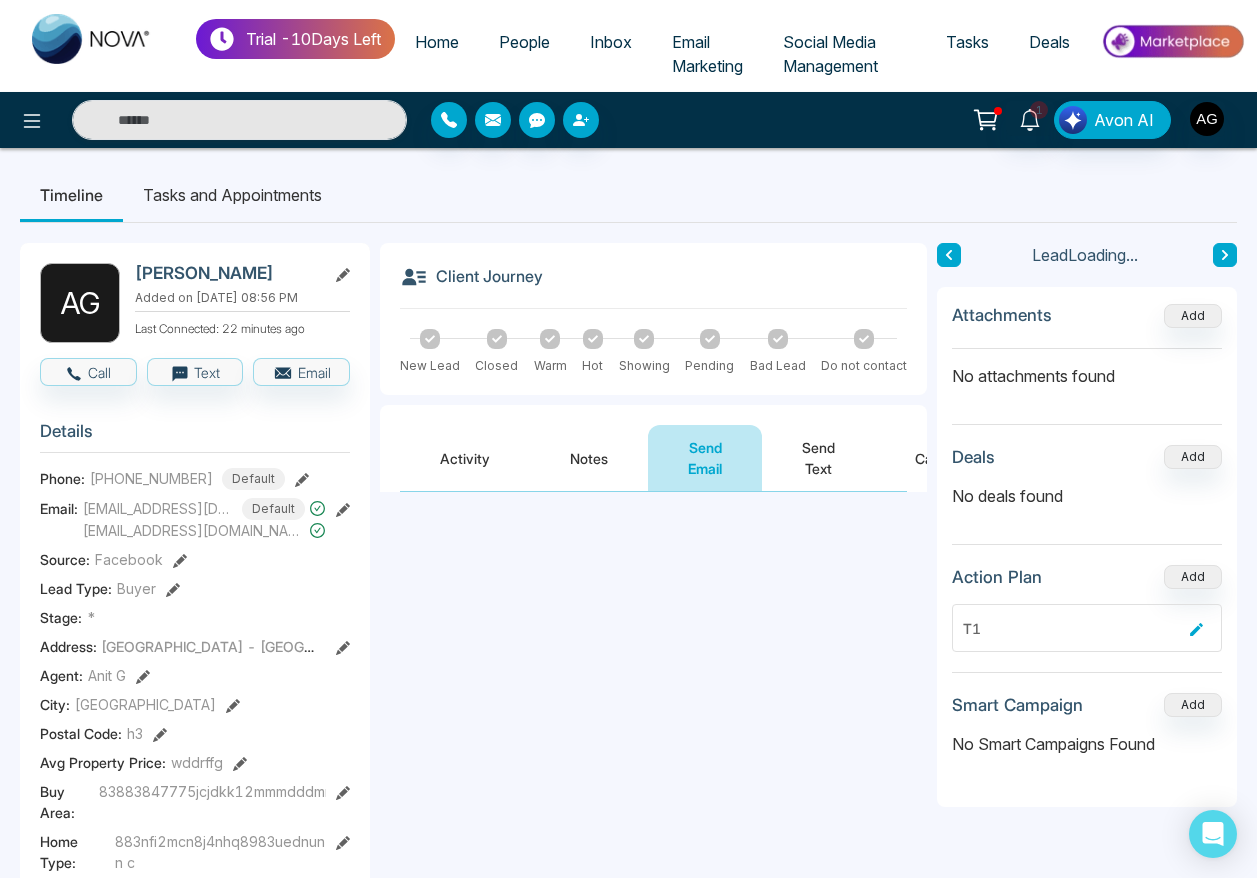 click on "Notes" at bounding box center [589, 458] 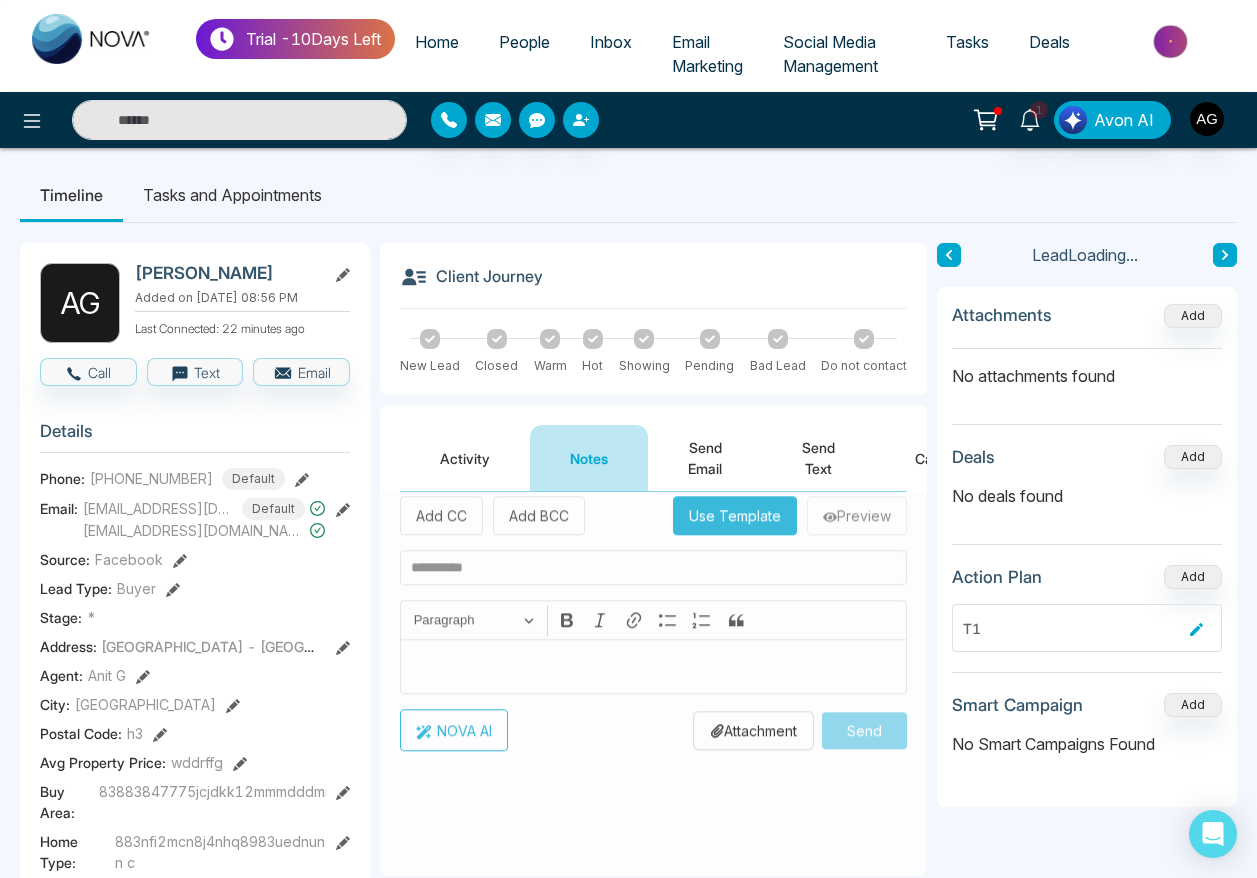 click on "Activity" at bounding box center [465, 458] 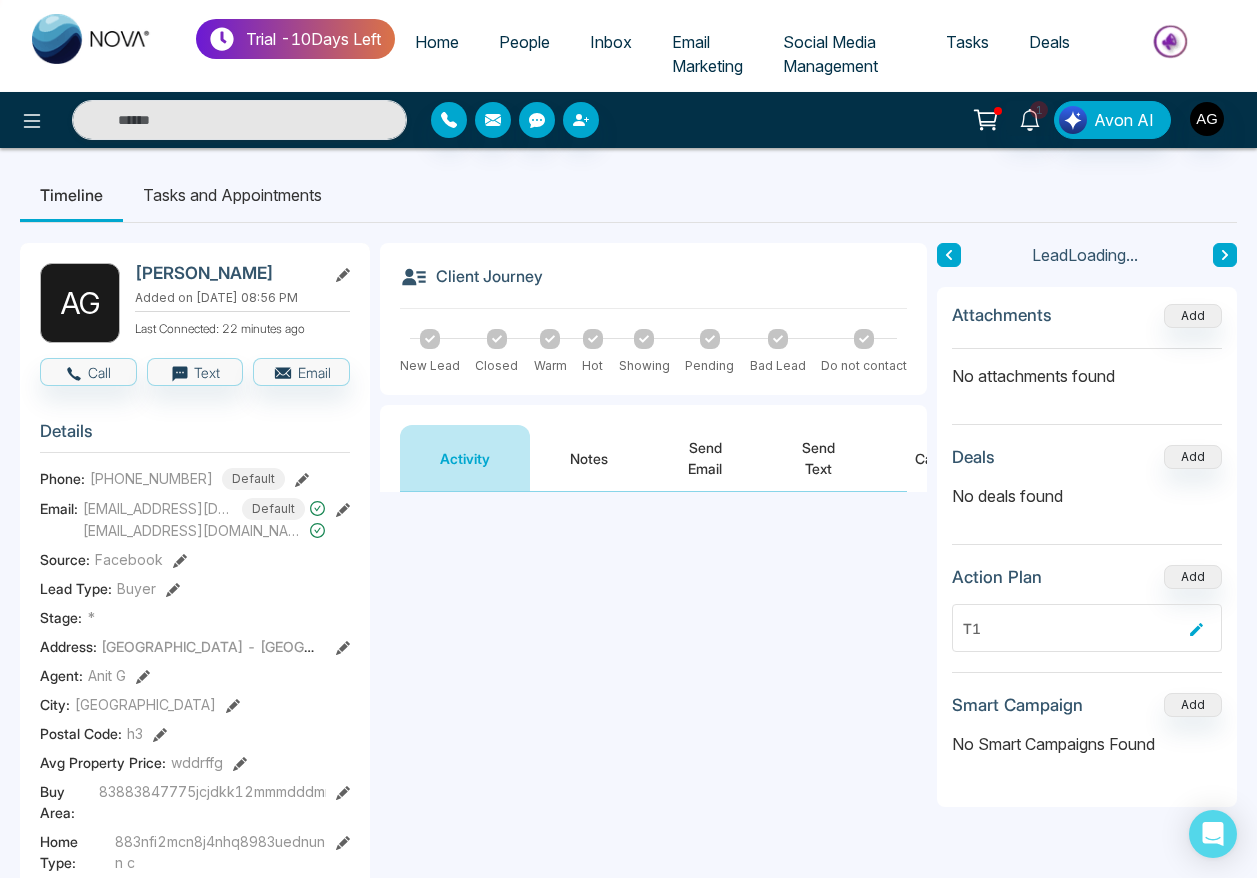 click on "Notes" at bounding box center [589, 458] 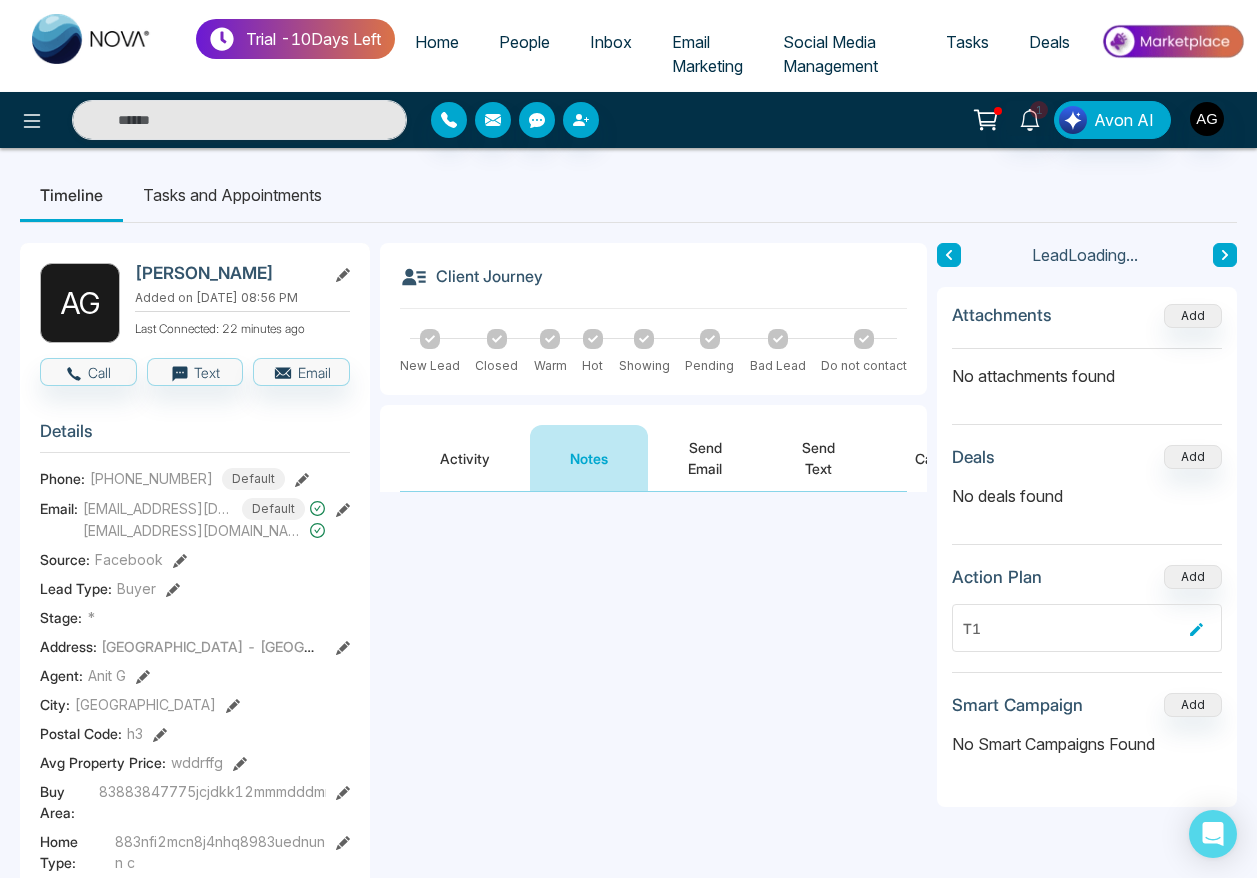 click on "Send Text" at bounding box center [818, 458] 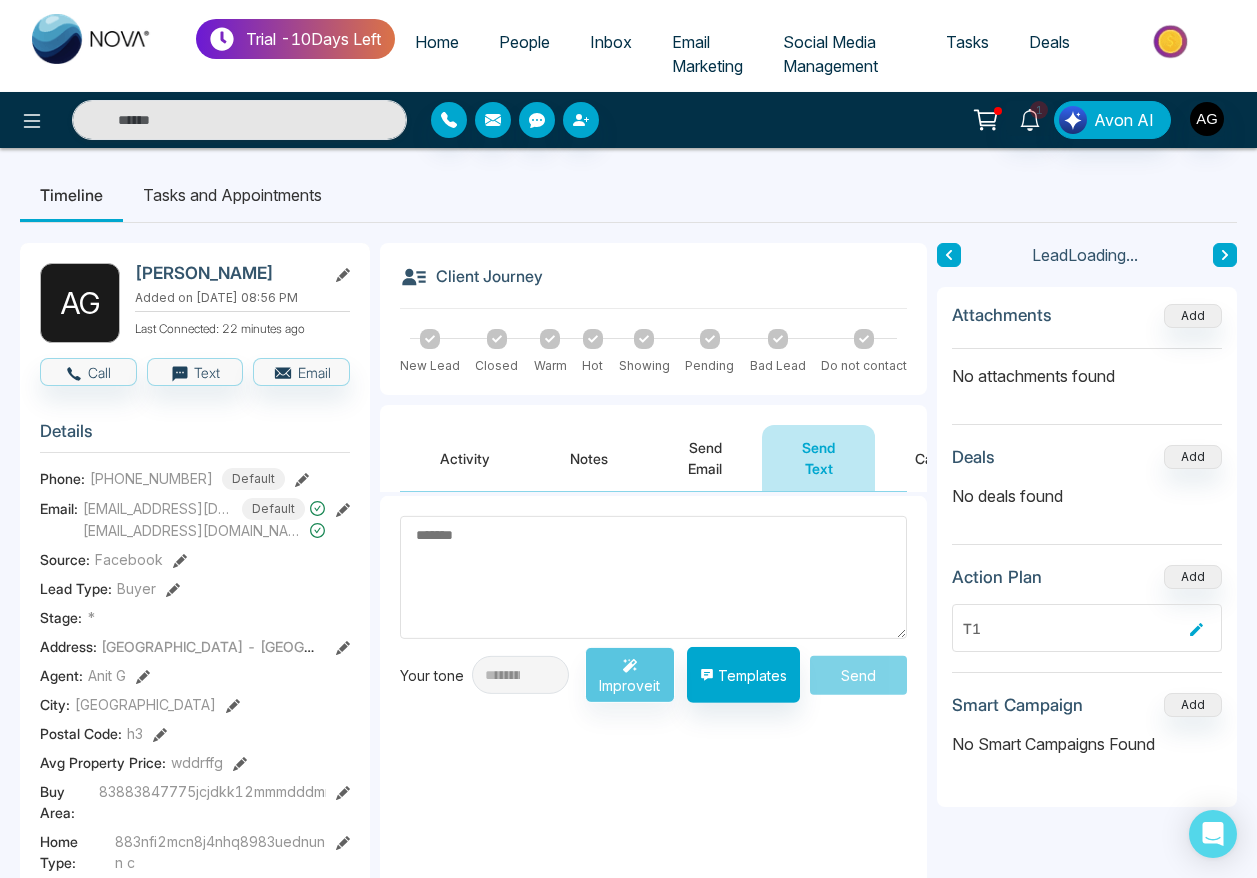 click on "Send Email" at bounding box center (705, 458) 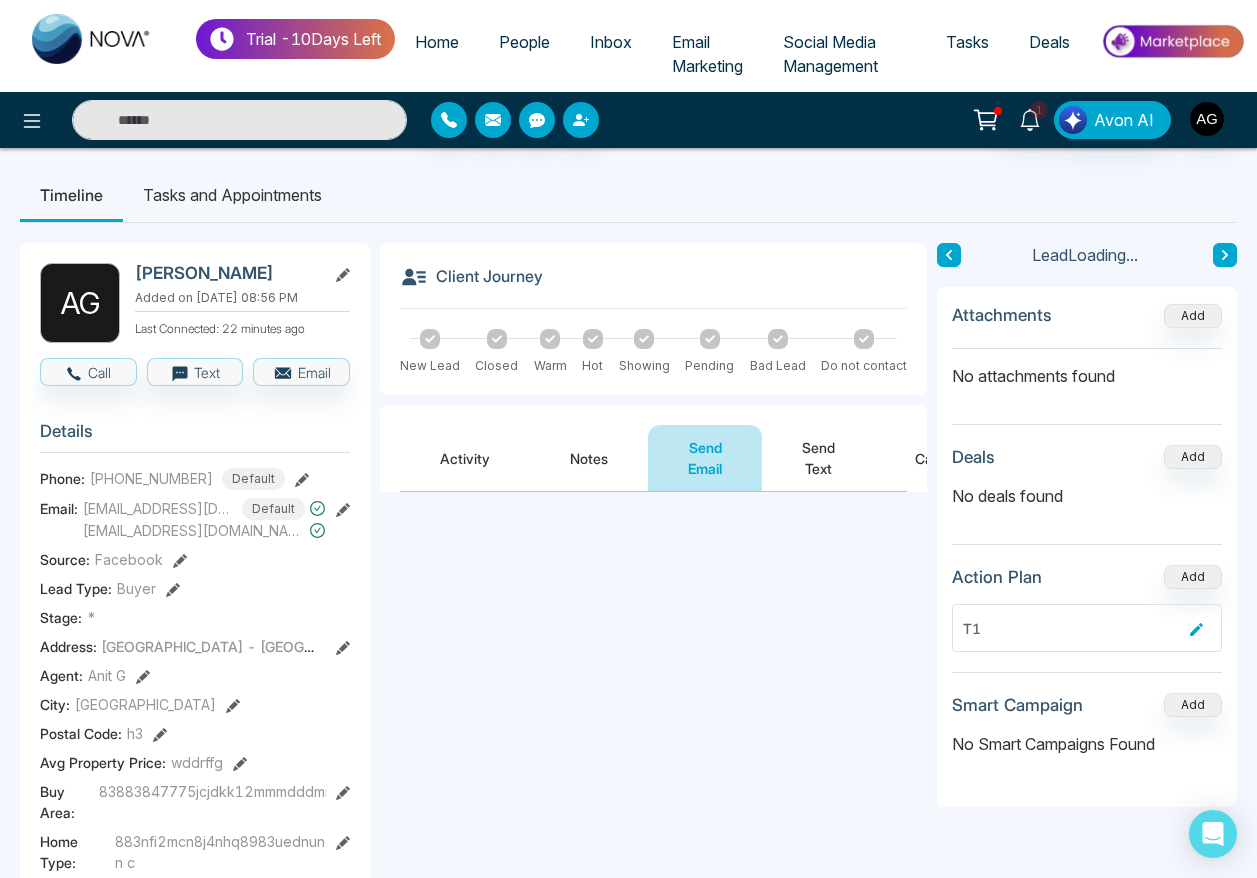 click on "Send Text" at bounding box center (818, 458) 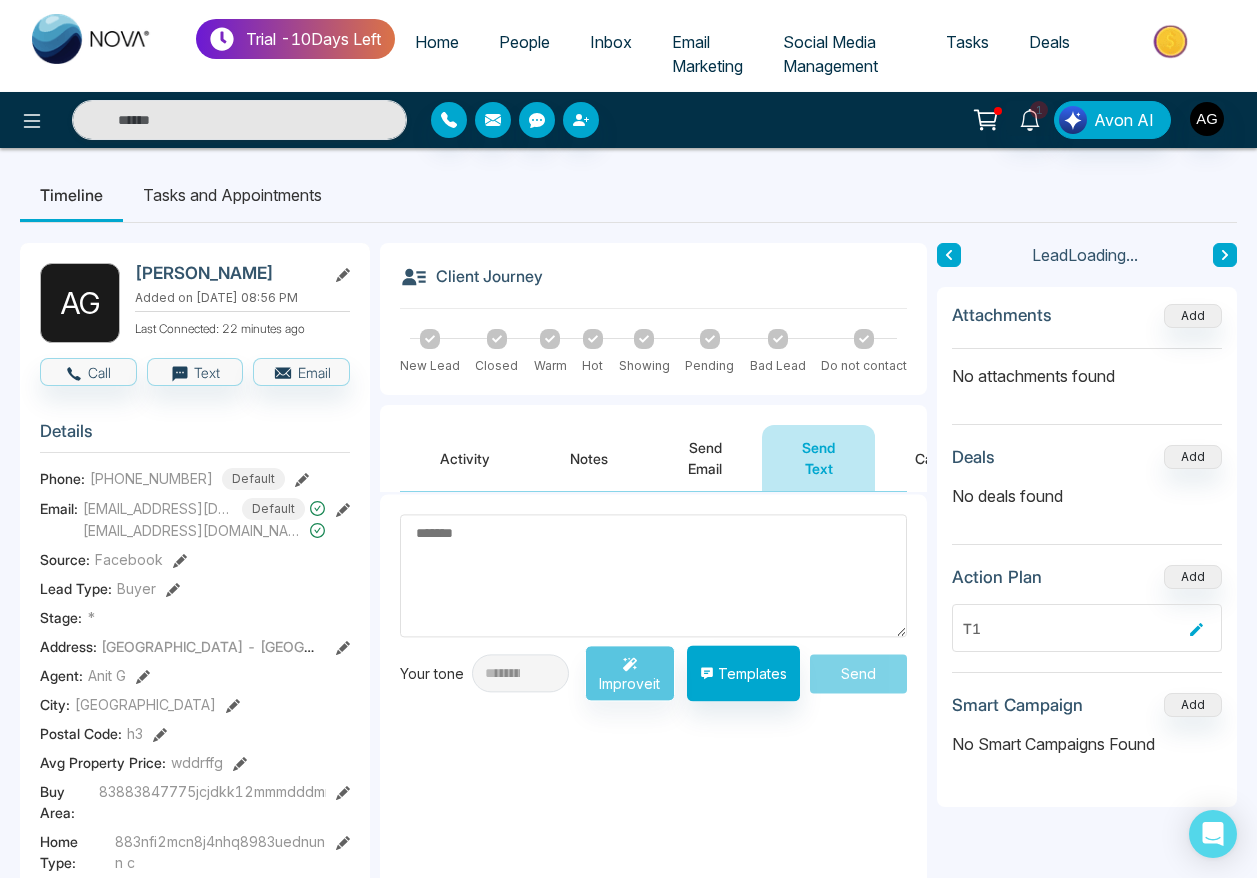 click on "Send Text" at bounding box center [818, 458] 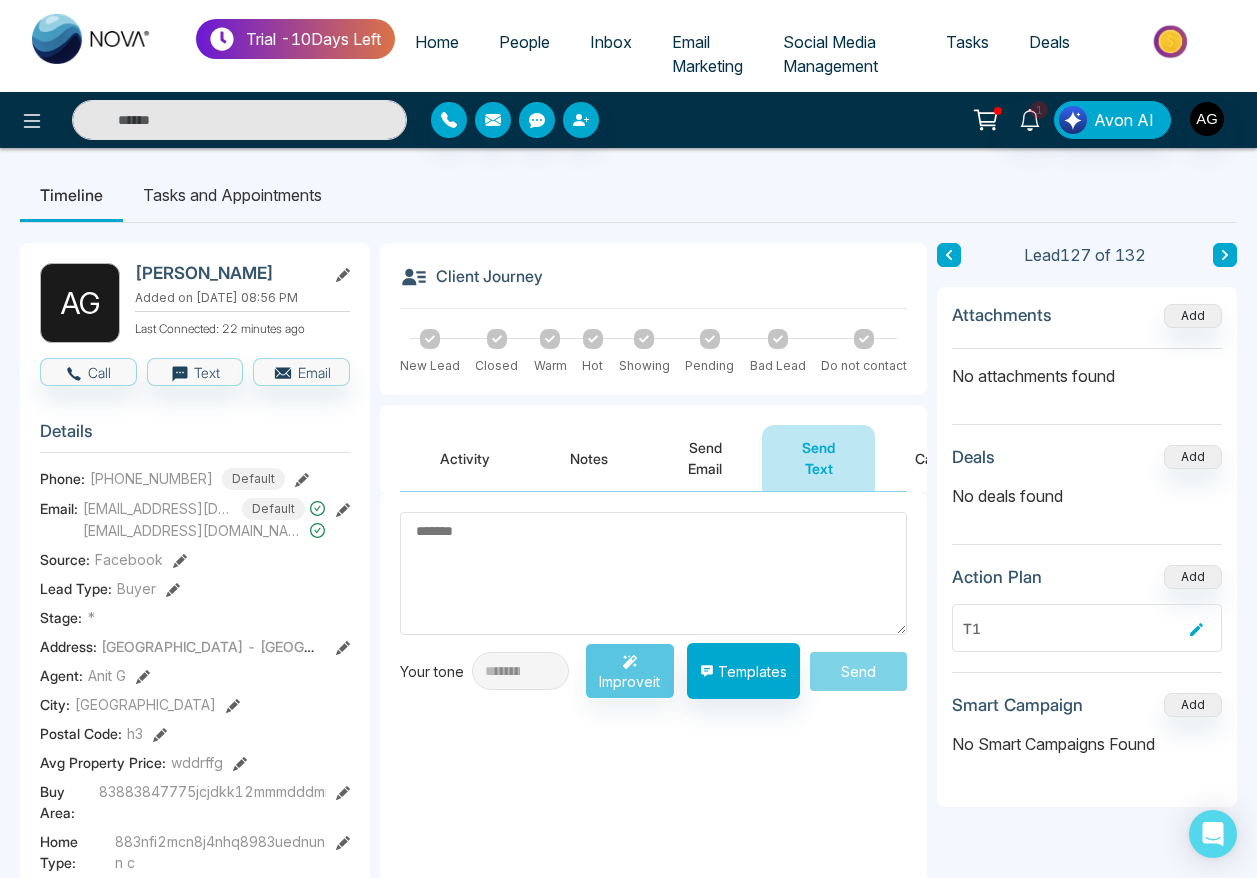 click on "Send Email" at bounding box center [705, 458] 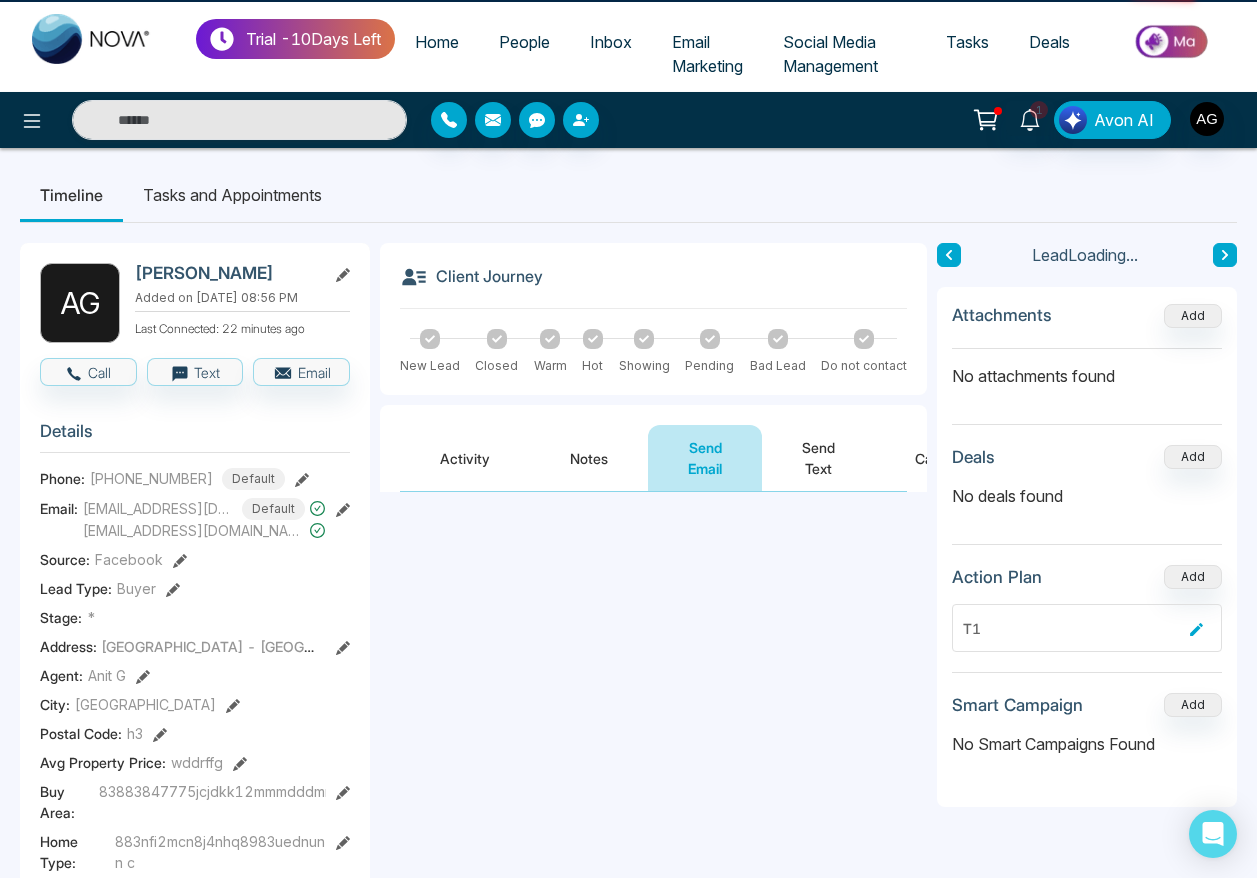 click on "Notes" at bounding box center [589, 458] 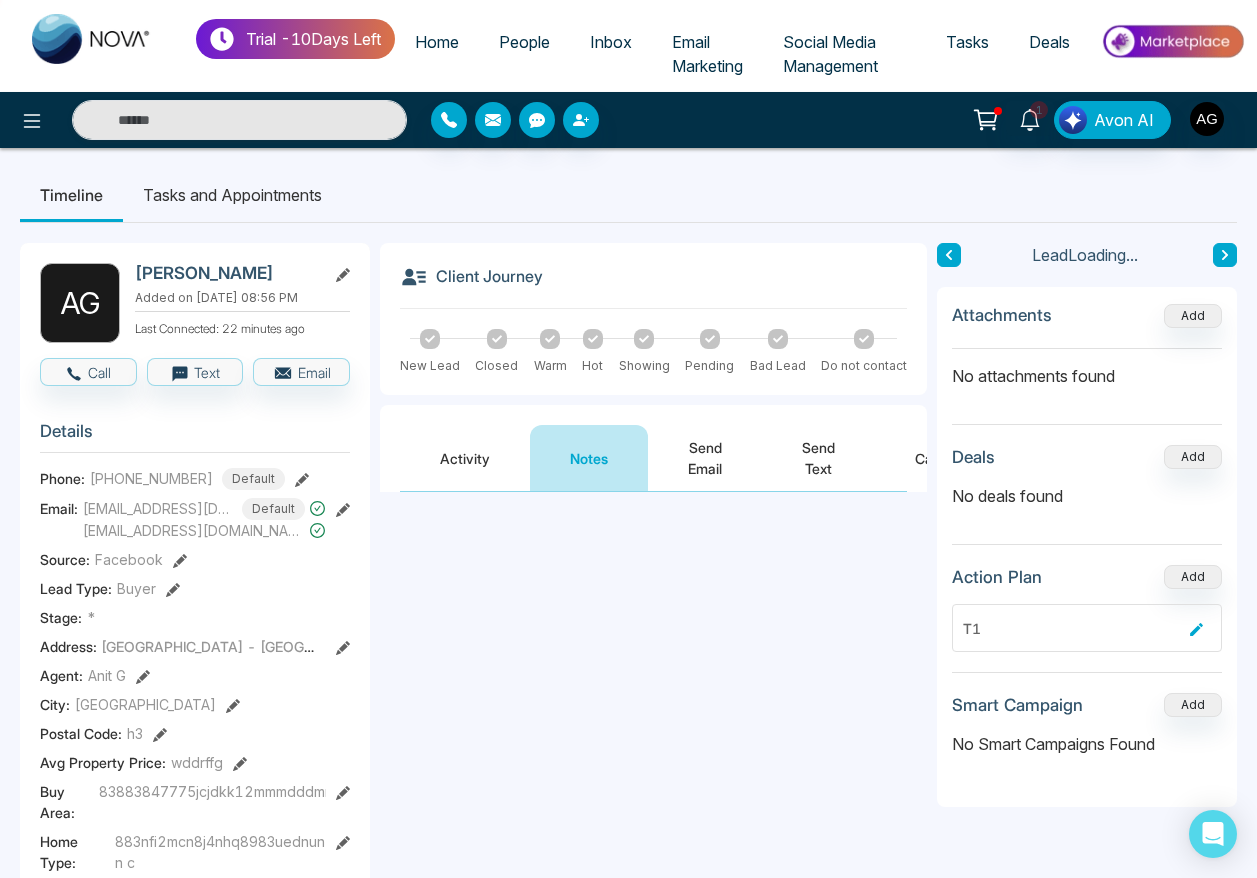 click on "Activity" at bounding box center (465, 458) 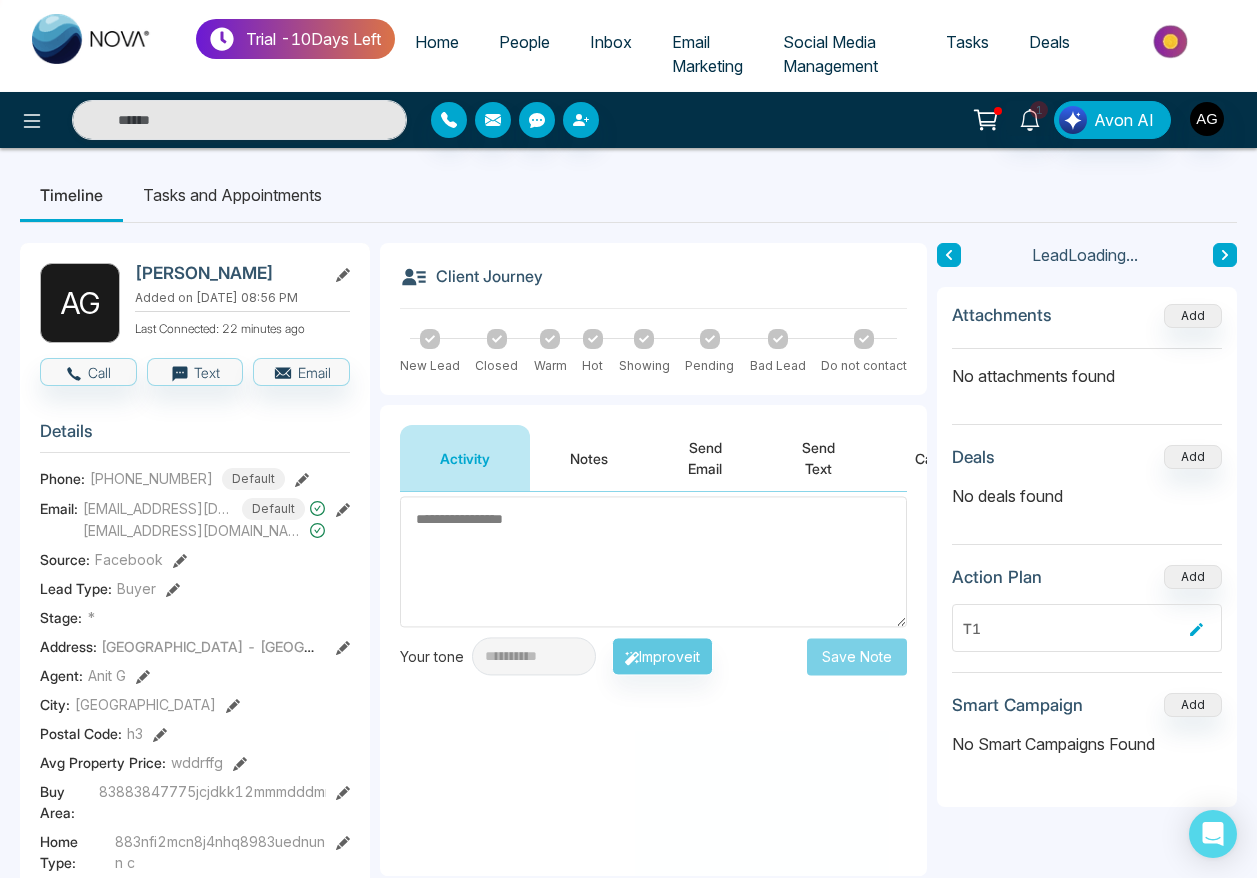click on "Notes" at bounding box center [589, 458] 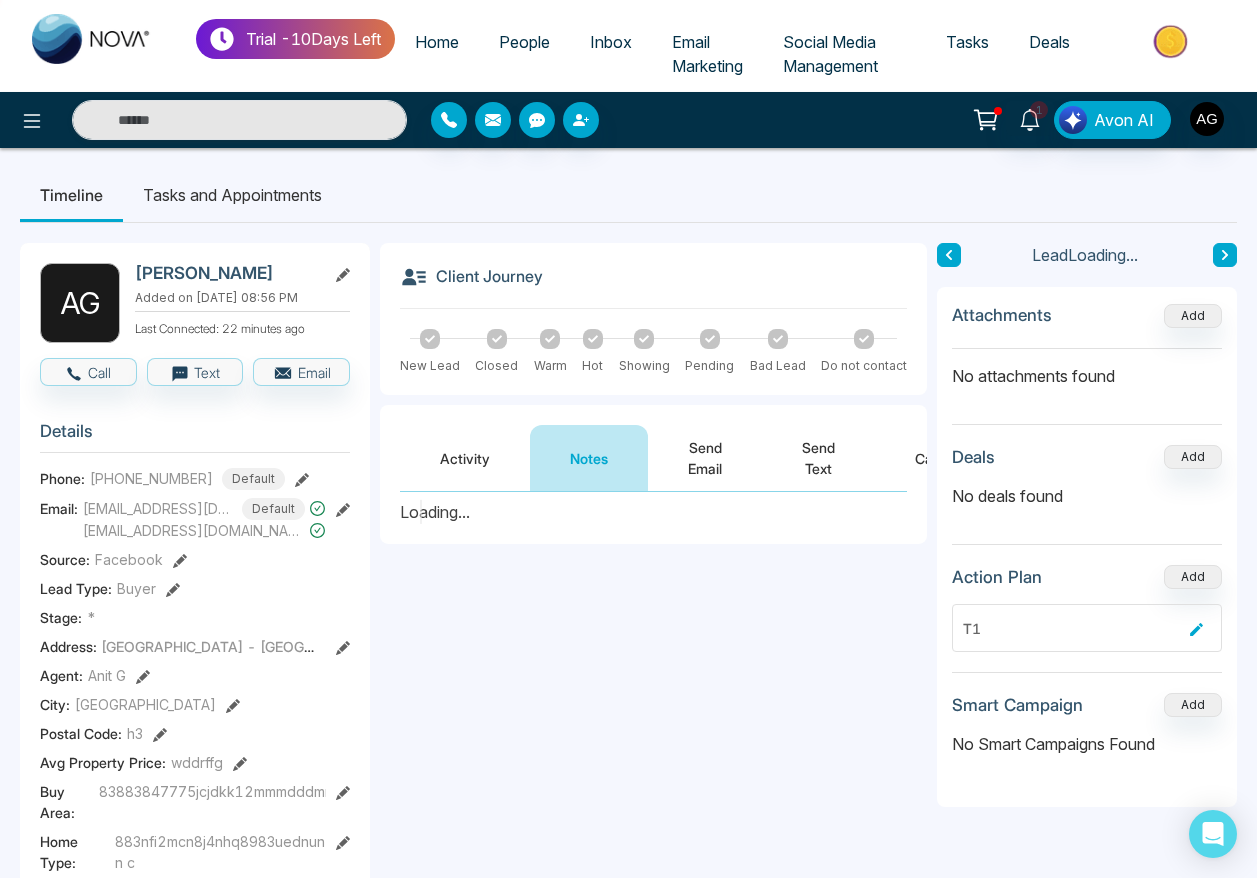 click on "Send Email" at bounding box center [705, 458] 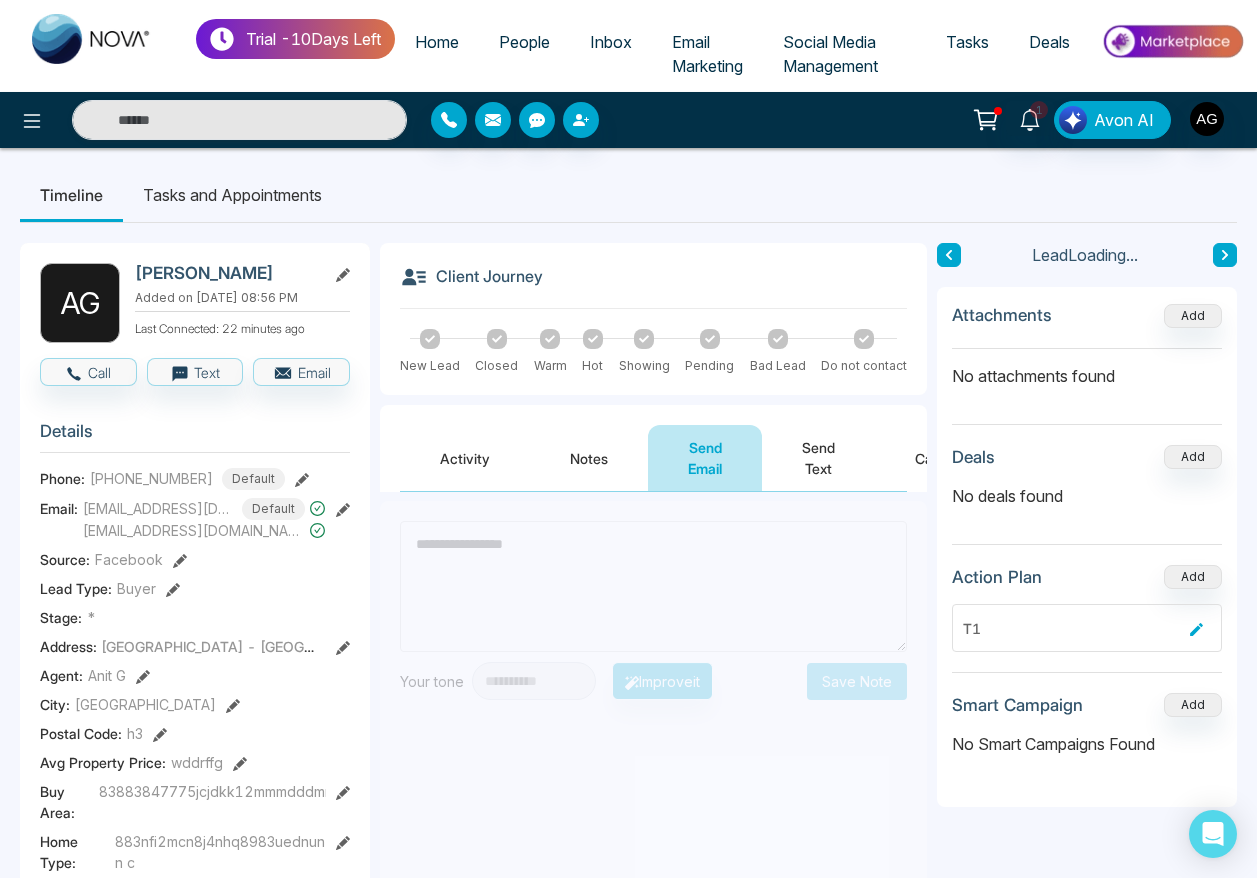 click on "Send Text" at bounding box center (818, 458) 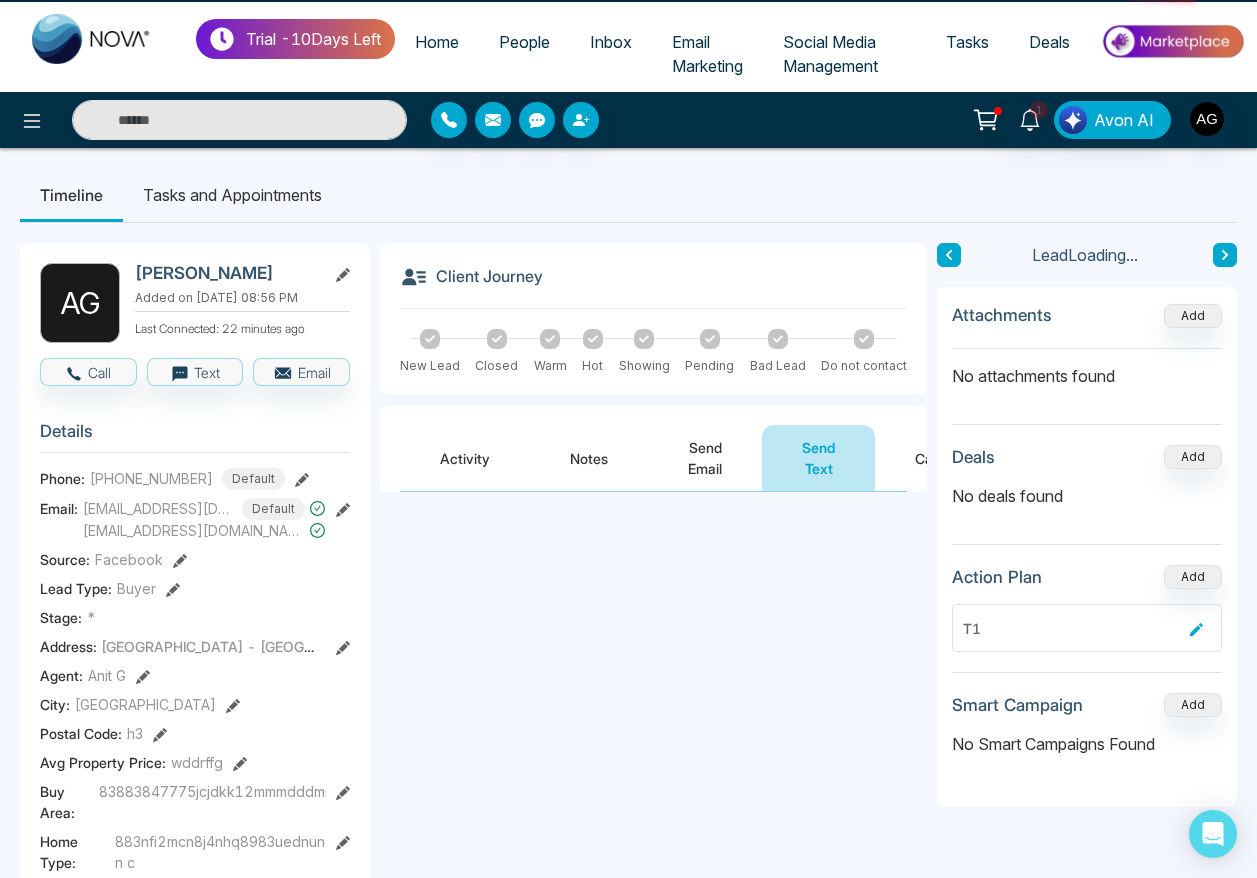 drag, startPoint x: 917, startPoint y: 455, endPoint x: 854, endPoint y: 455, distance: 63 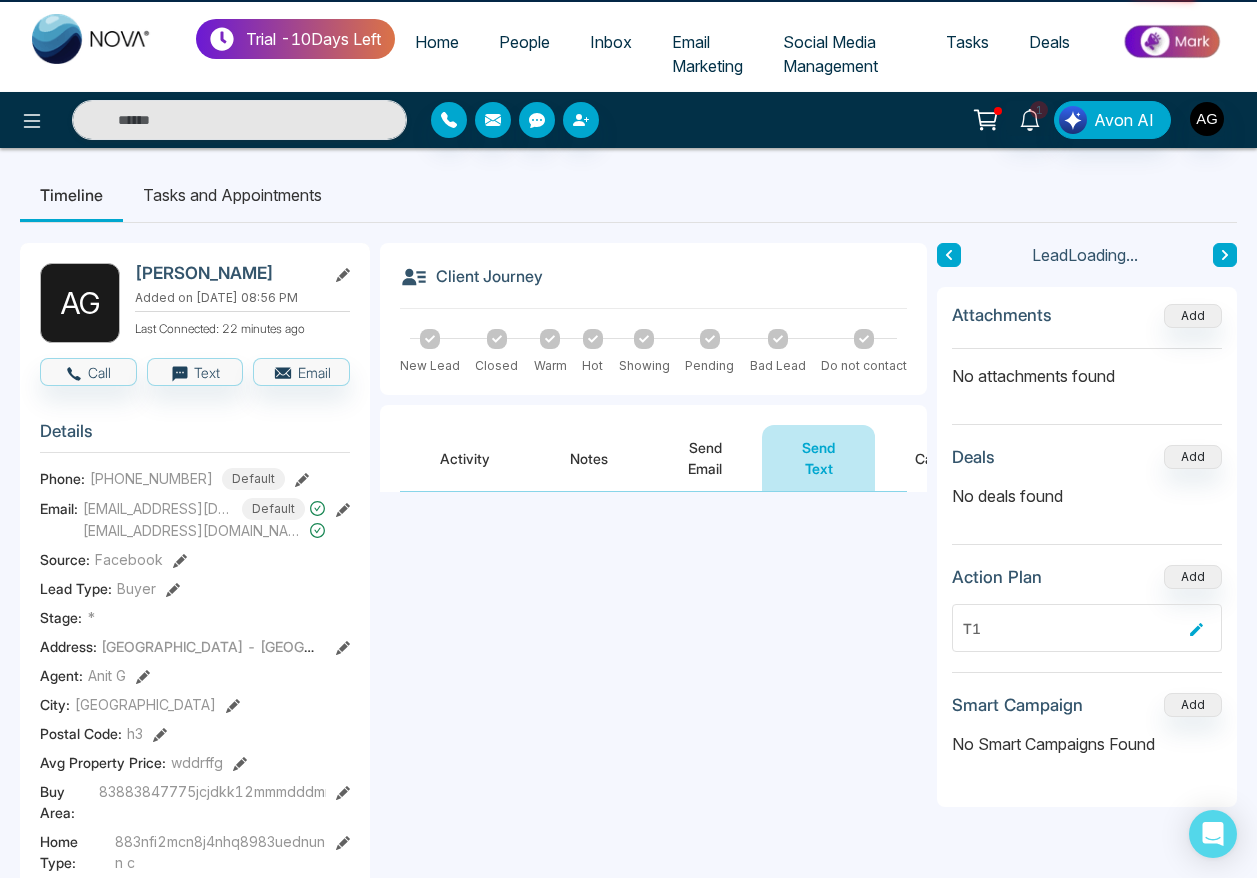 click on "Call" at bounding box center [927, 458] 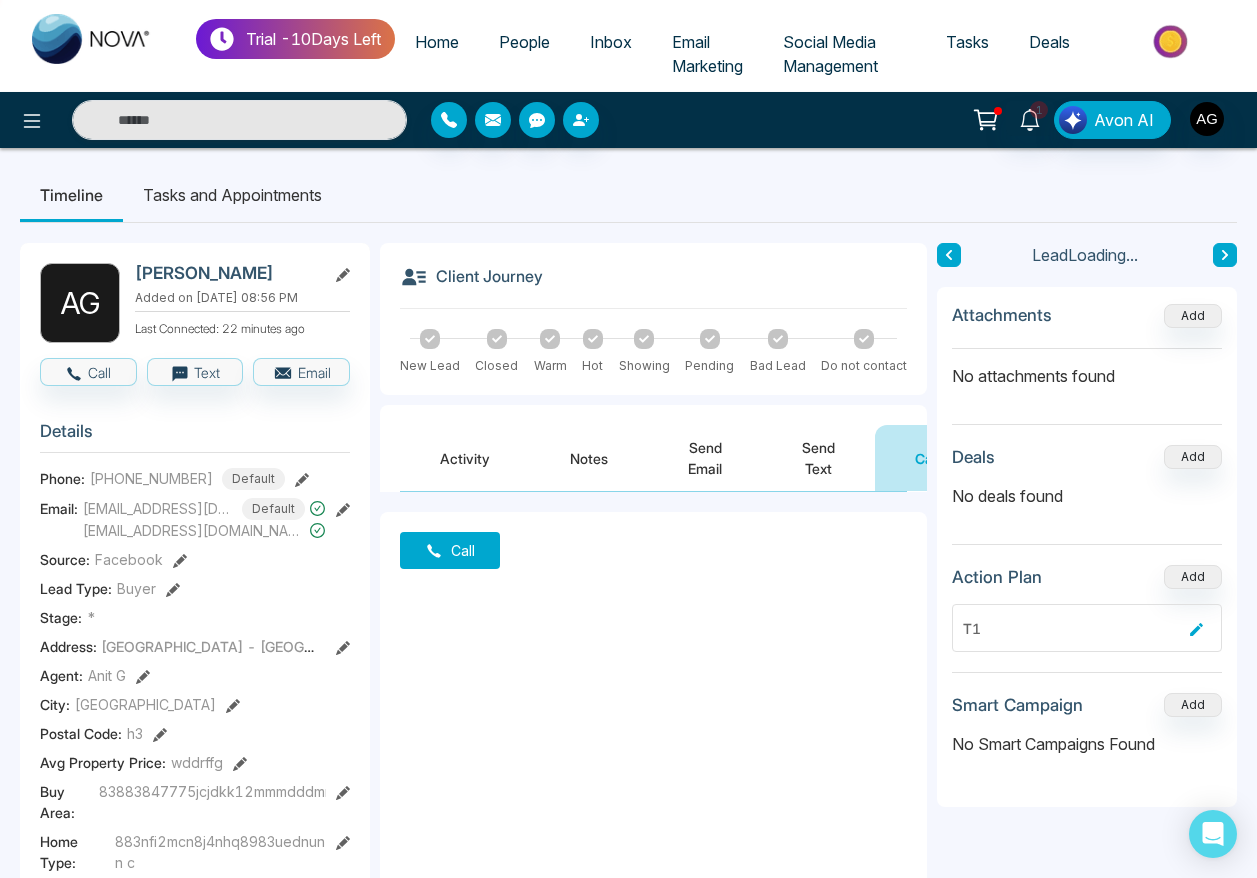 click on "Send Text" at bounding box center [818, 458] 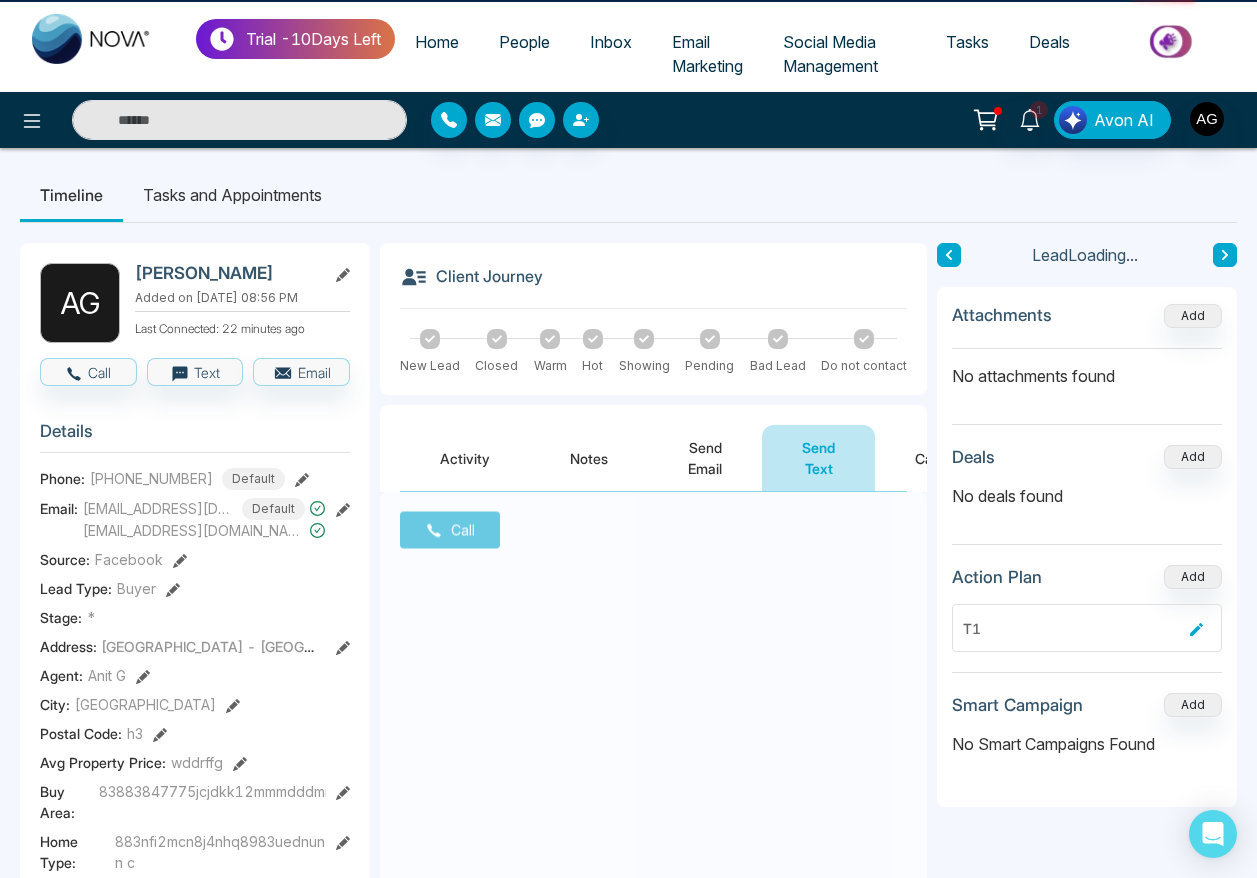 click on "Send Email" at bounding box center [705, 458] 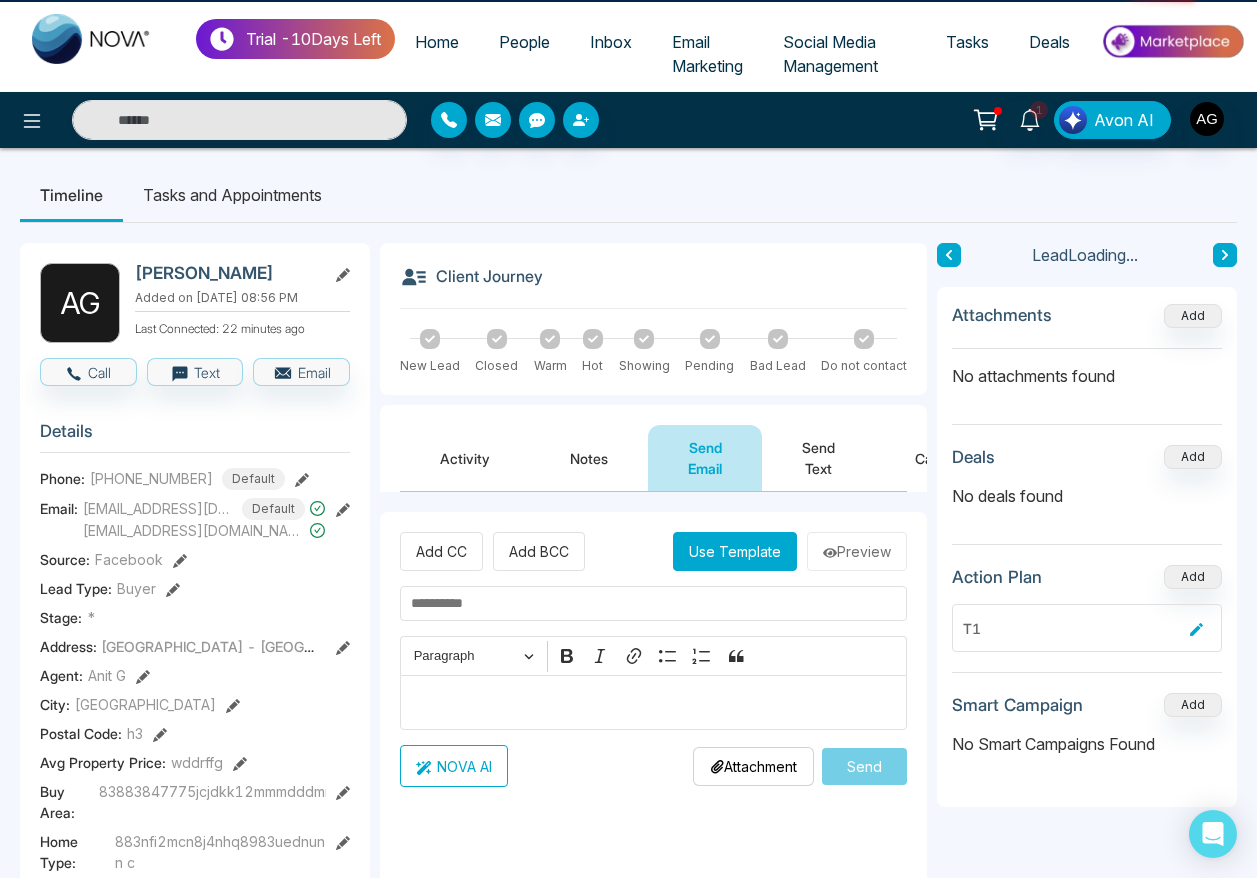 click on "Notes" at bounding box center [589, 458] 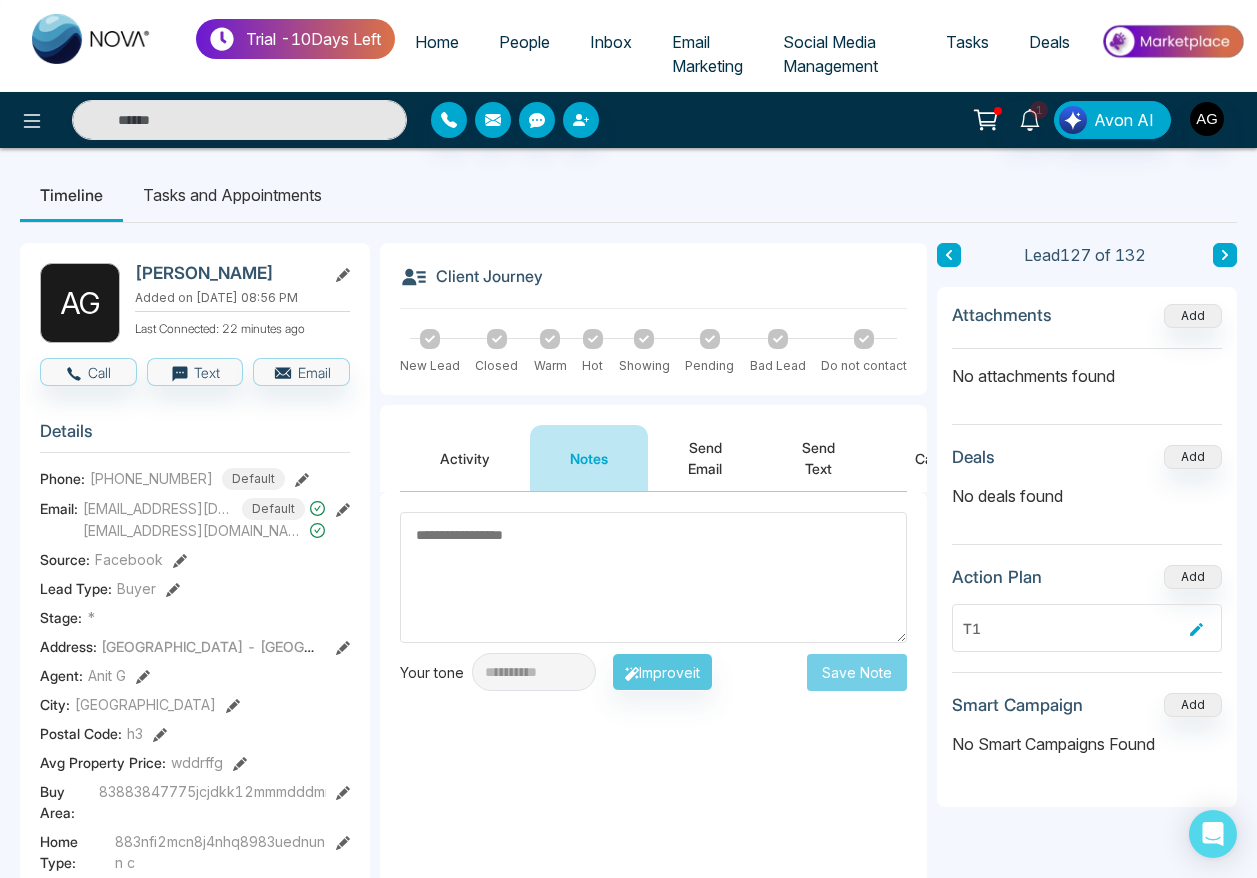 click on "Notes" at bounding box center [589, 458] 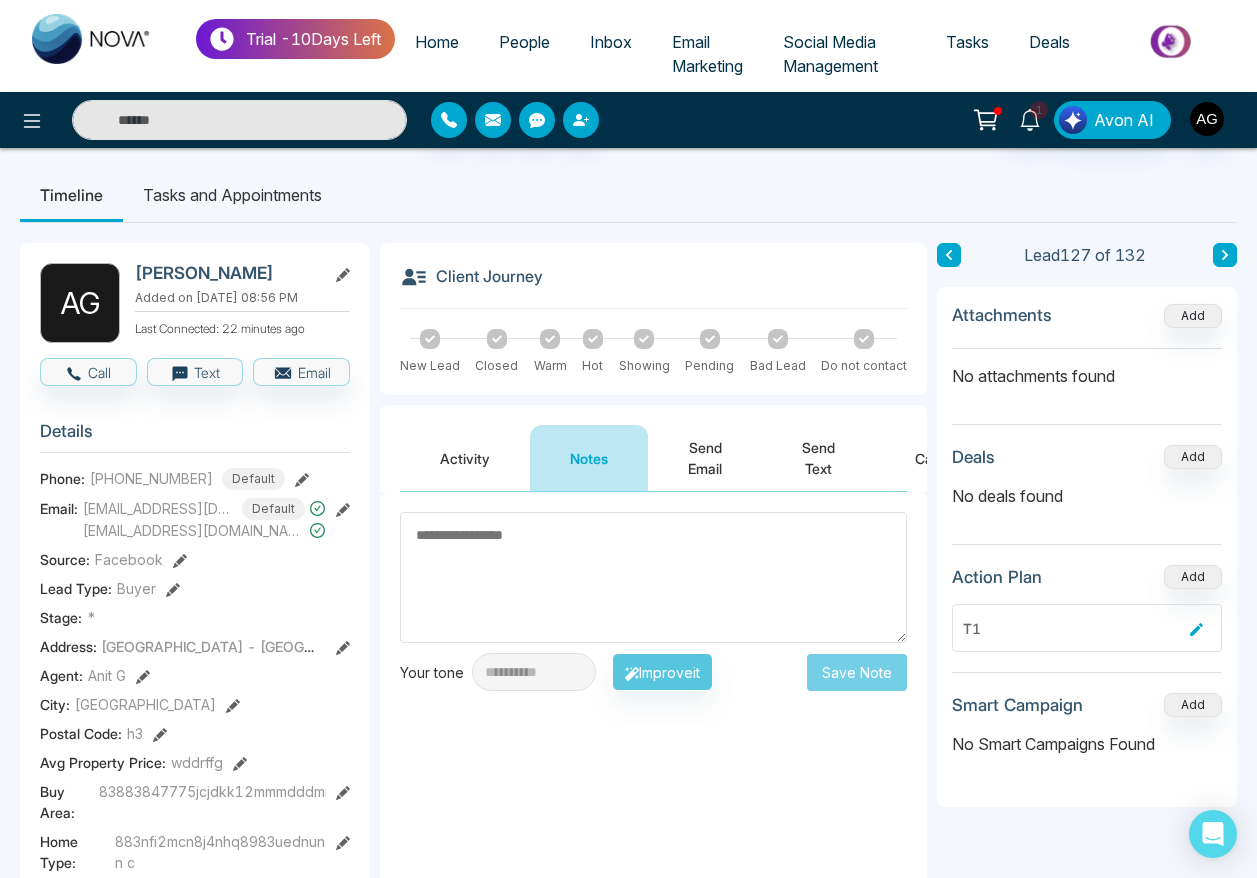 click on "Activity" at bounding box center [465, 458] 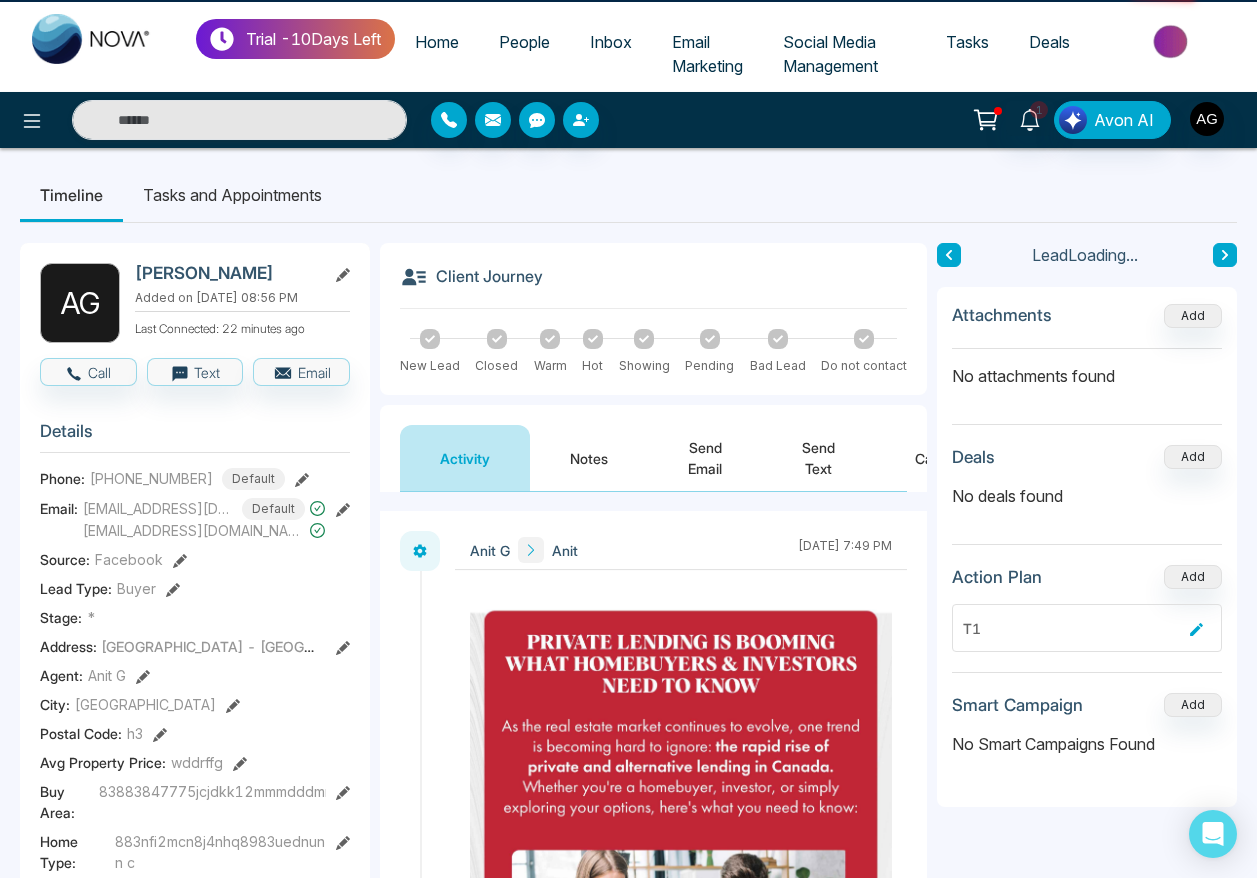 click on "Notes" at bounding box center [589, 458] 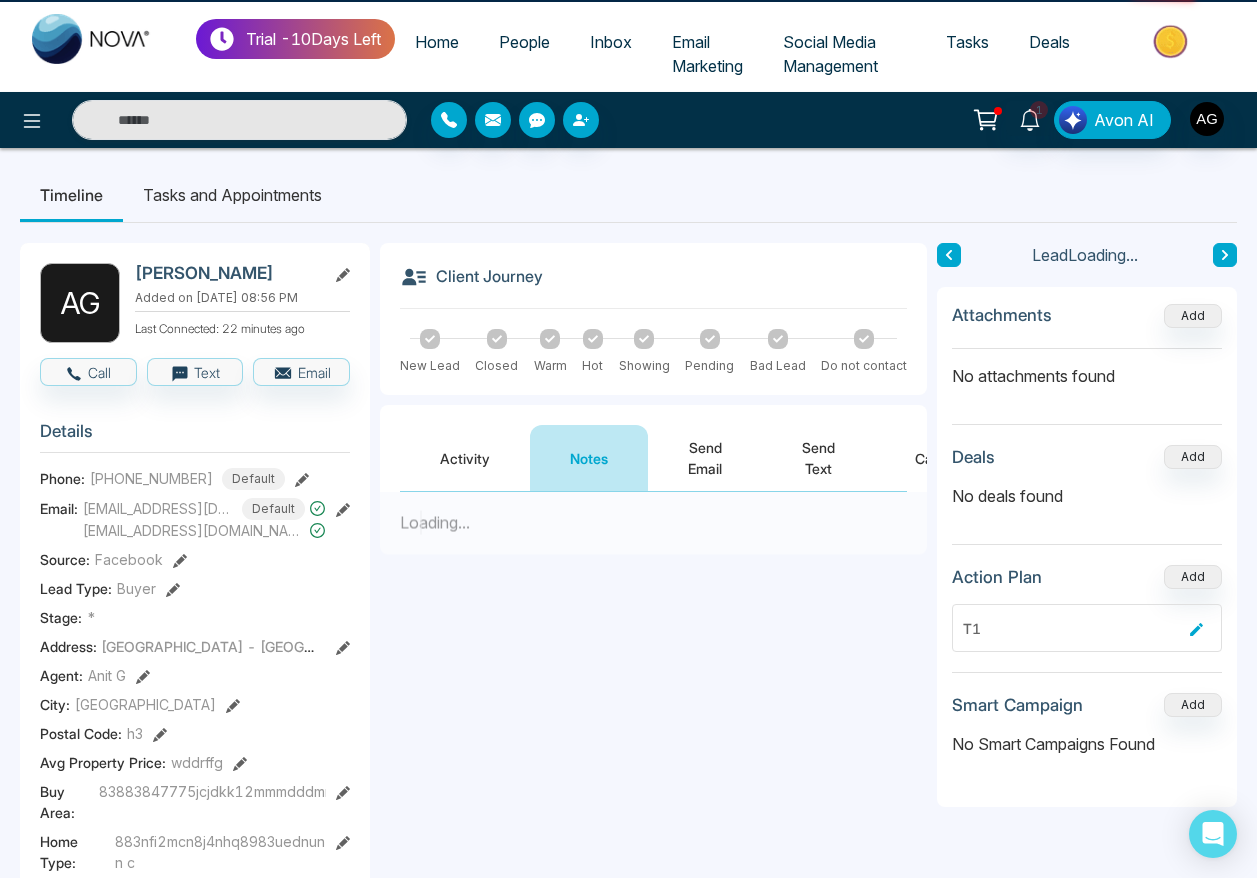 click on "Send Email" at bounding box center [705, 458] 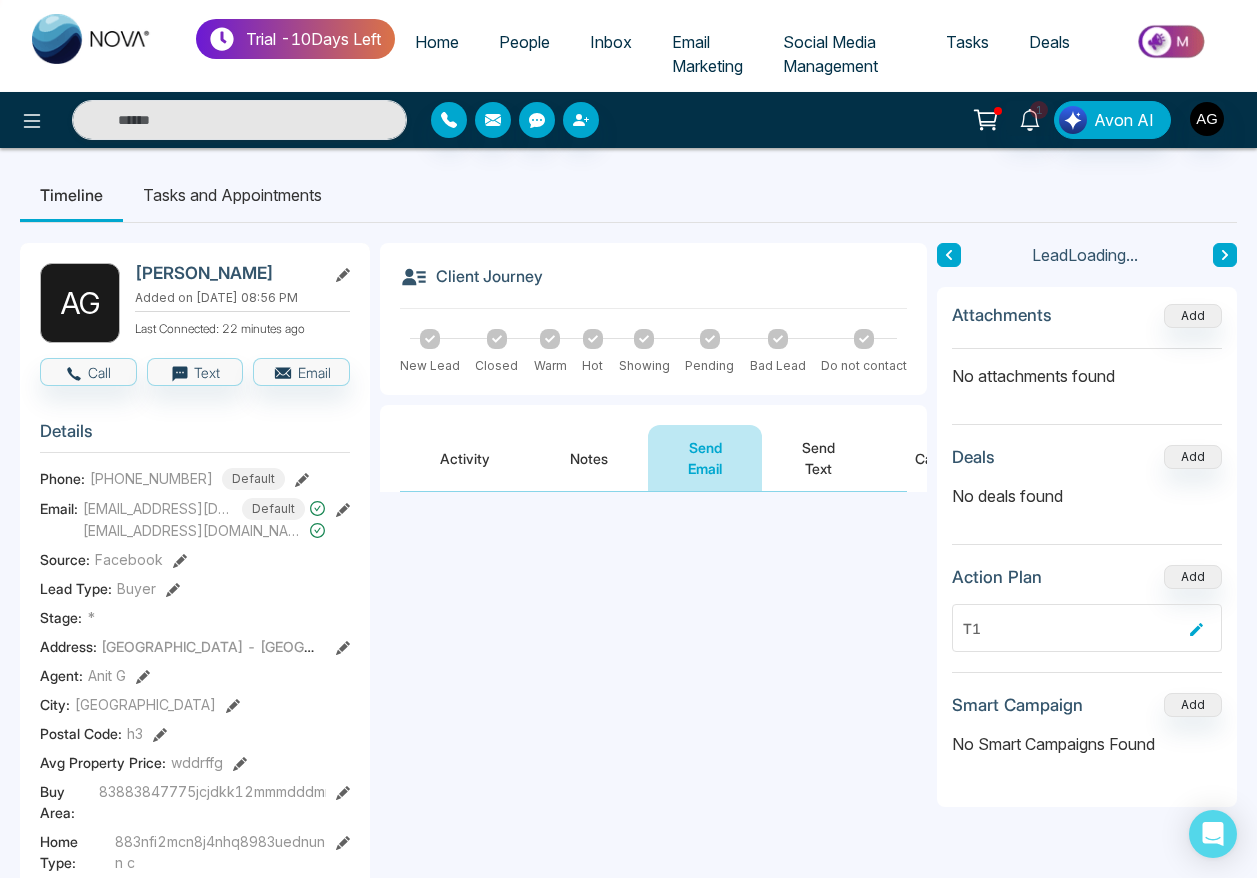 click on "Send Text" at bounding box center [818, 458] 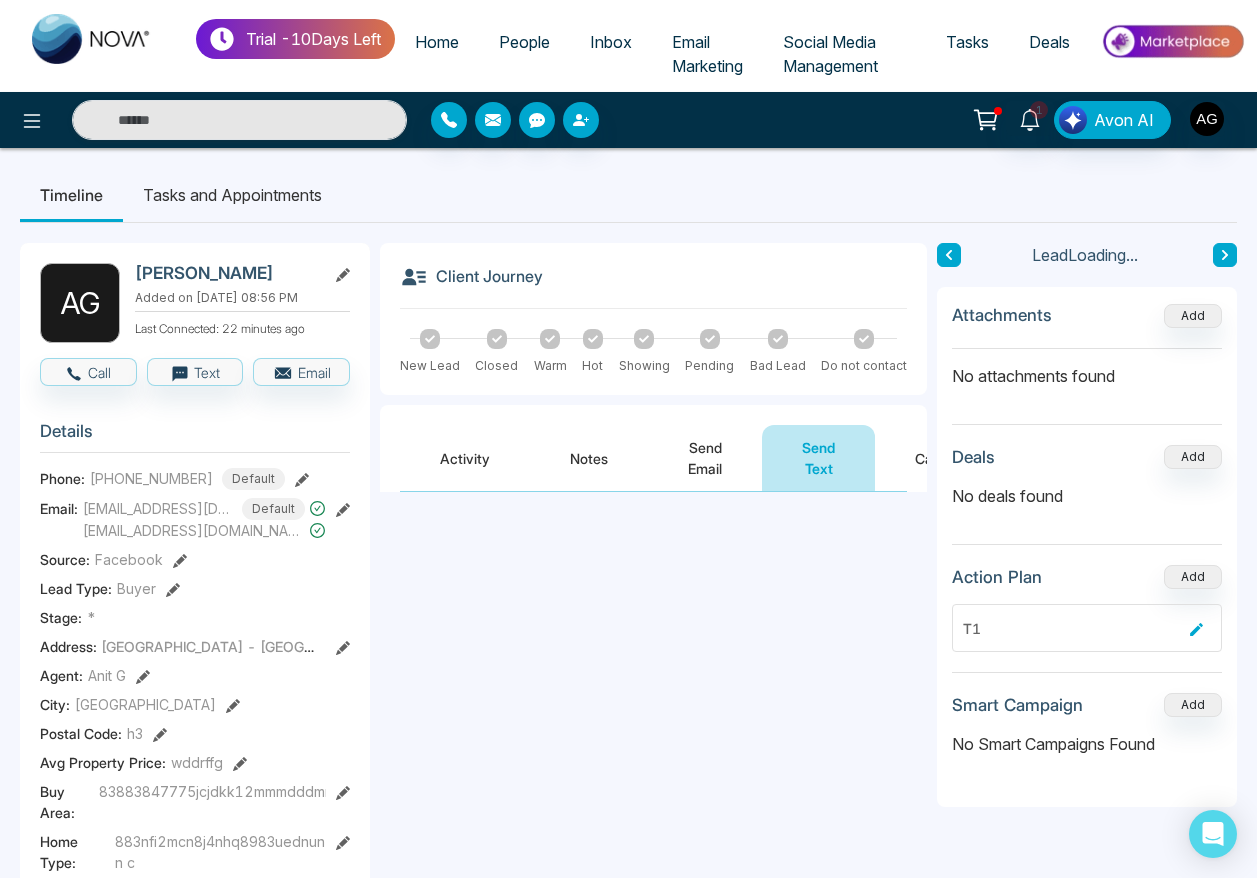click on "Send Email" at bounding box center (705, 458) 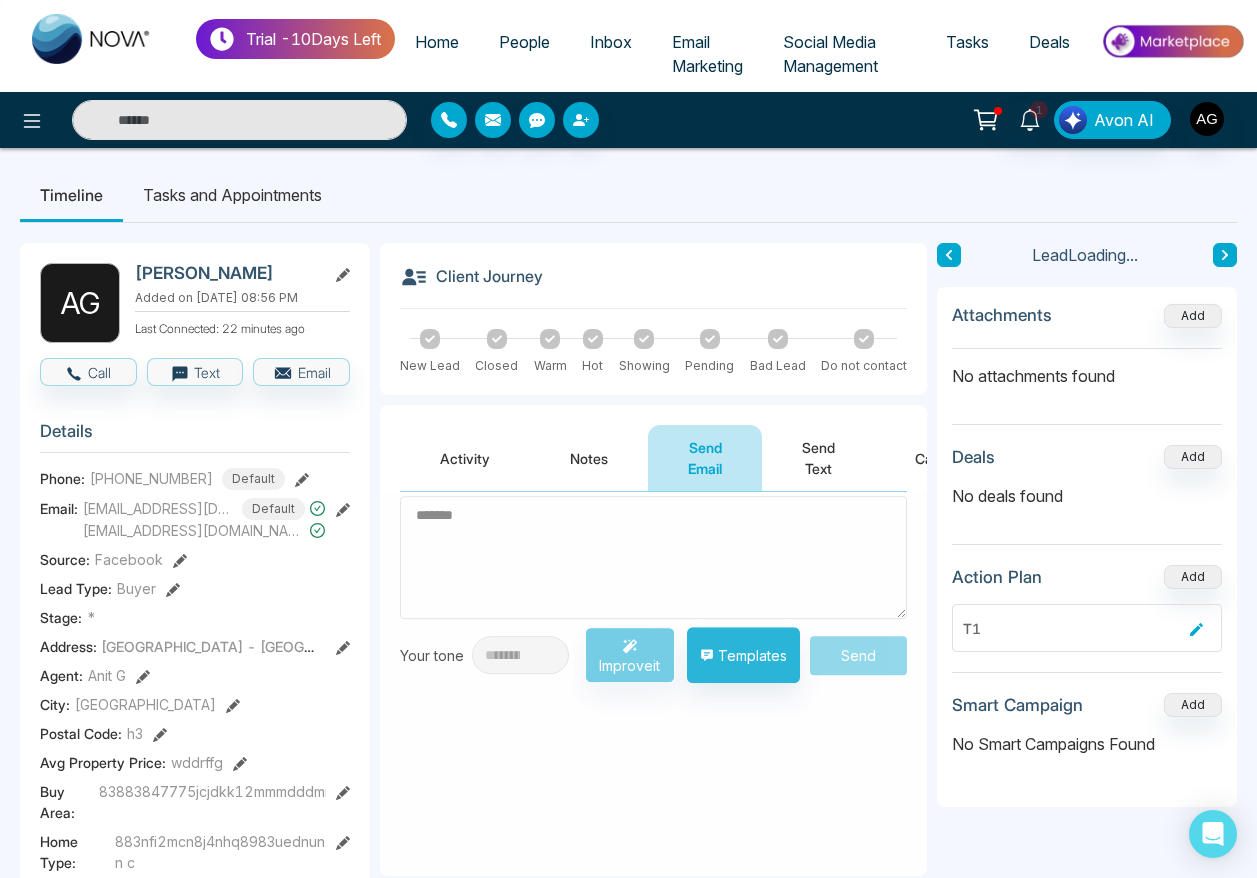 click on "Activity" at bounding box center (465, 458) 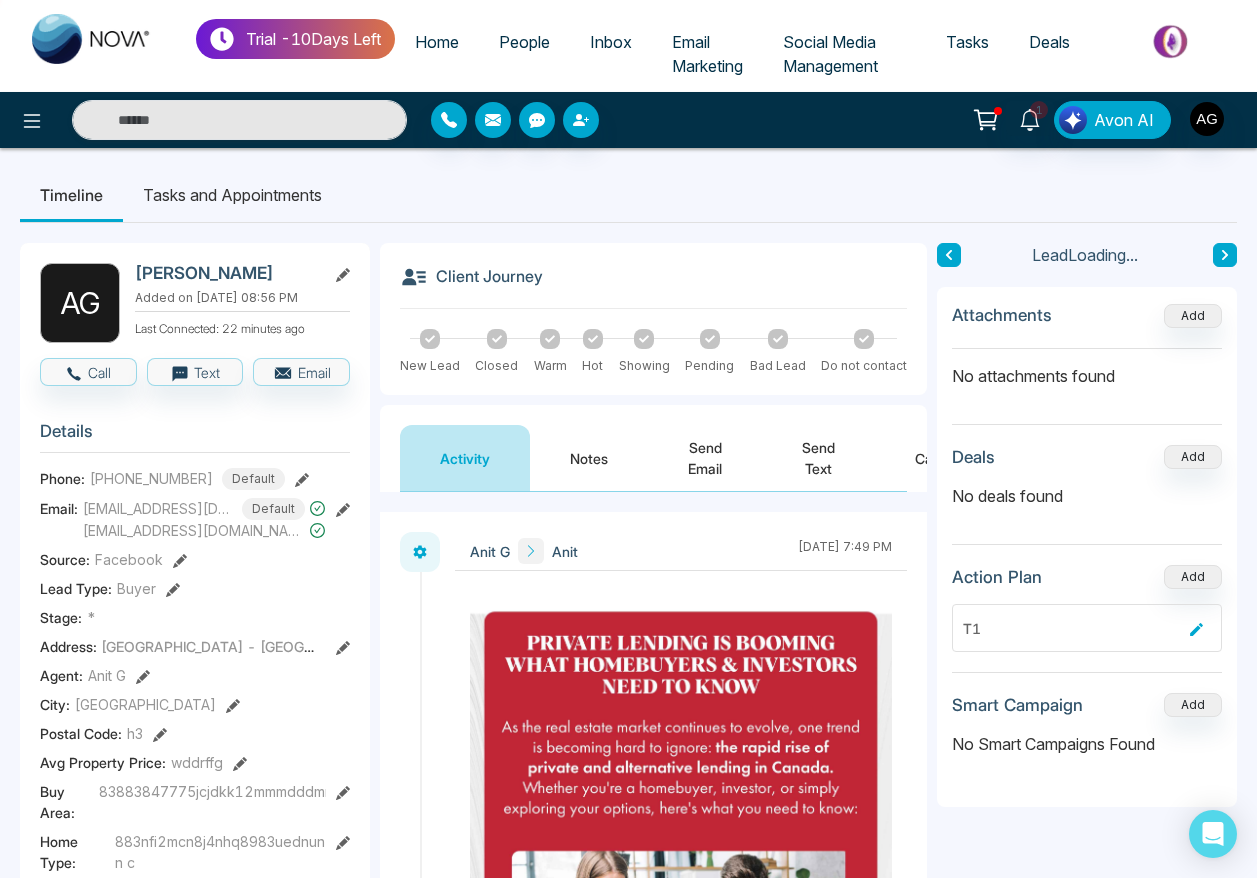 click on "Notes" at bounding box center [589, 458] 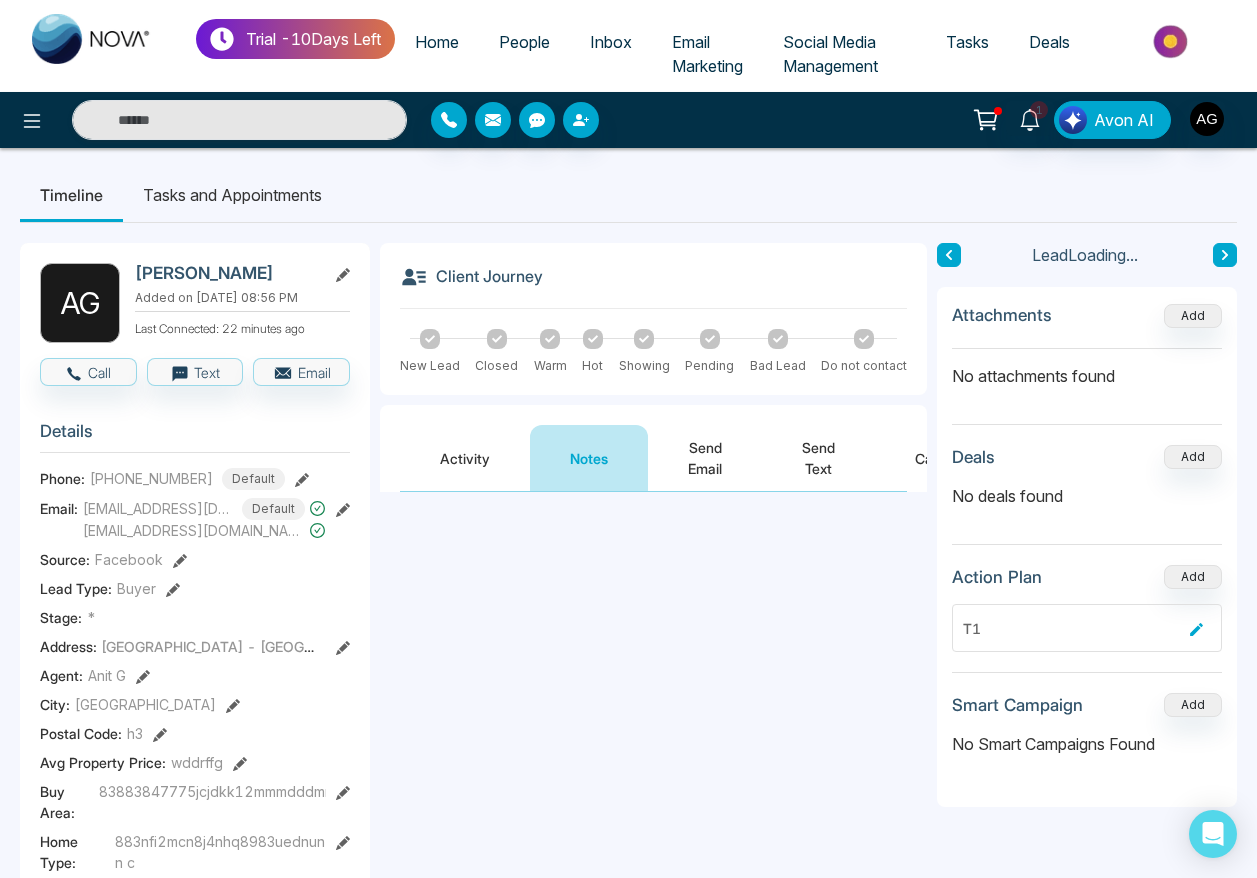 click on "Send Email" at bounding box center (705, 458) 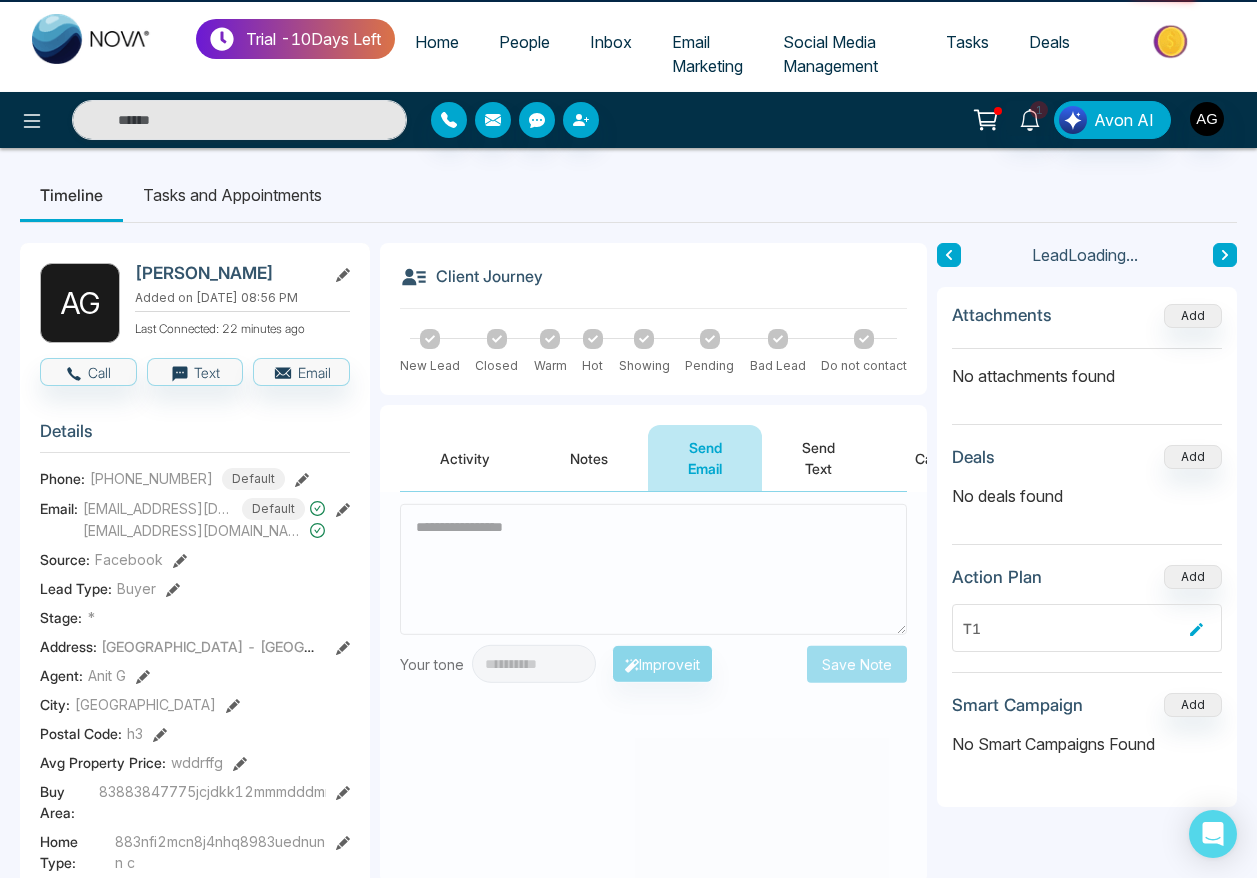 click on "Send Text" at bounding box center [818, 458] 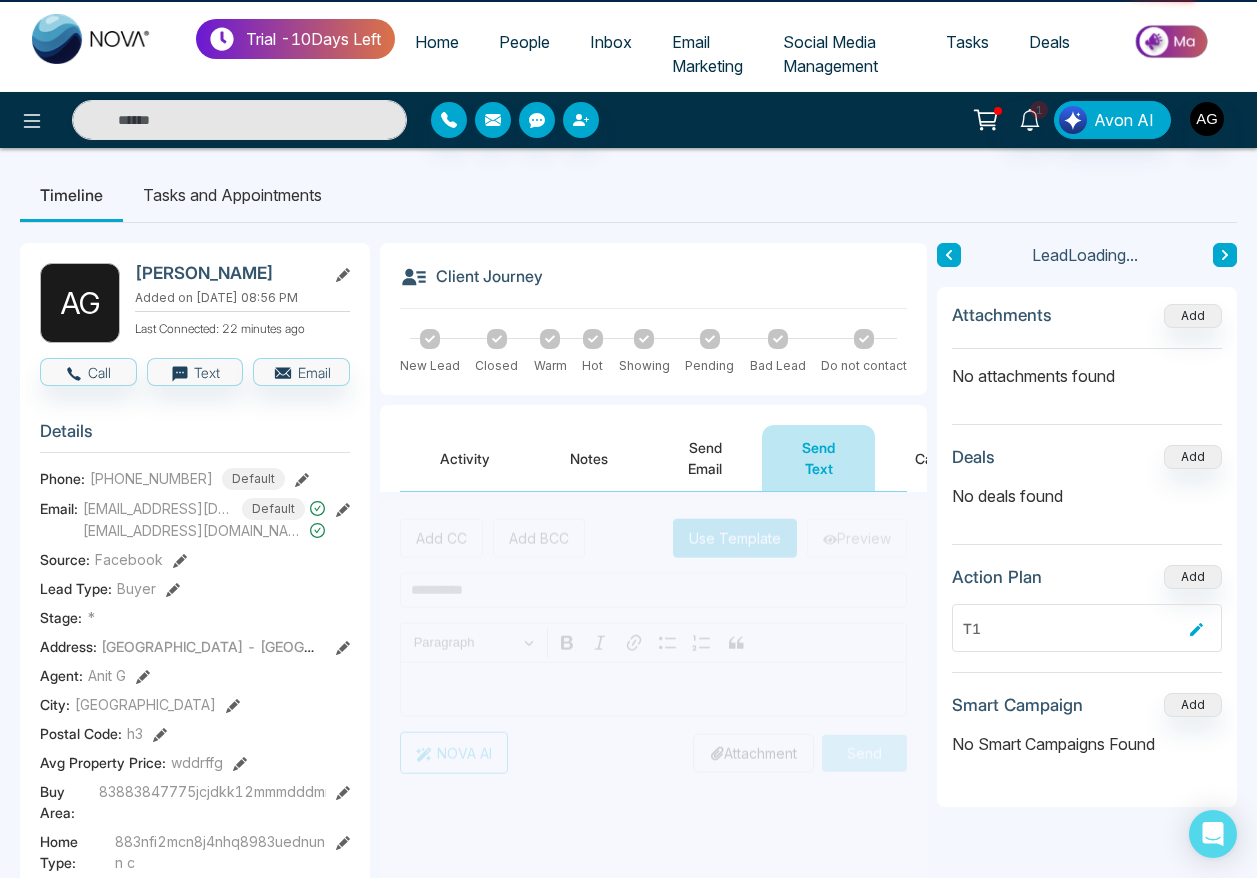 click on "Send Email" at bounding box center [705, 458] 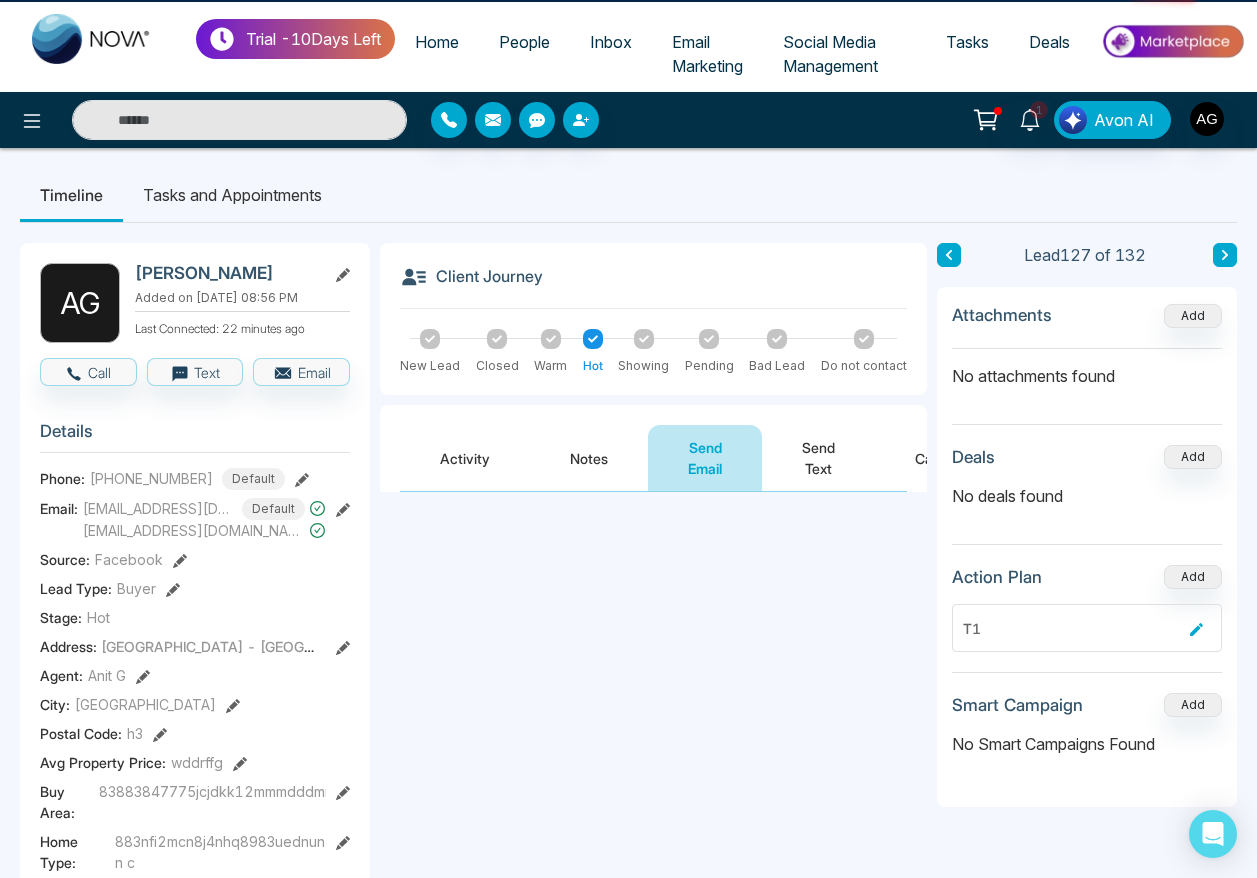 click on "Notes" at bounding box center (589, 458) 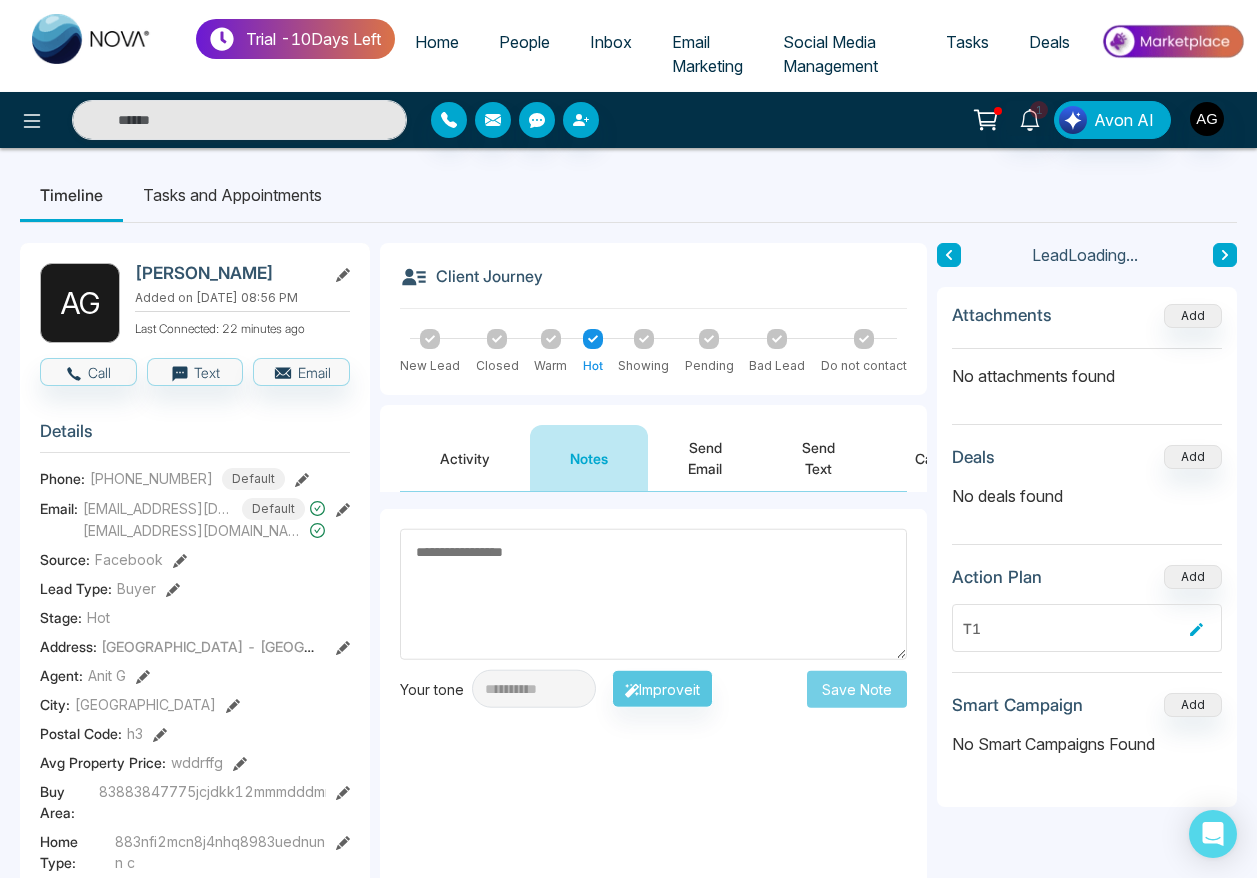 click on "Activity" at bounding box center (465, 458) 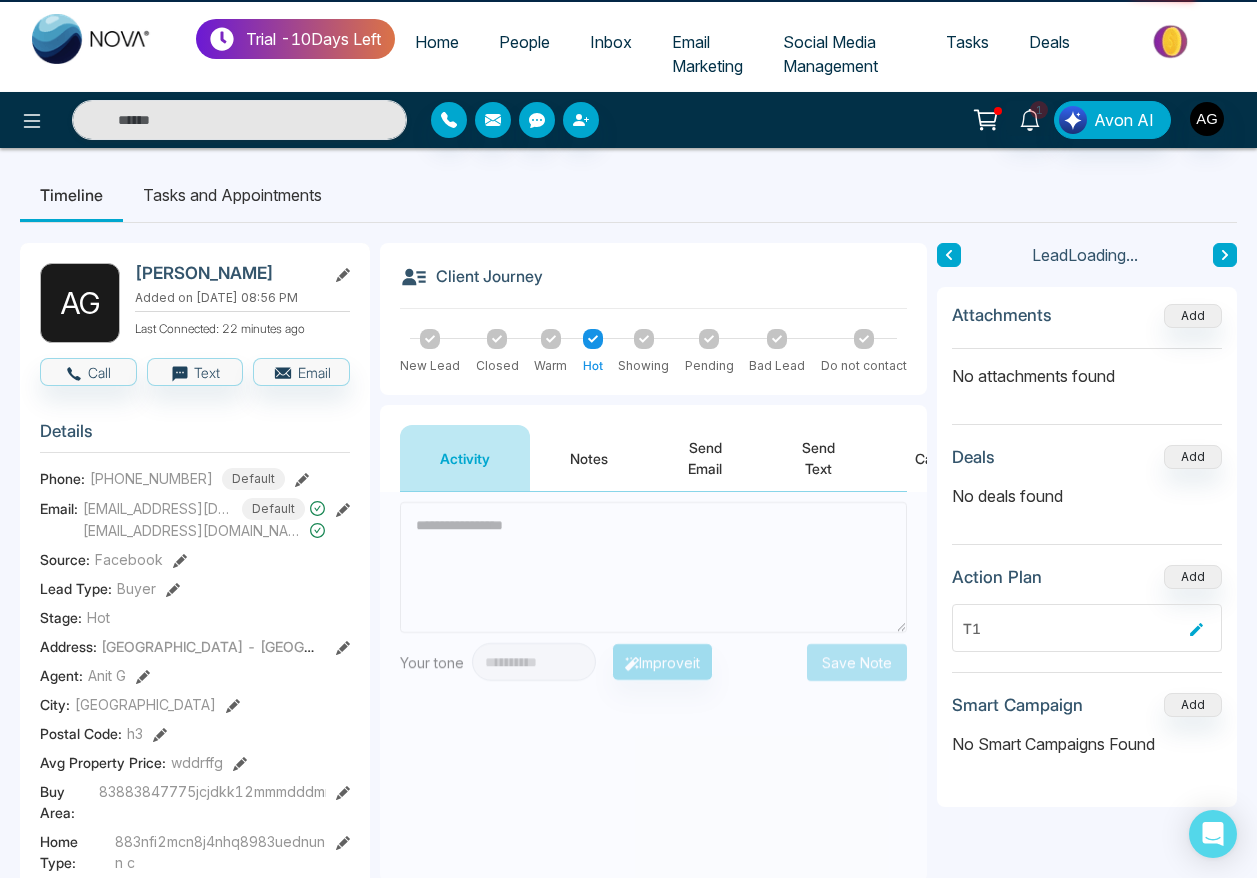 click on "Notes" at bounding box center (589, 458) 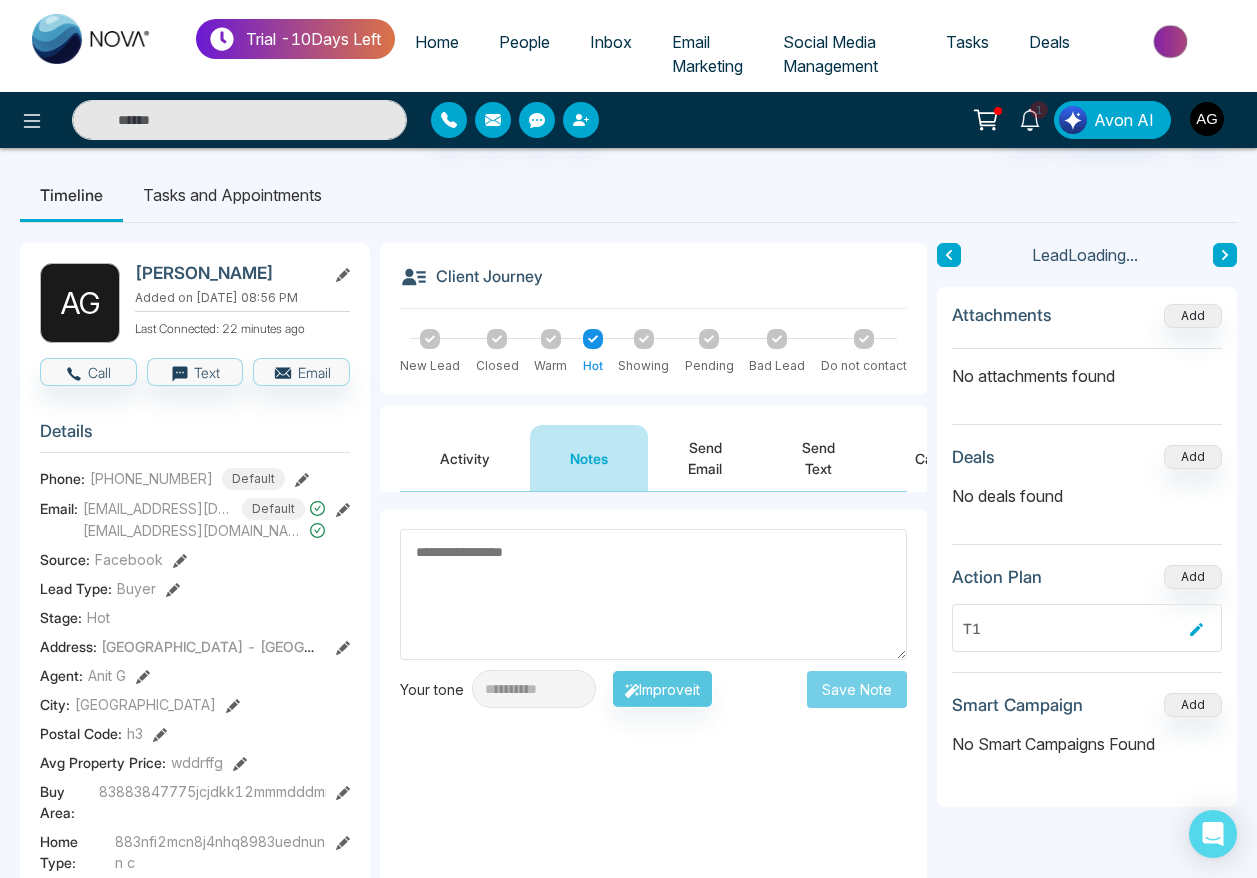 click on "Send Email" at bounding box center [705, 458] 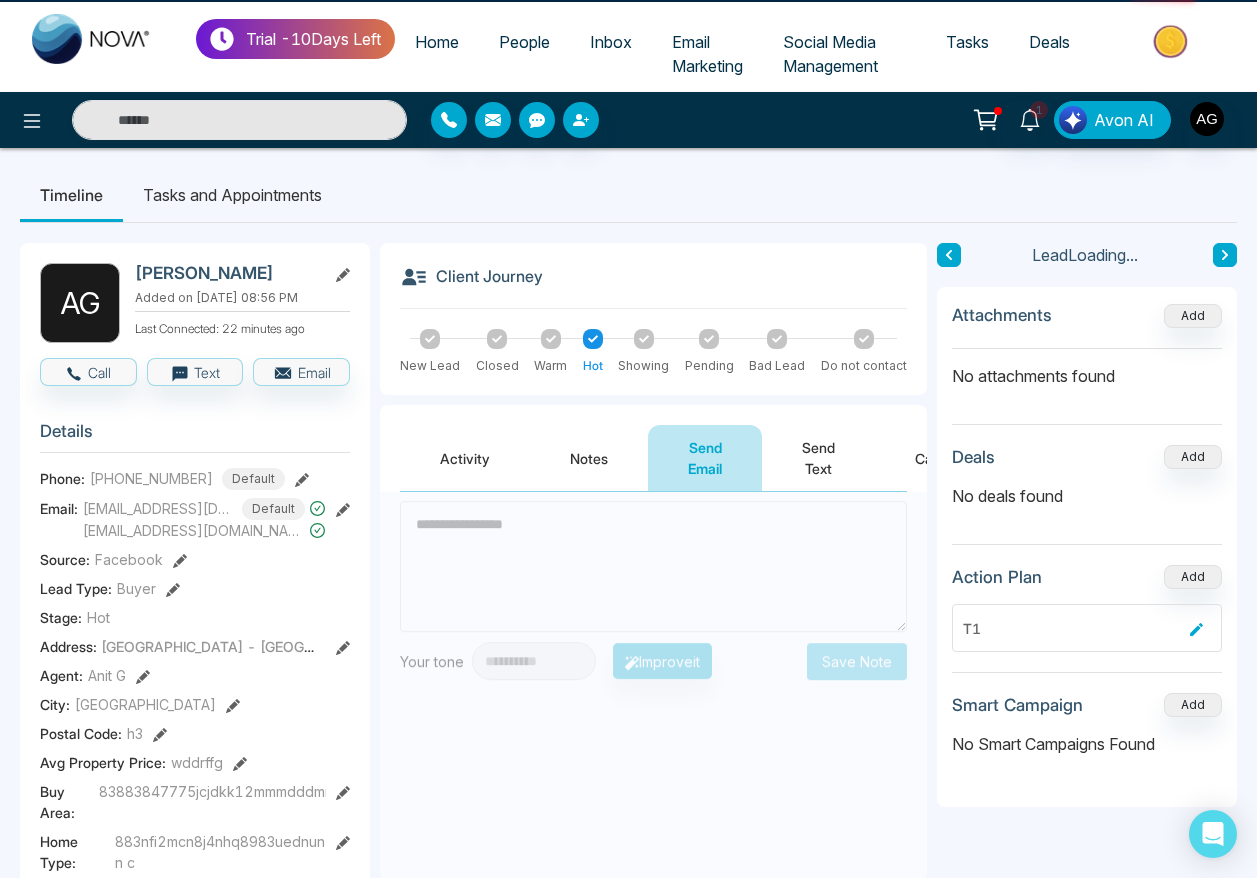 click on "Send Text" at bounding box center [818, 458] 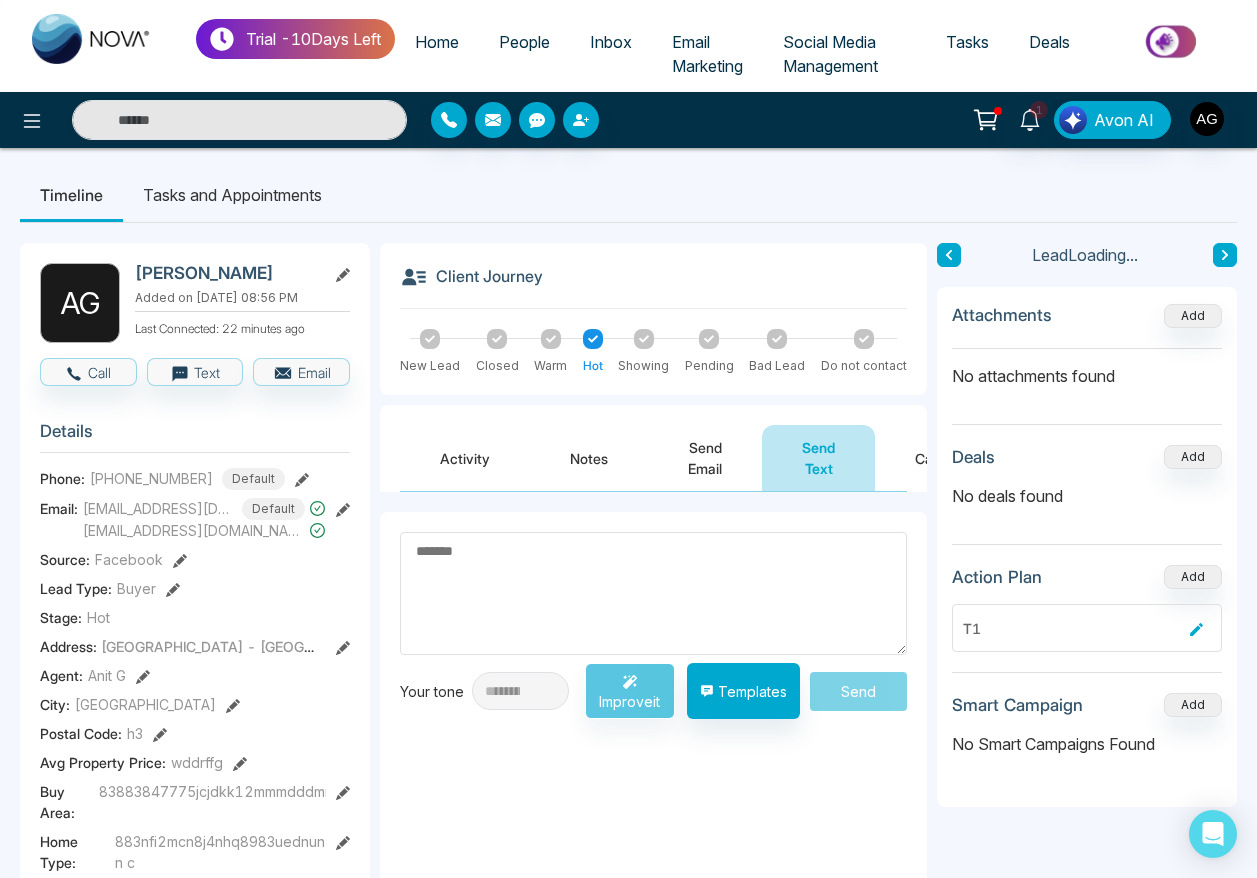 click on "Send Email" at bounding box center [705, 458] 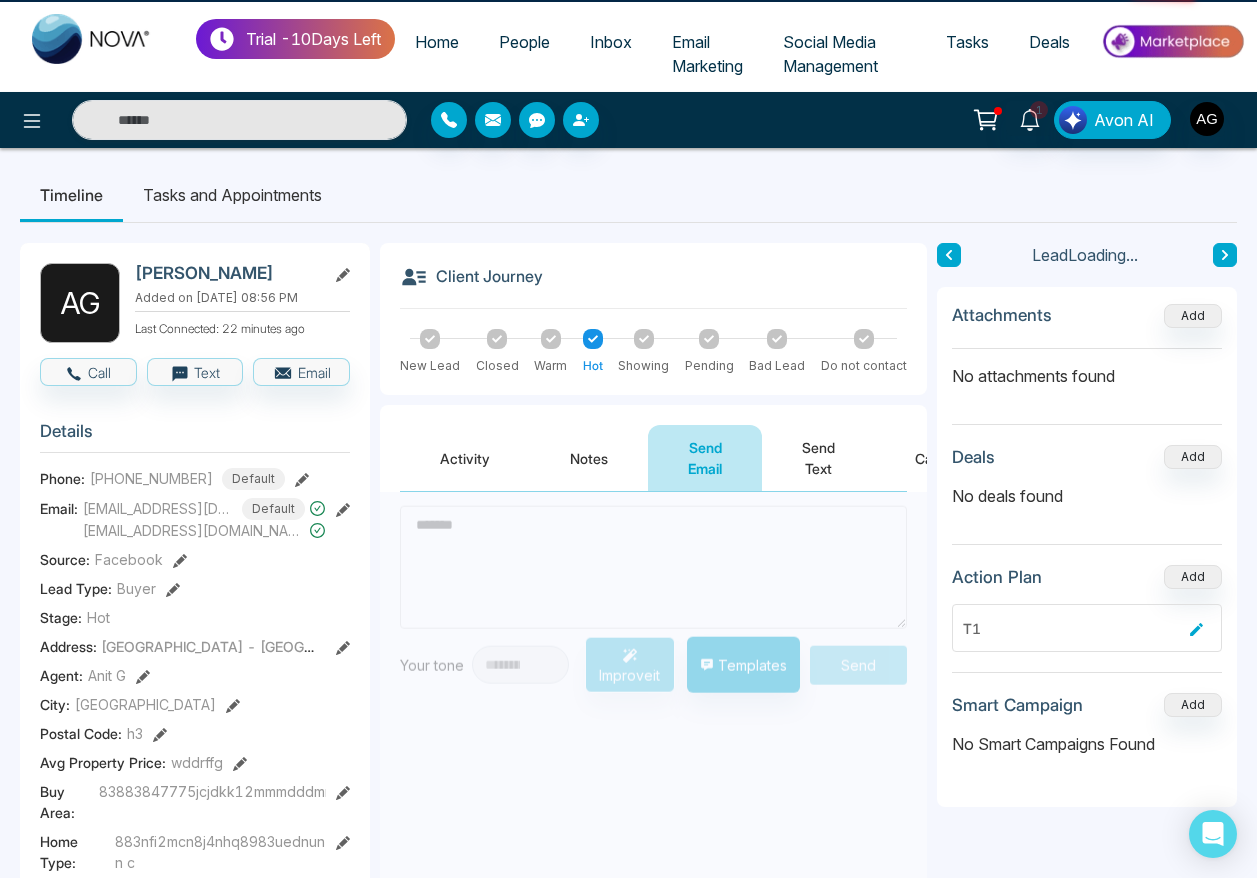 click on "Notes" at bounding box center [589, 458] 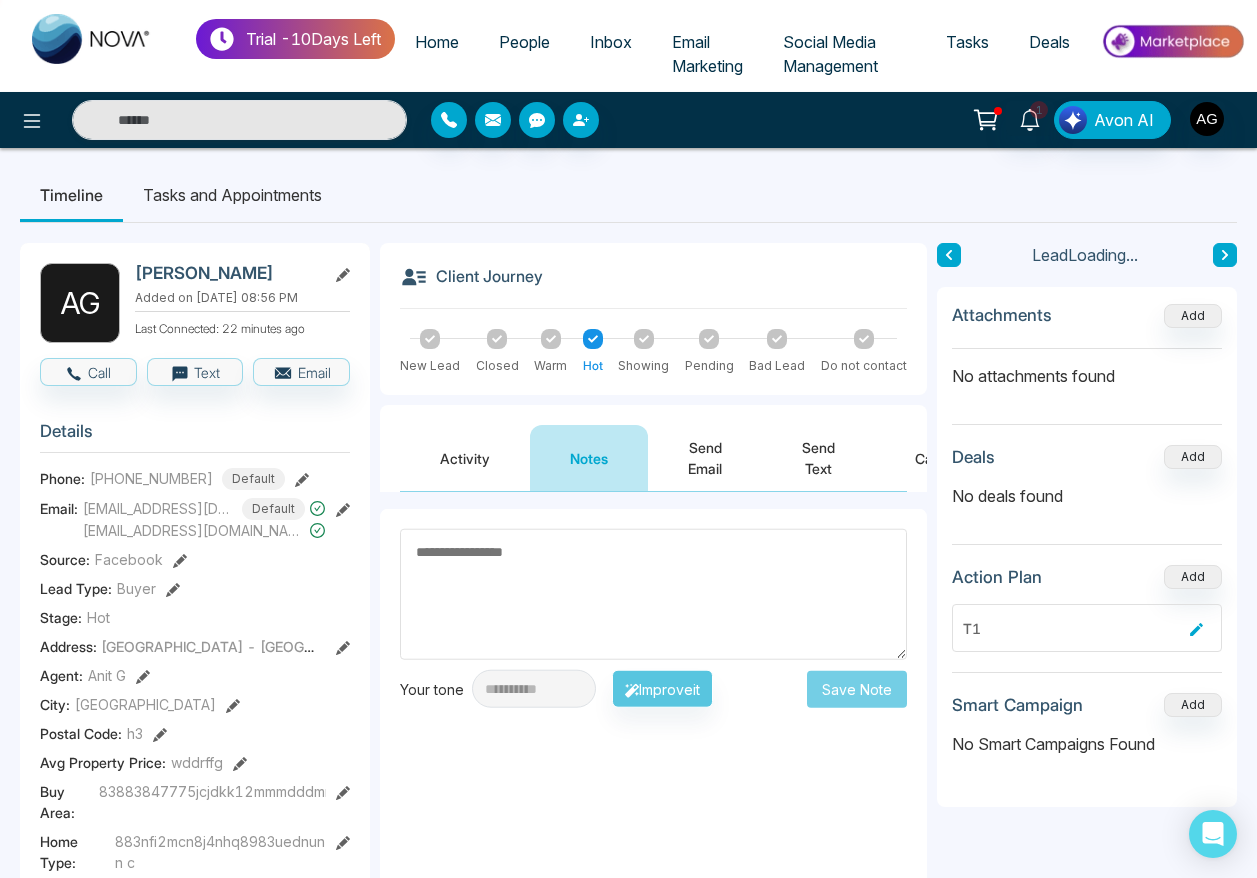 click on "Activity" at bounding box center [465, 458] 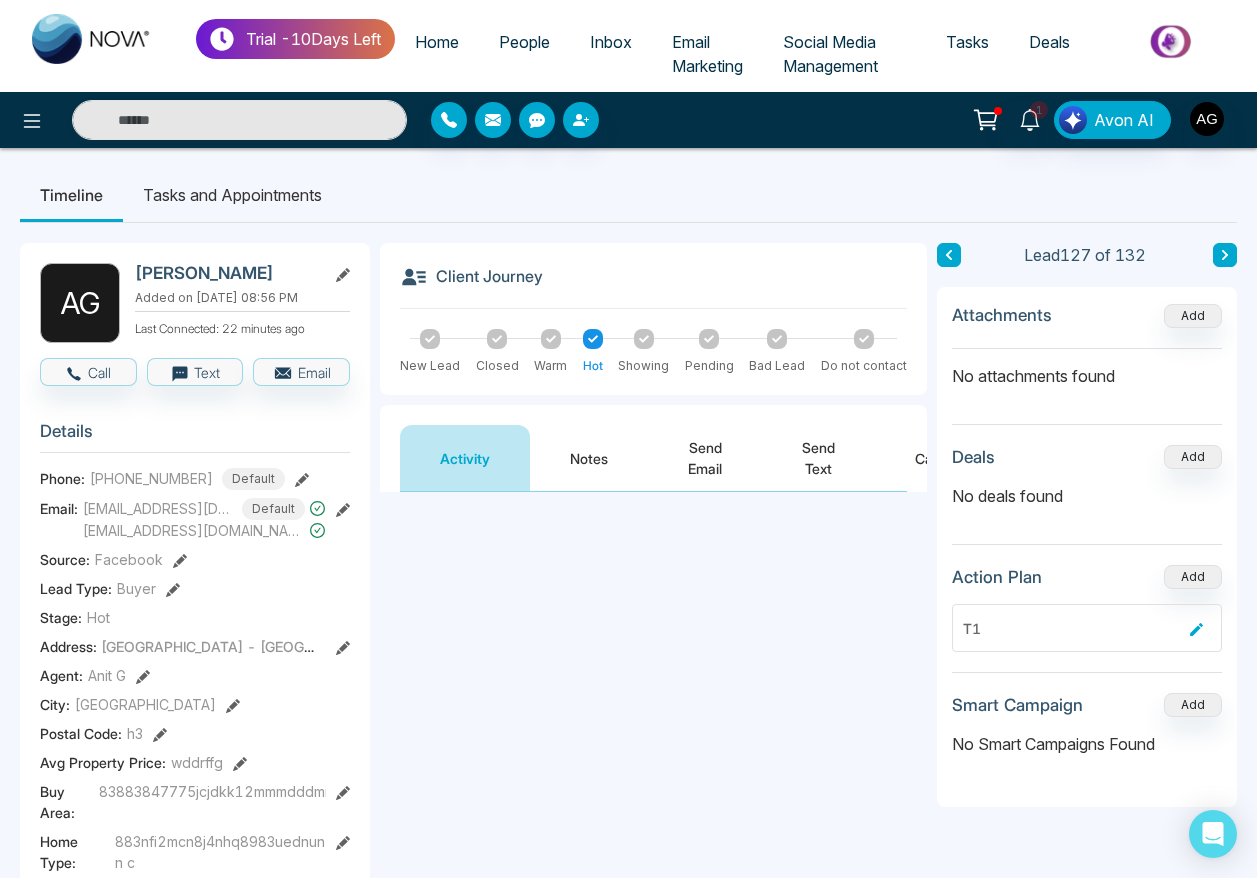 click on "Notes" at bounding box center (589, 458) 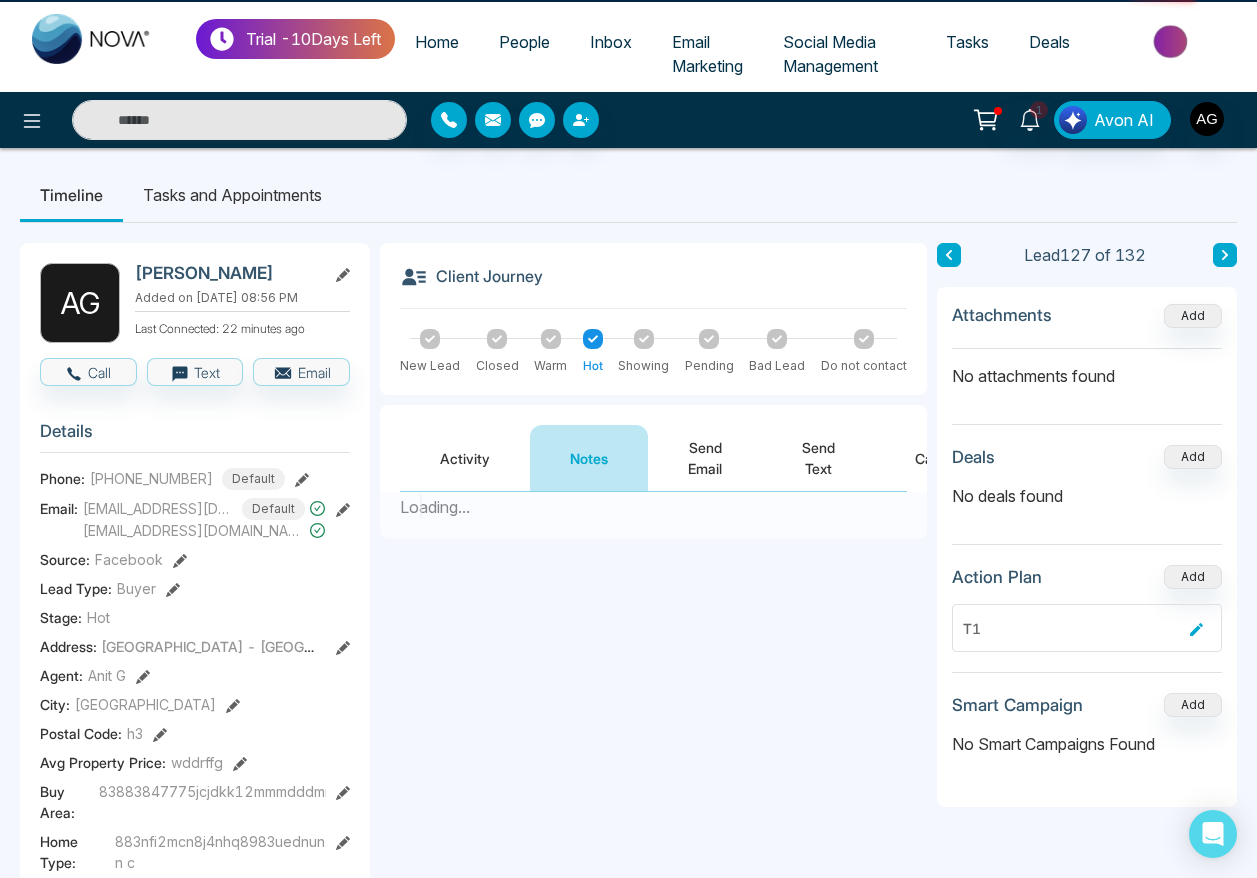 click on "Send Email" at bounding box center (705, 458) 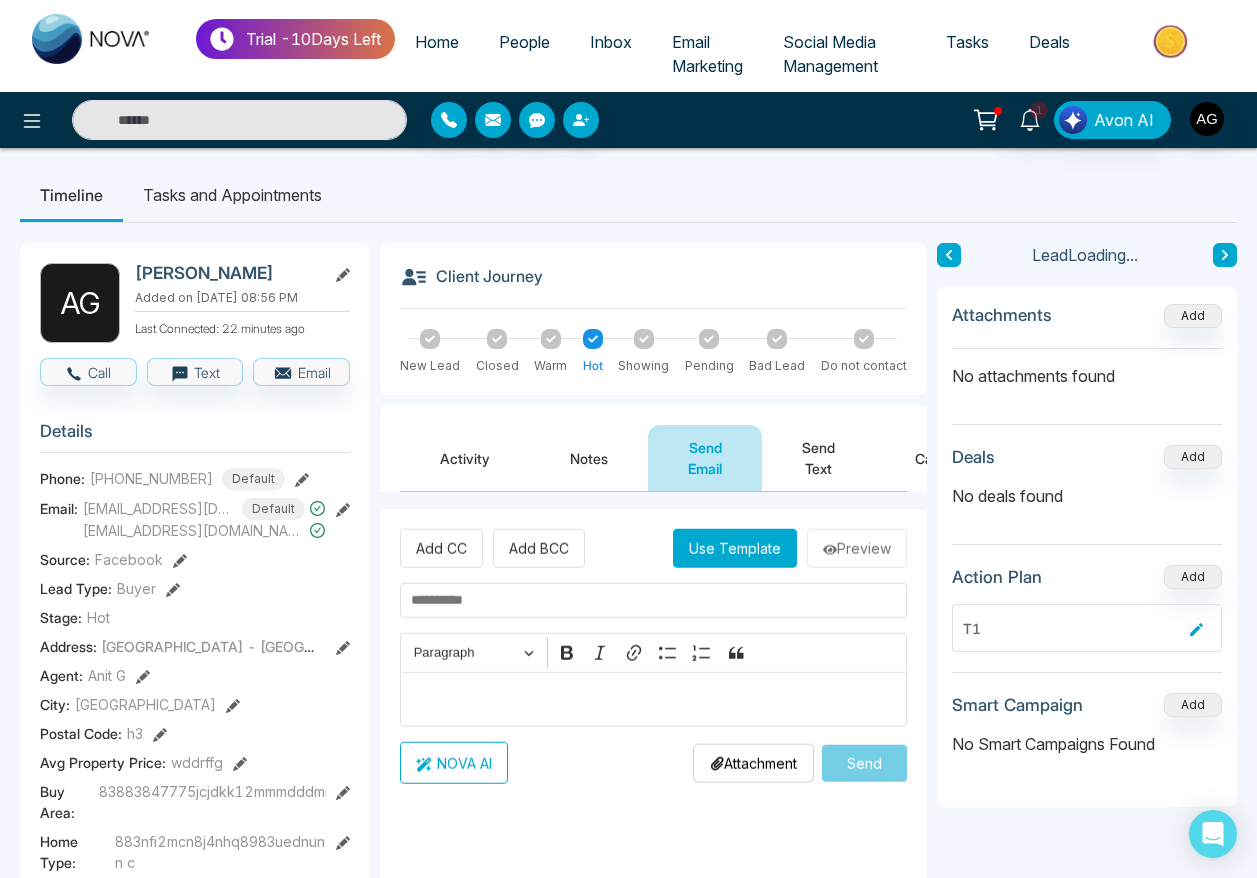 click on "Send Text" at bounding box center (818, 458) 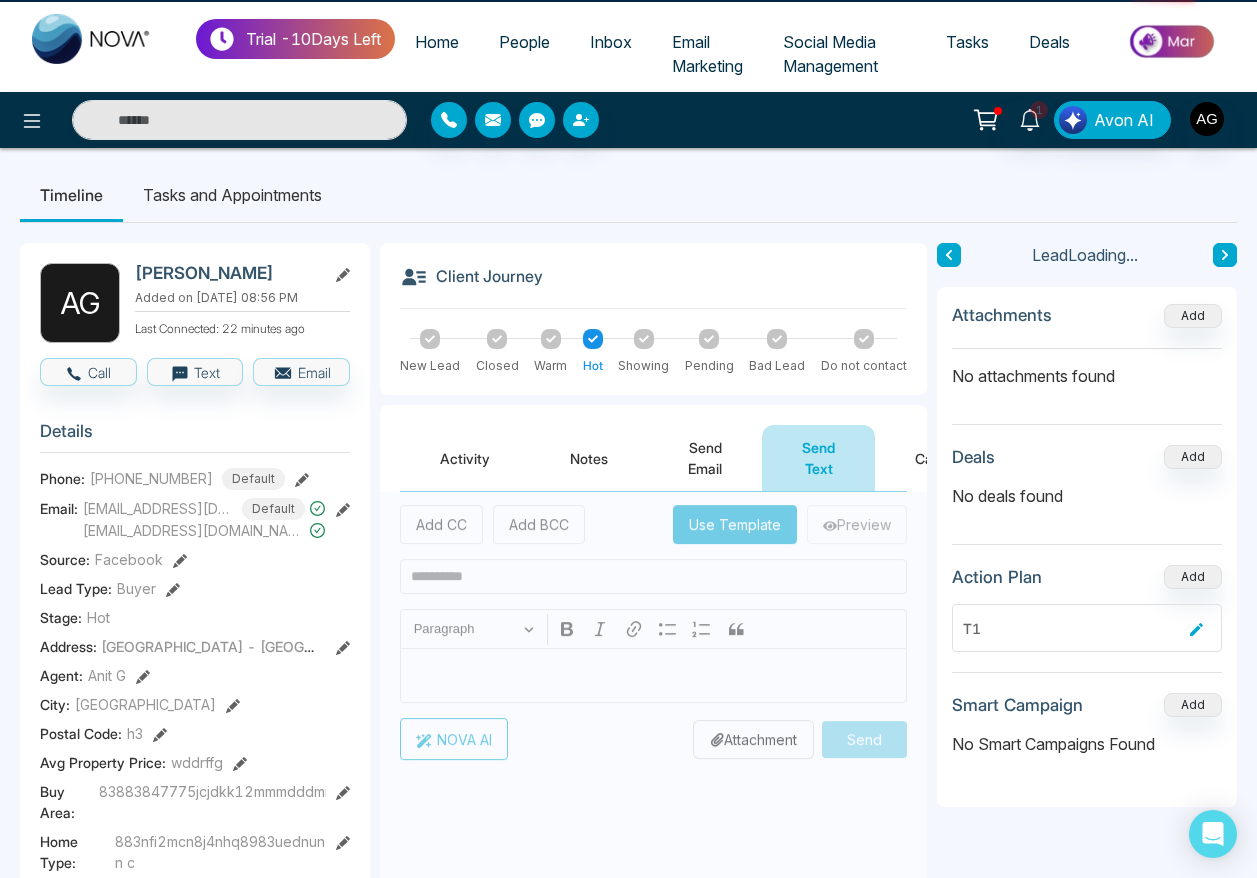 click on "Send Email" at bounding box center (705, 458) 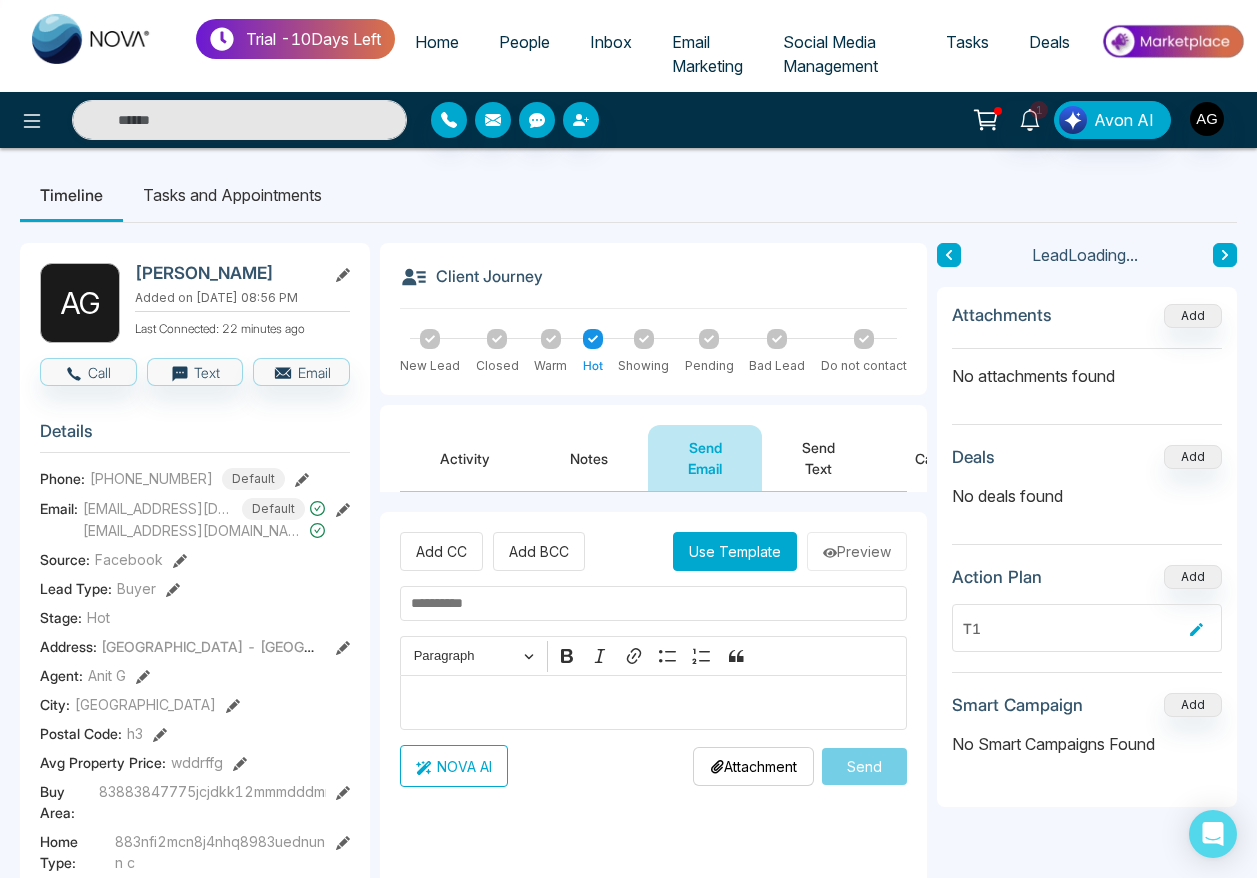 click on "Send Email" at bounding box center [705, 458] 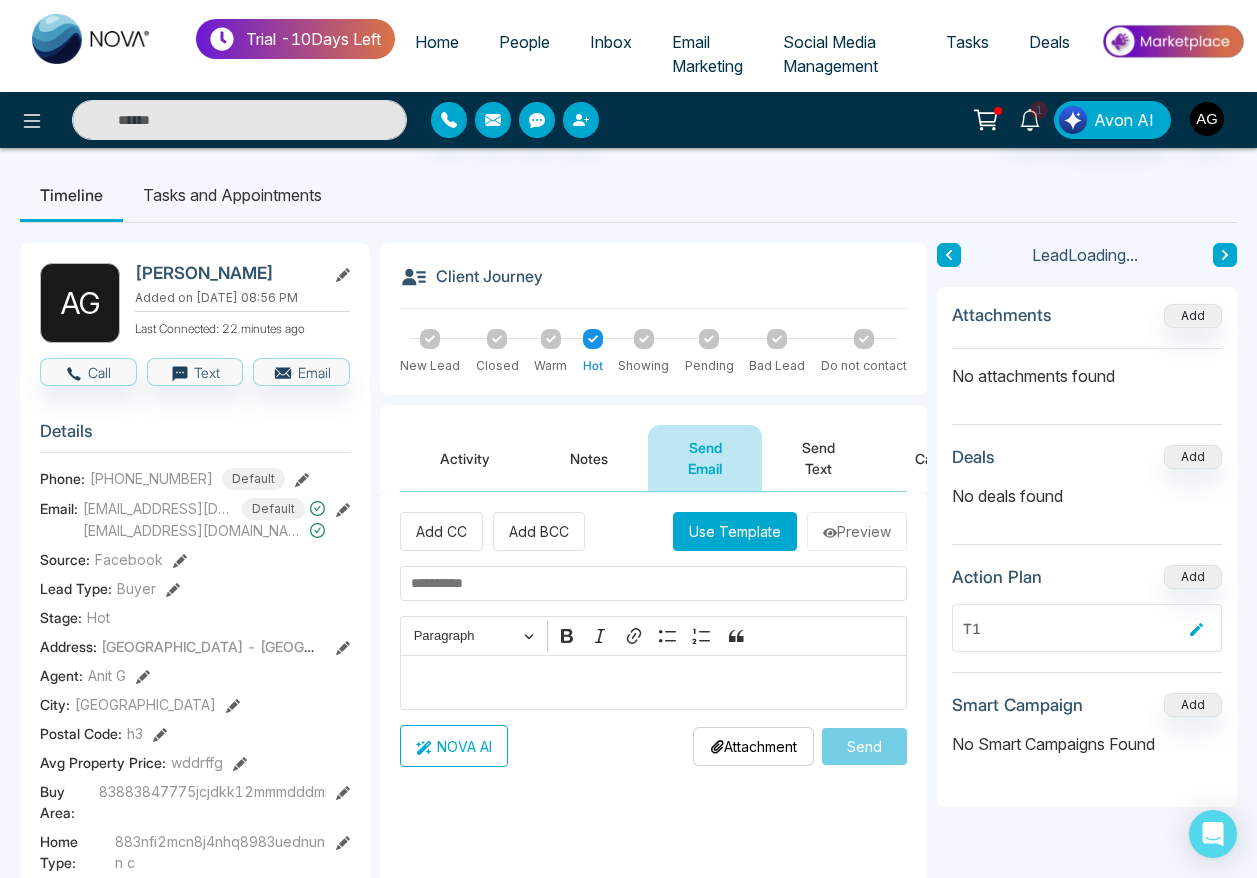 drag, startPoint x: 580, startPoint y: 456, endPoint x: 531, endPoint y: 456, distance: 49 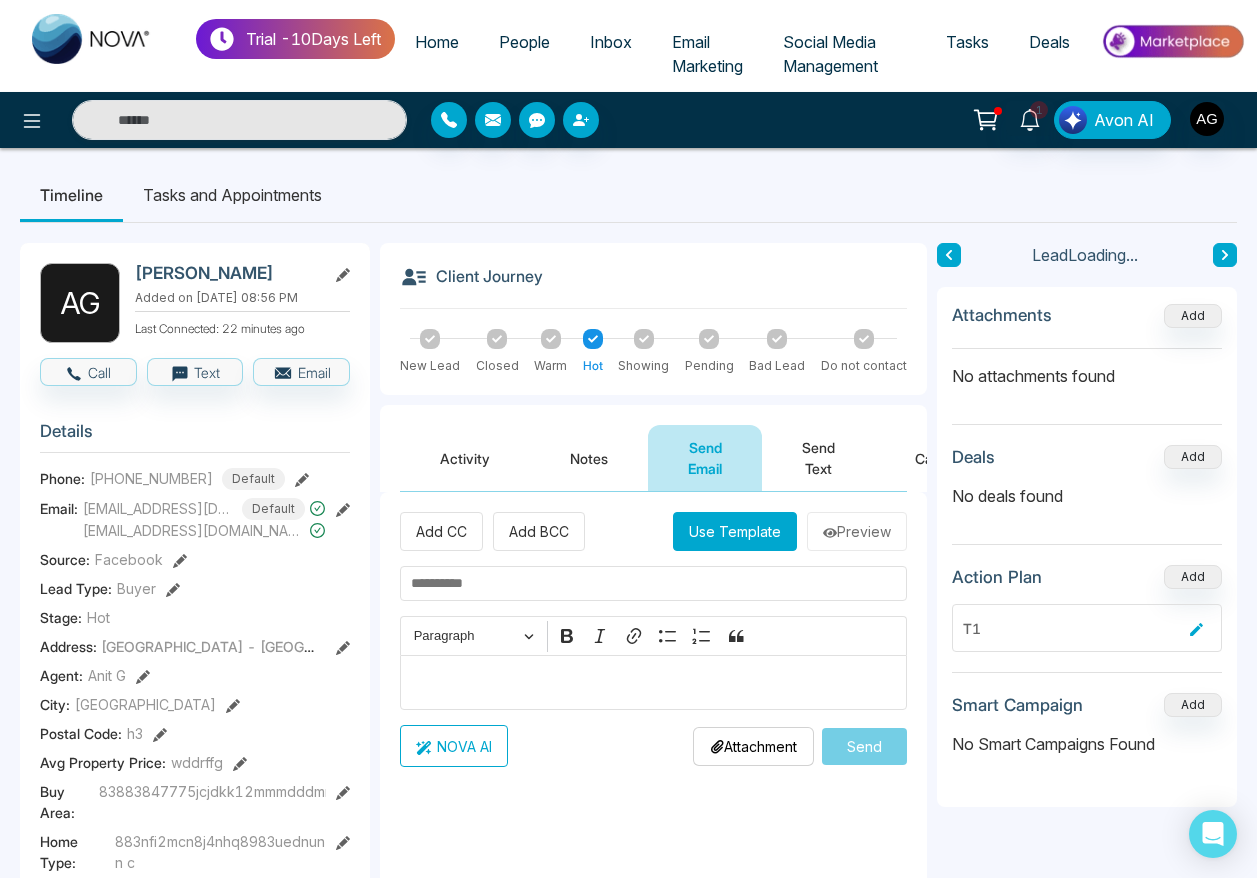 click on "Notes" at bounding box center (589, 458) 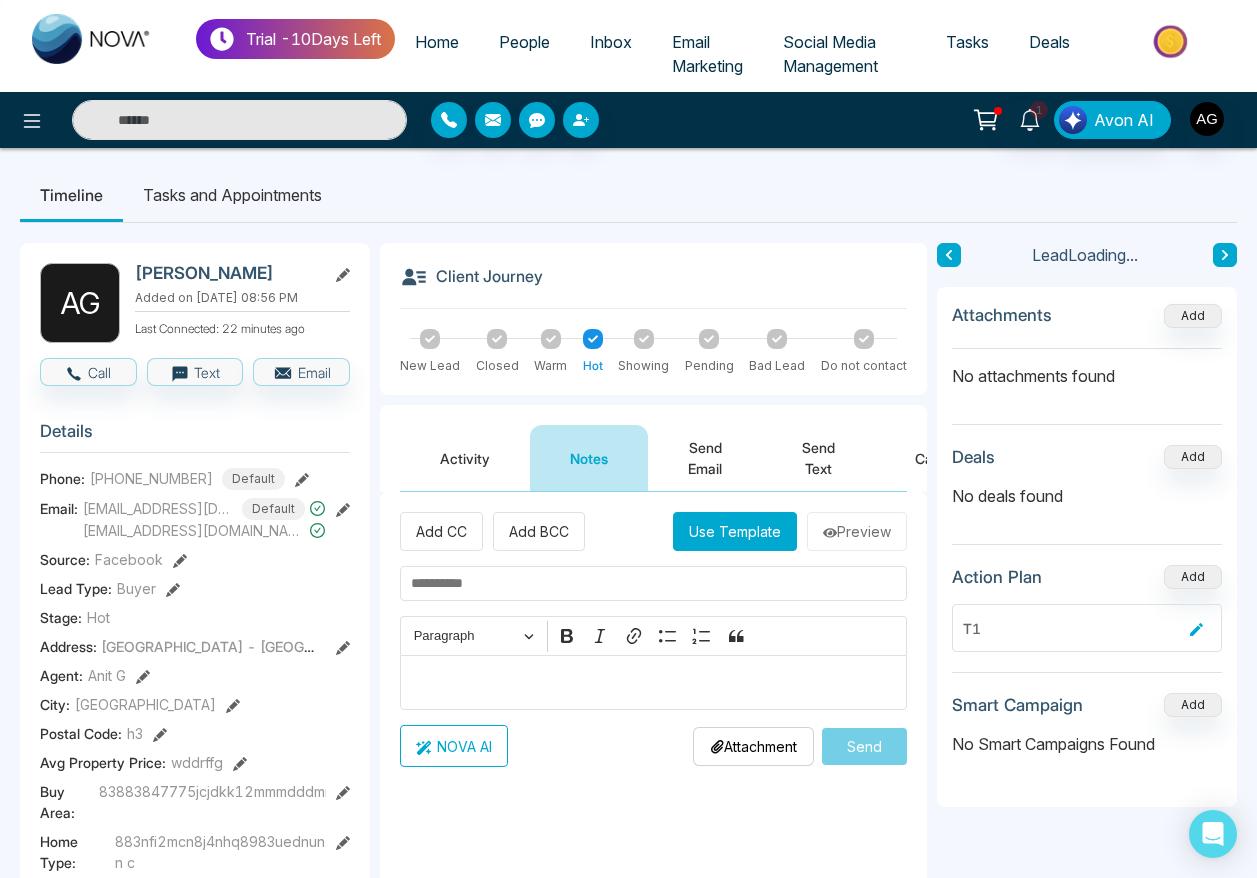 click on "Activity" at bounding box center (465, 458) 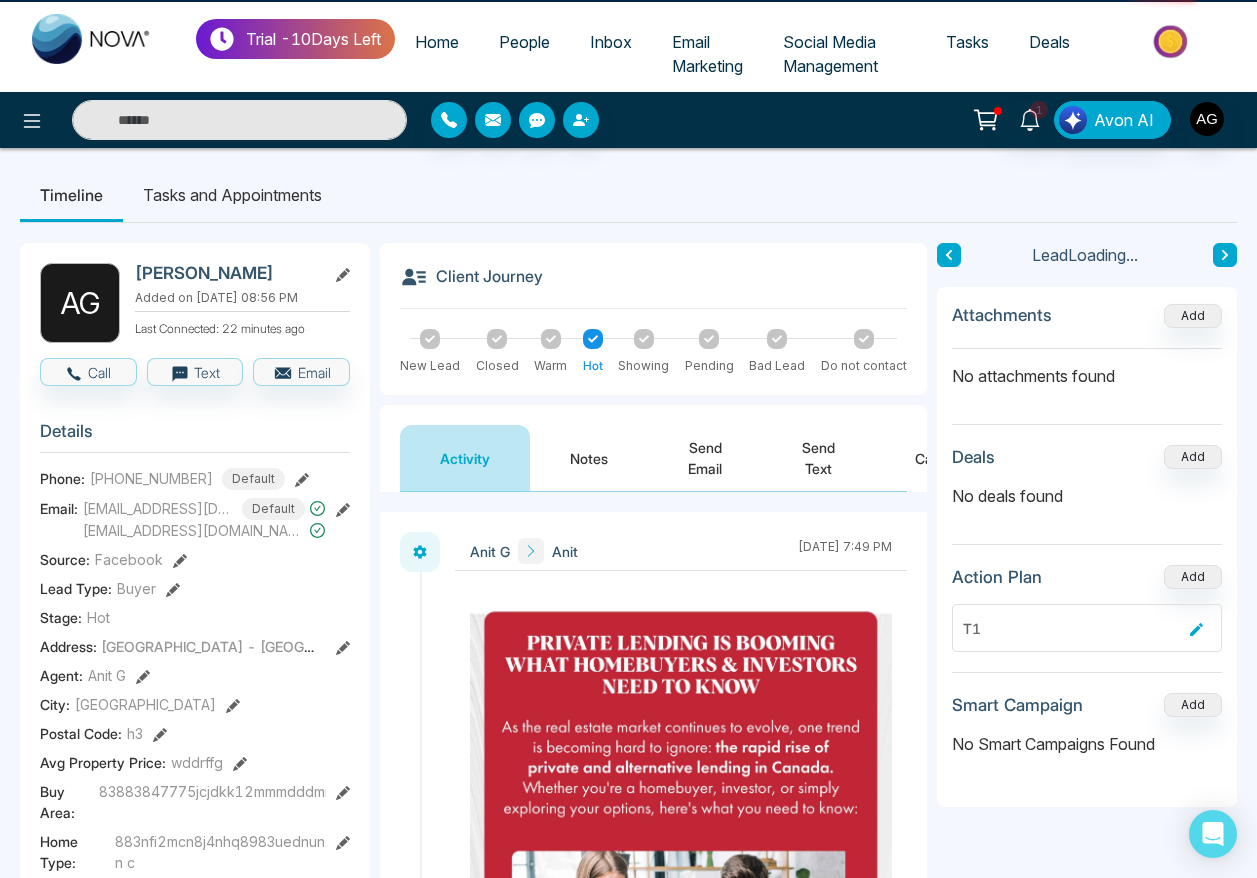 click on "Notes" at bounding box center [589, 458] 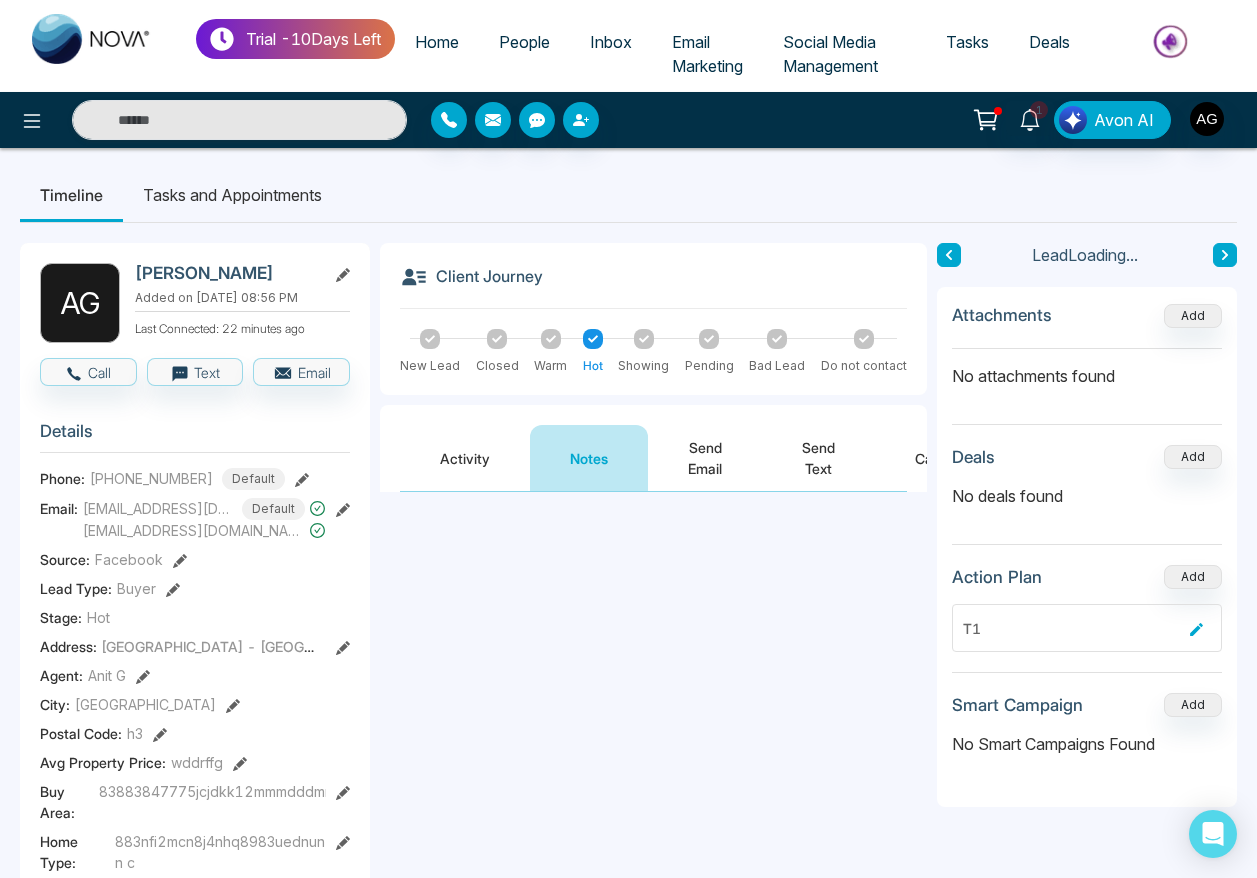 drag, startPoint x: 708, startPoint y: 456, endPoint x: 766, endPoint y: 456, distance: 58 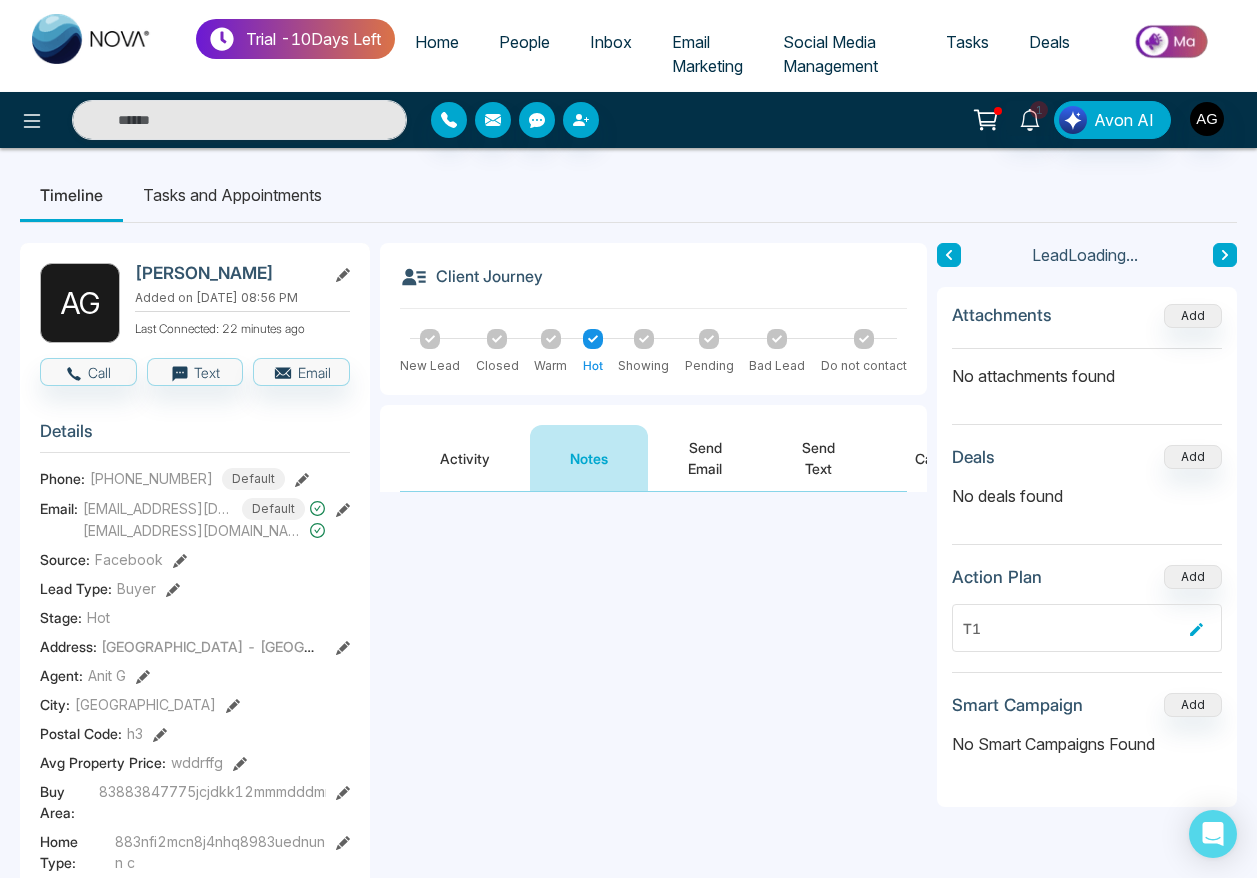 click on "Send Email" at bounding box center [705, 458] 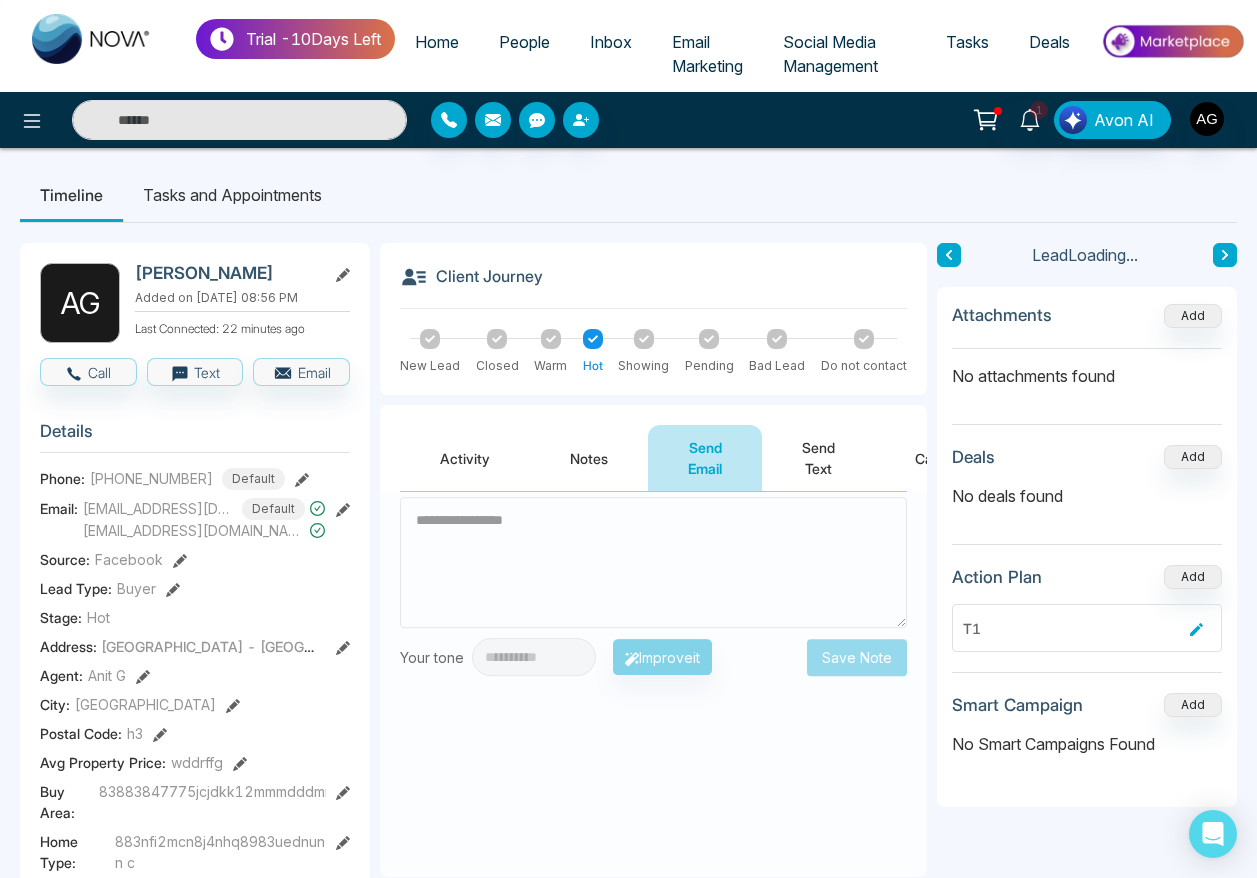 click on "Send Text" at bounding box center [818, 458] 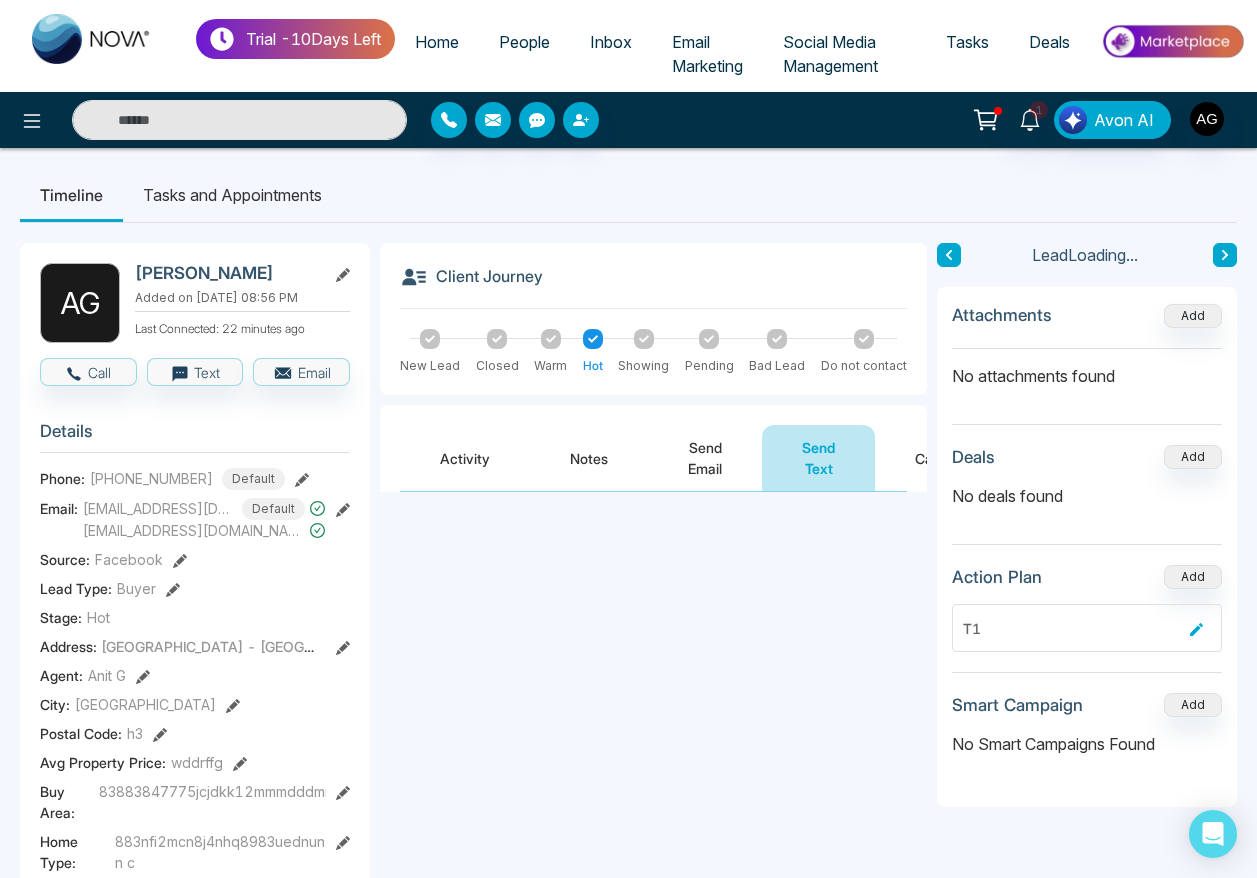 click on "Send Email" at bounding box center (705, 458) 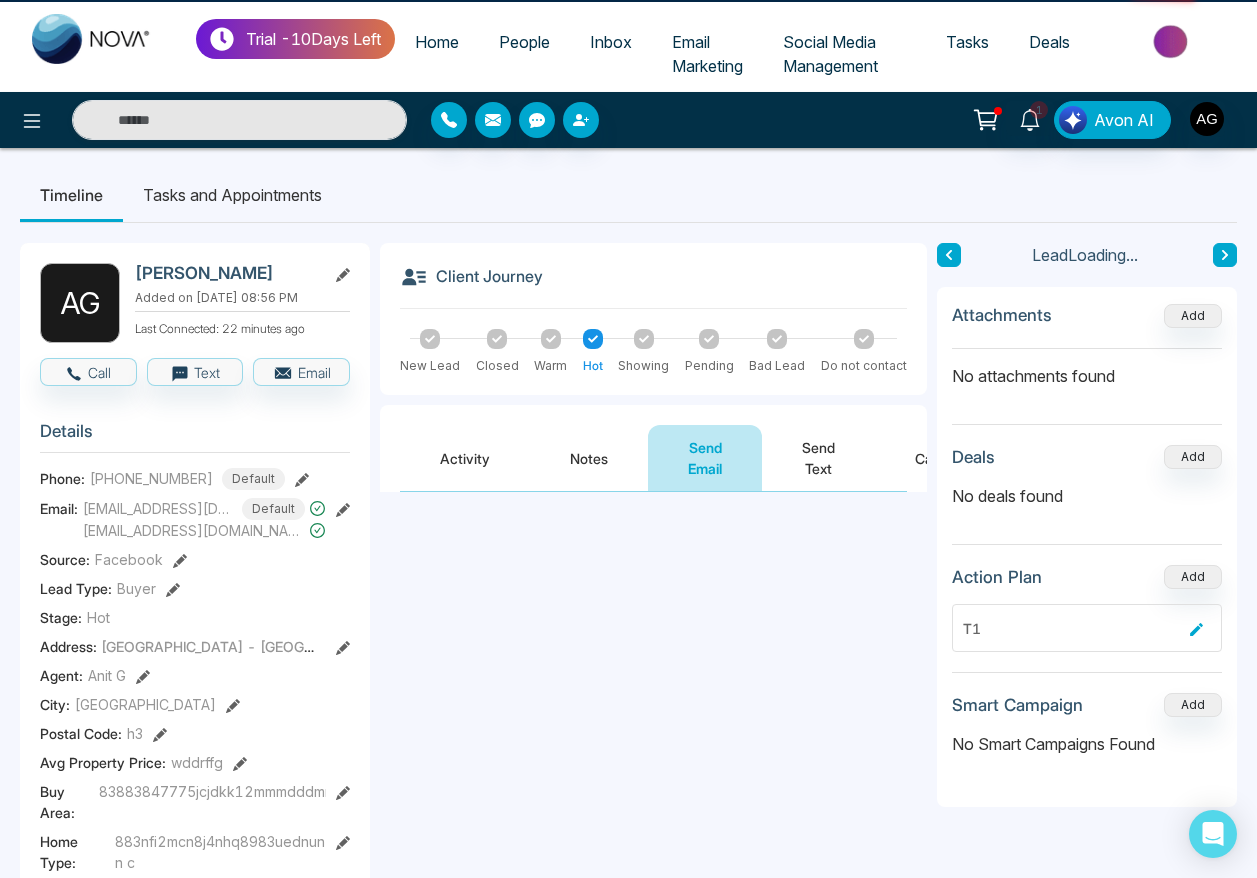 click on "Send Email" at bounding box center (705, 458) 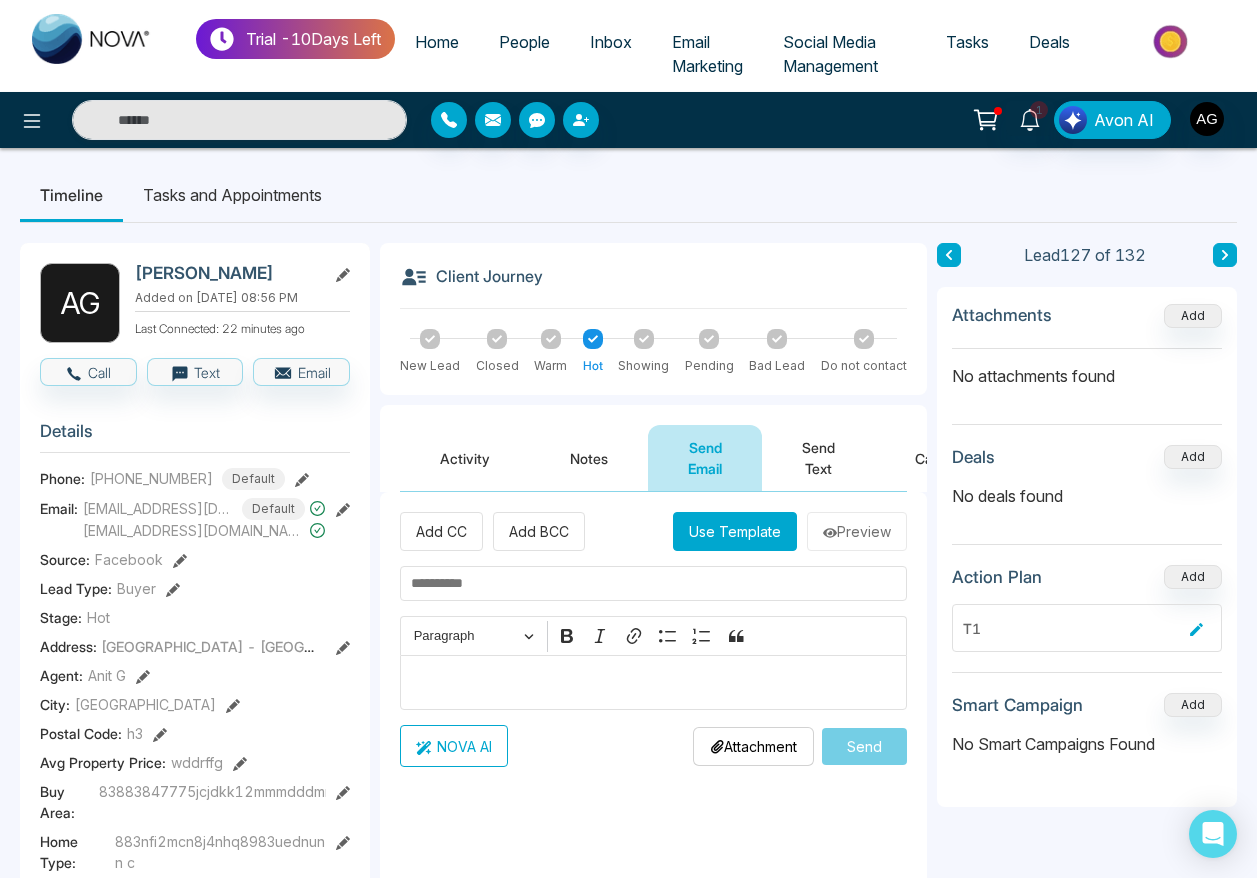 click on "Notes" at bounding box center [589, 458] 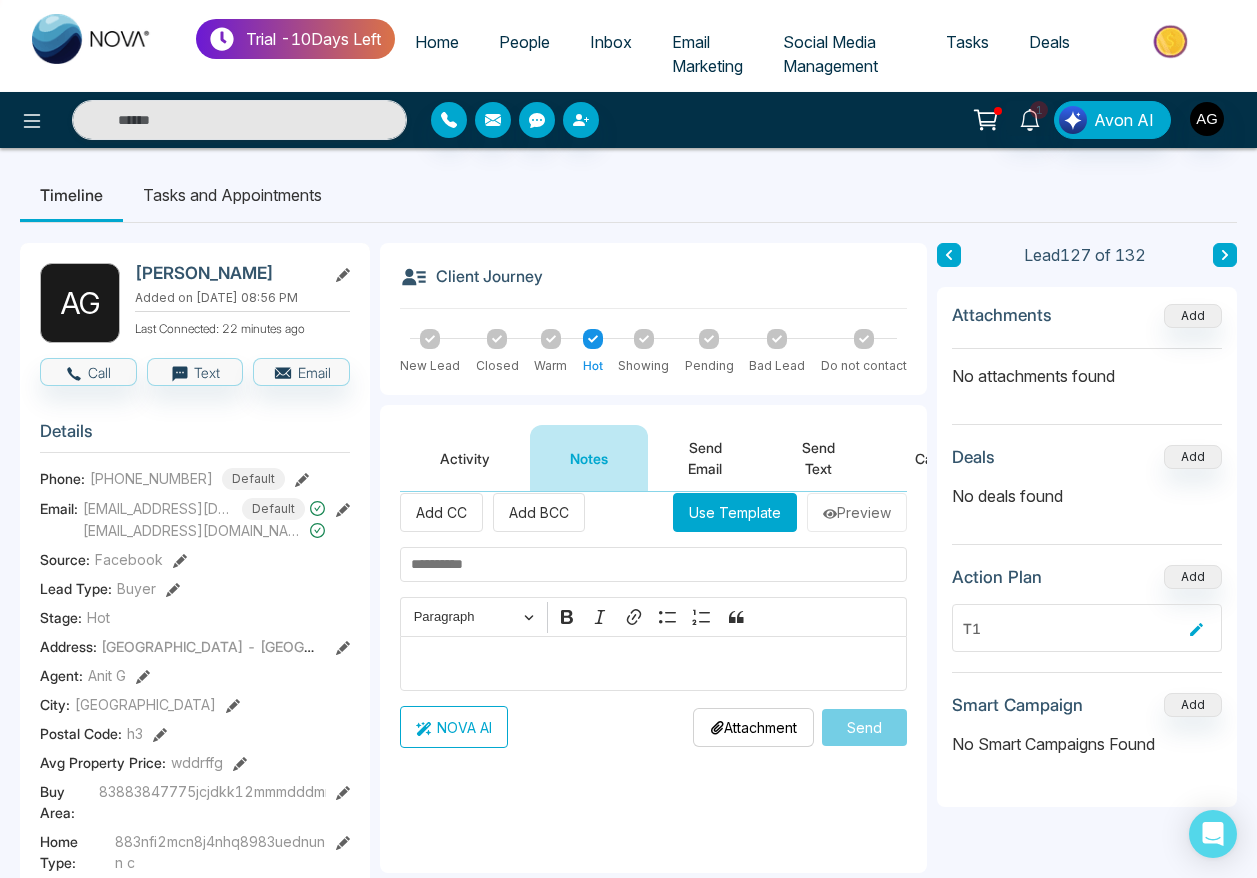 click on "Activity" at bounding box center (465, 458) 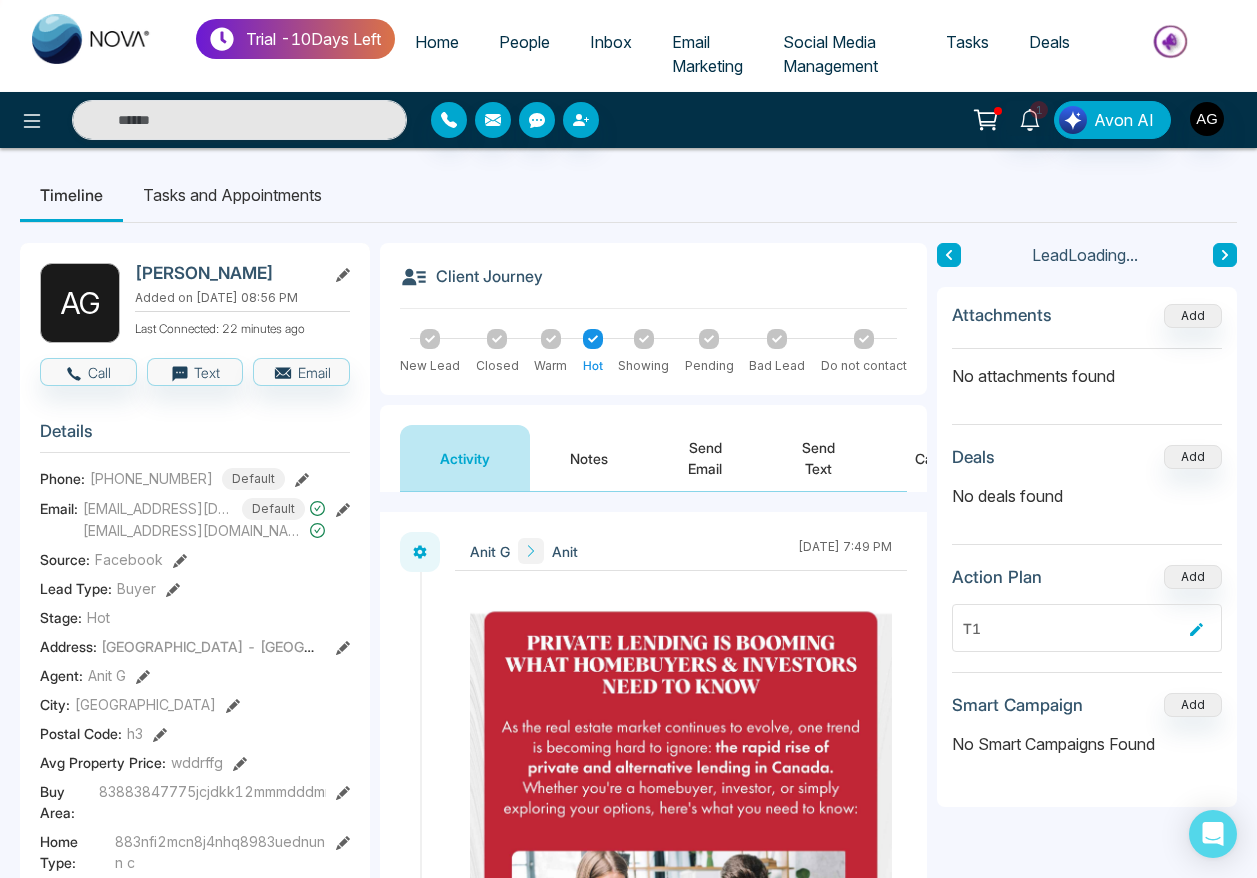 click on "Notes" at bounding box center (589, 458) 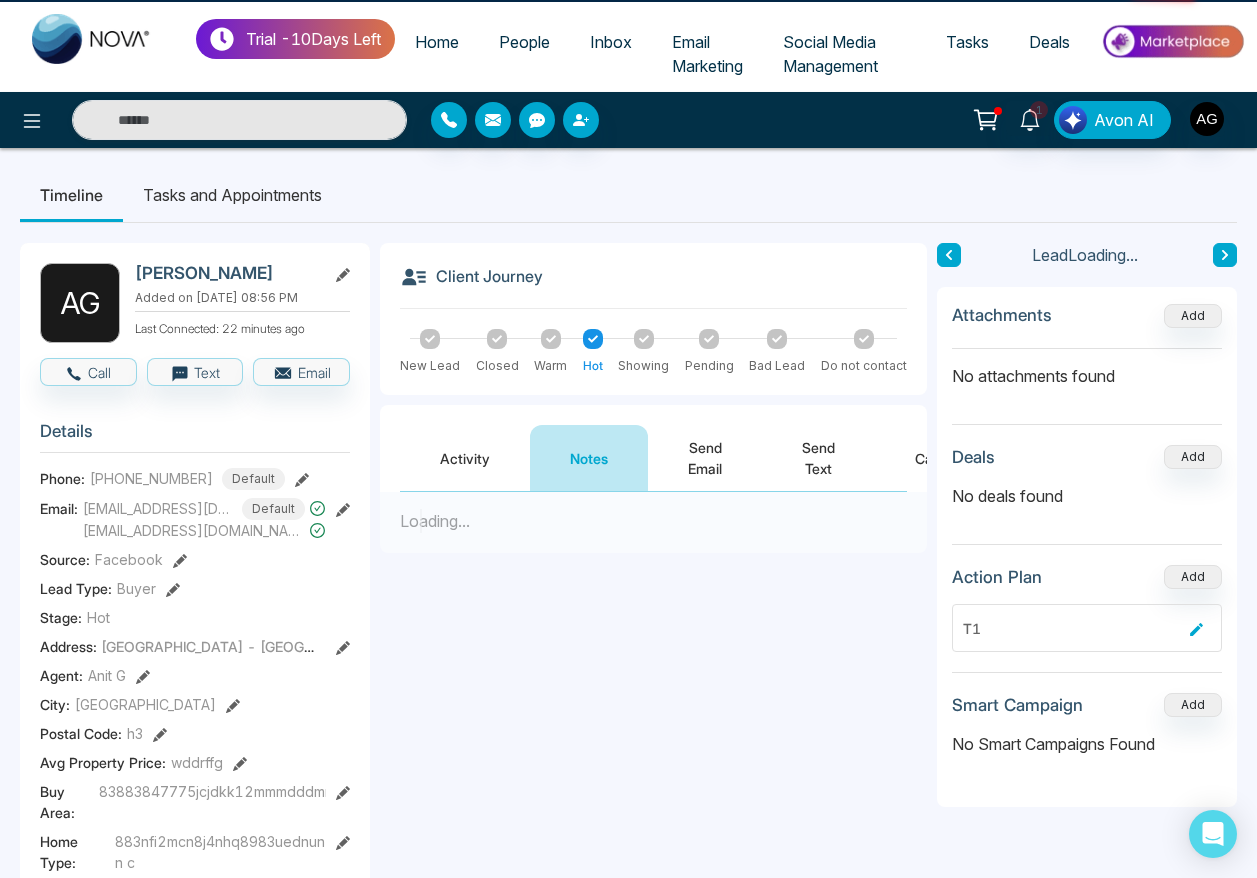 click on "Send Email" at bounding box center [705, 458] 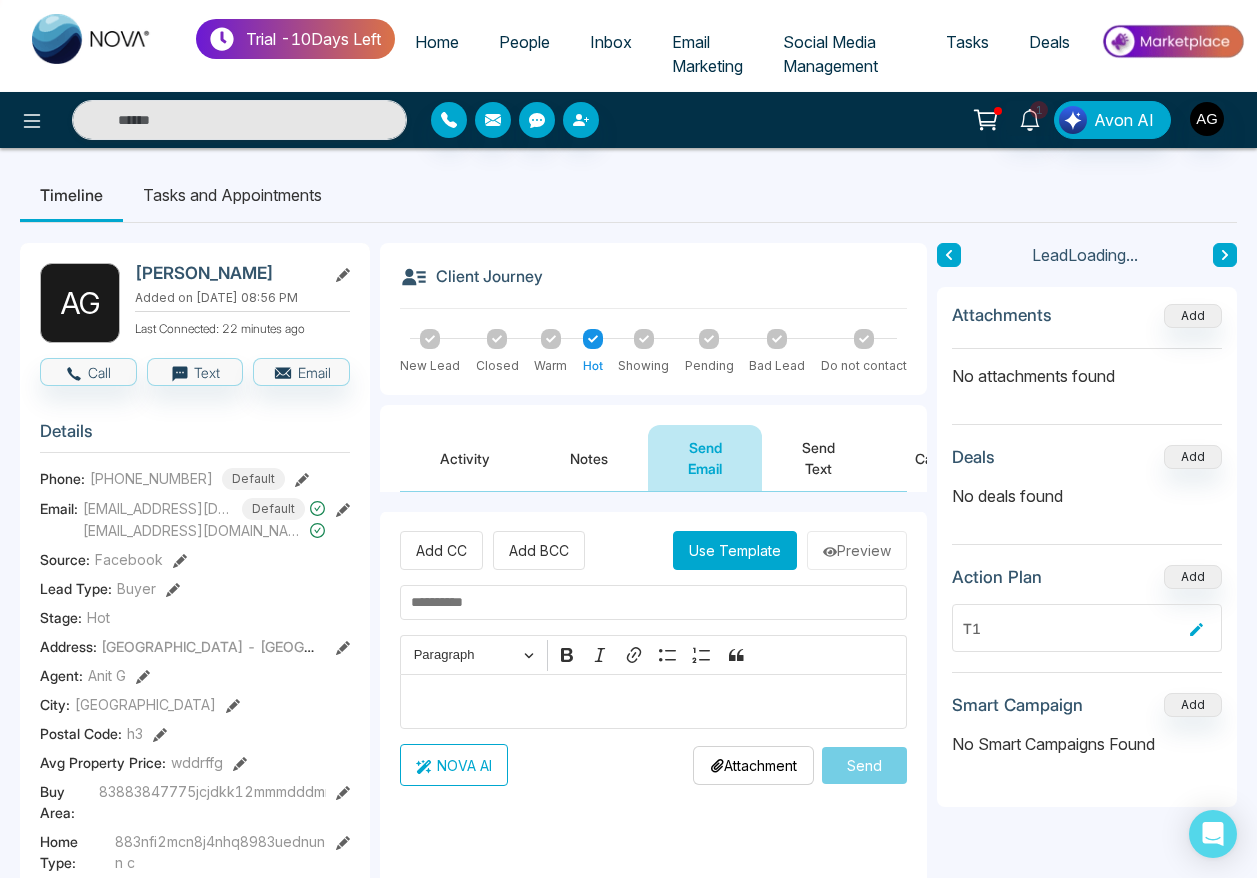 click on "Send Text" at bounding box center (818, 458) 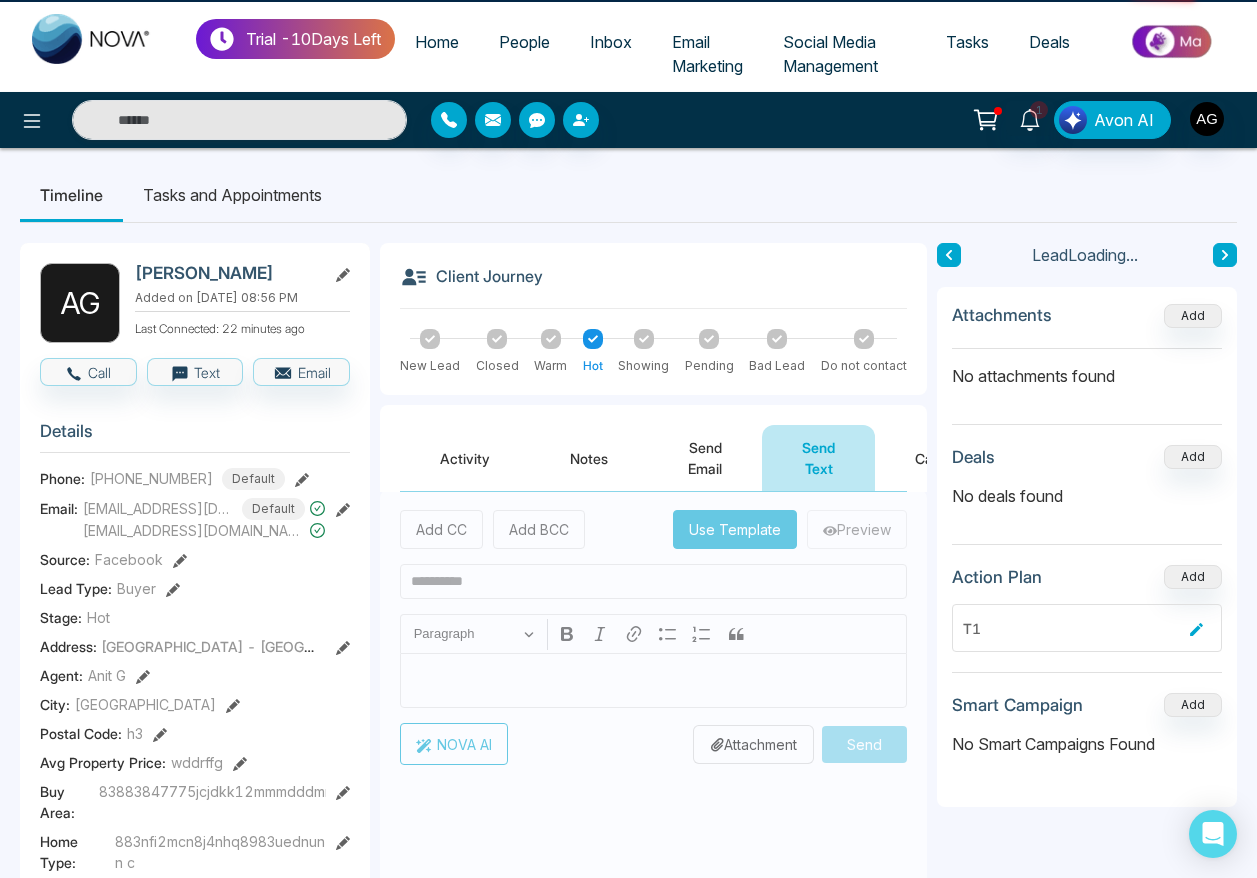 click on "Send Email" at bounding box center (705, 458) 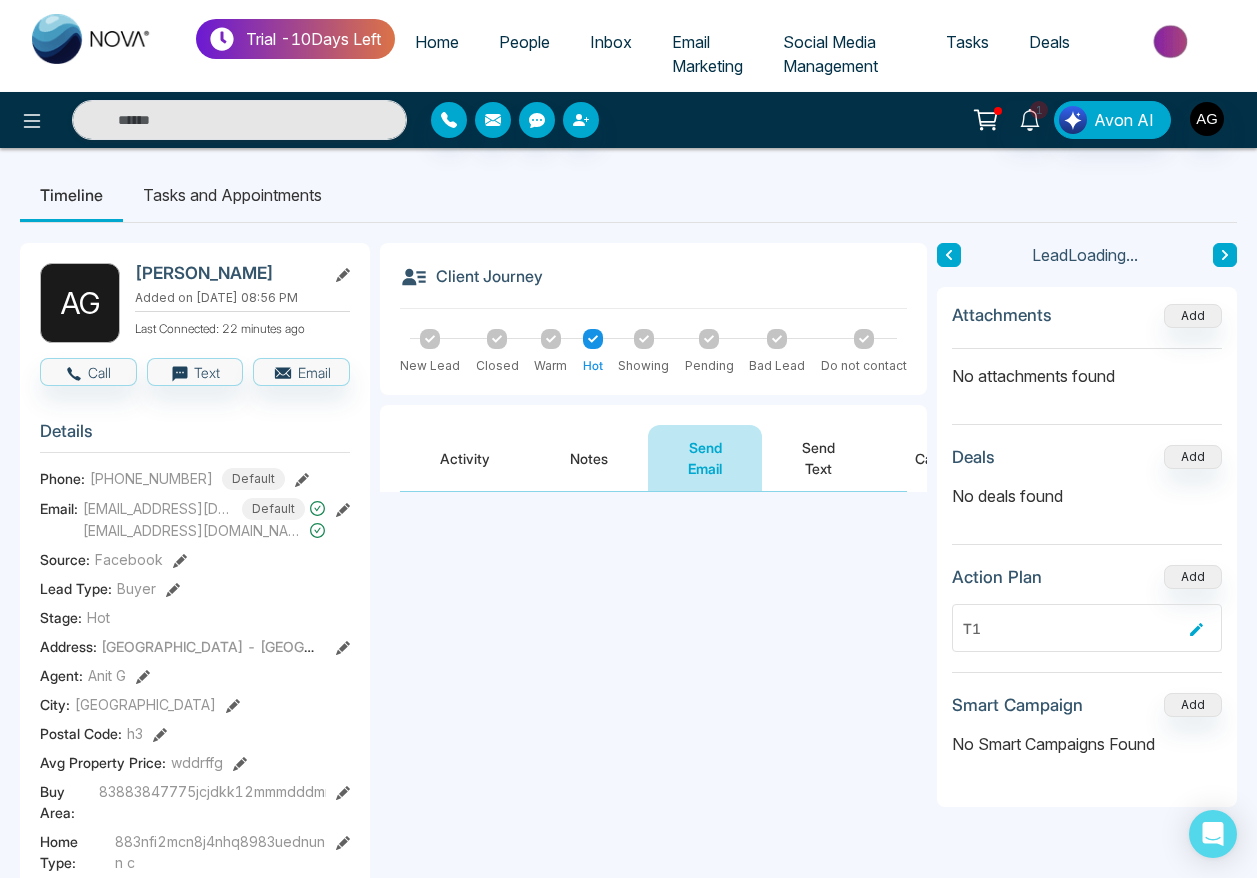 click on "Notes" at bounding box center [589, 458] 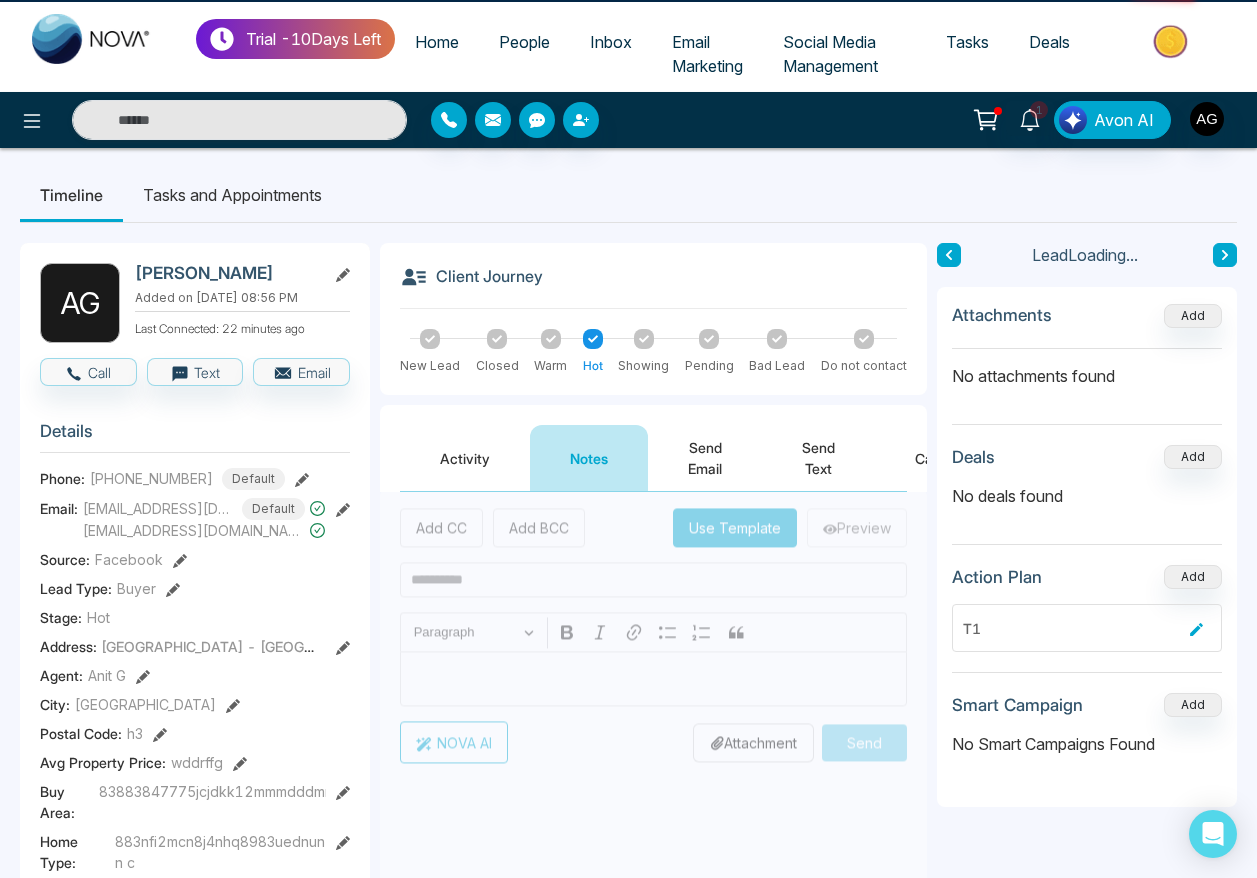 click on "Activity" at bounding box center (465, 458) 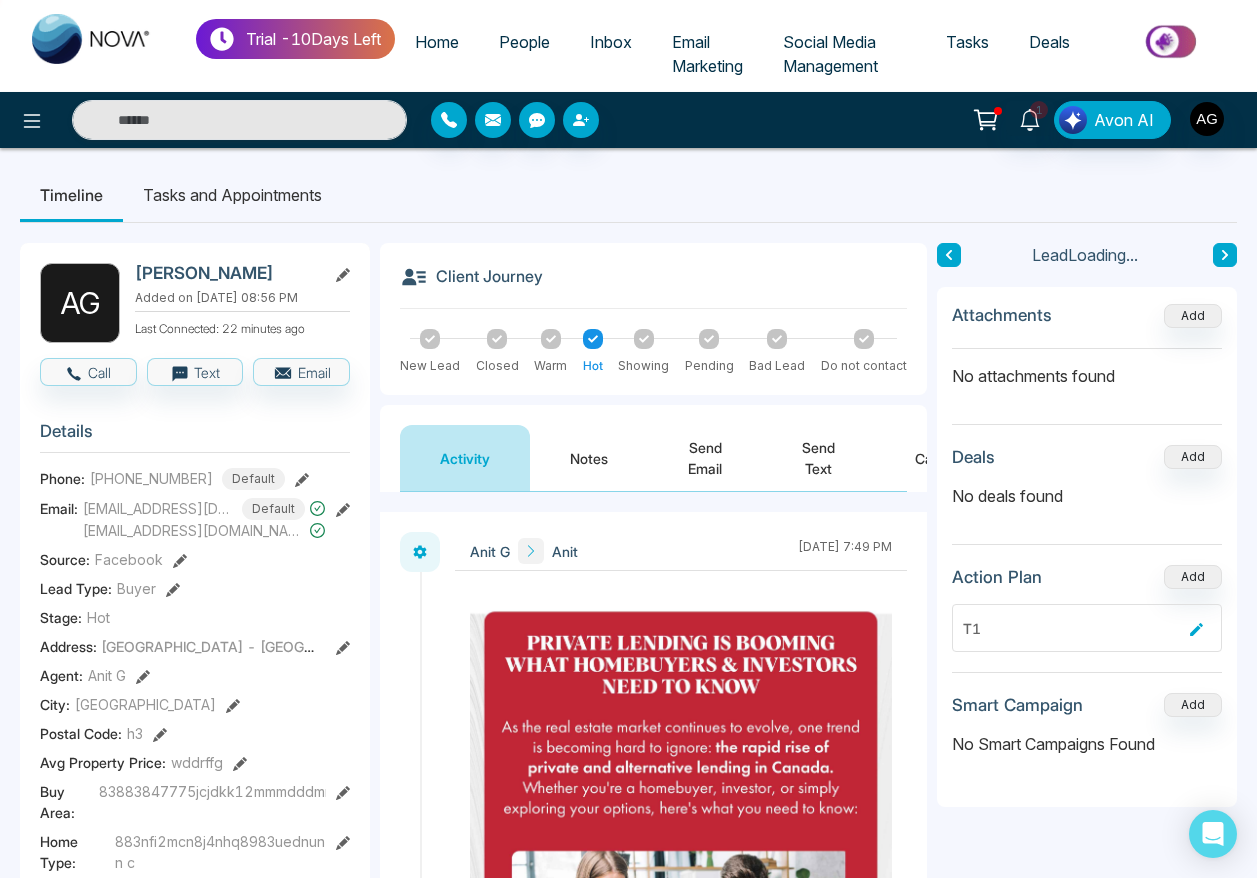 click on "Notes" at bounding box center [589, 458] 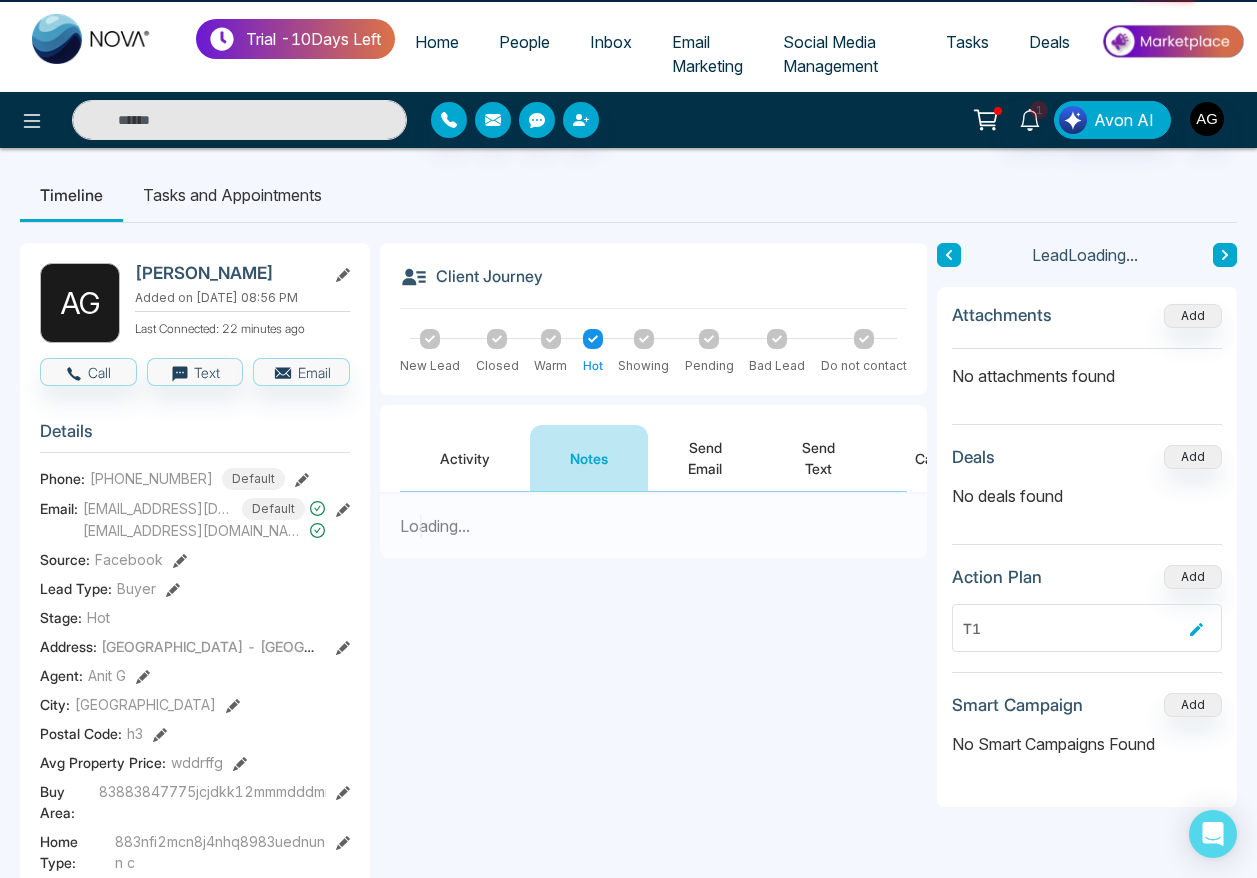 click on "Send Email" at bounding box center (705, 458) 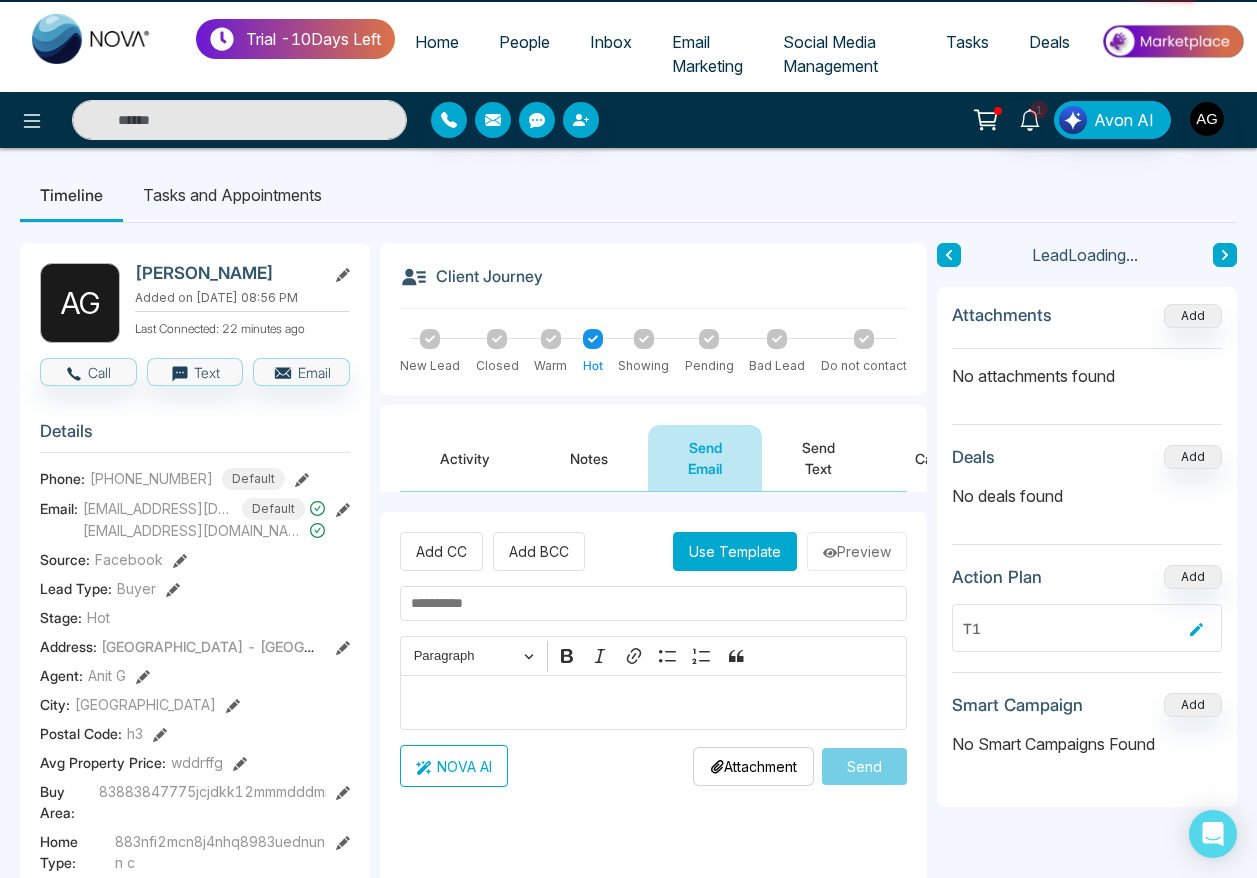 click on "Send Text" at bounding box center [818, 458] 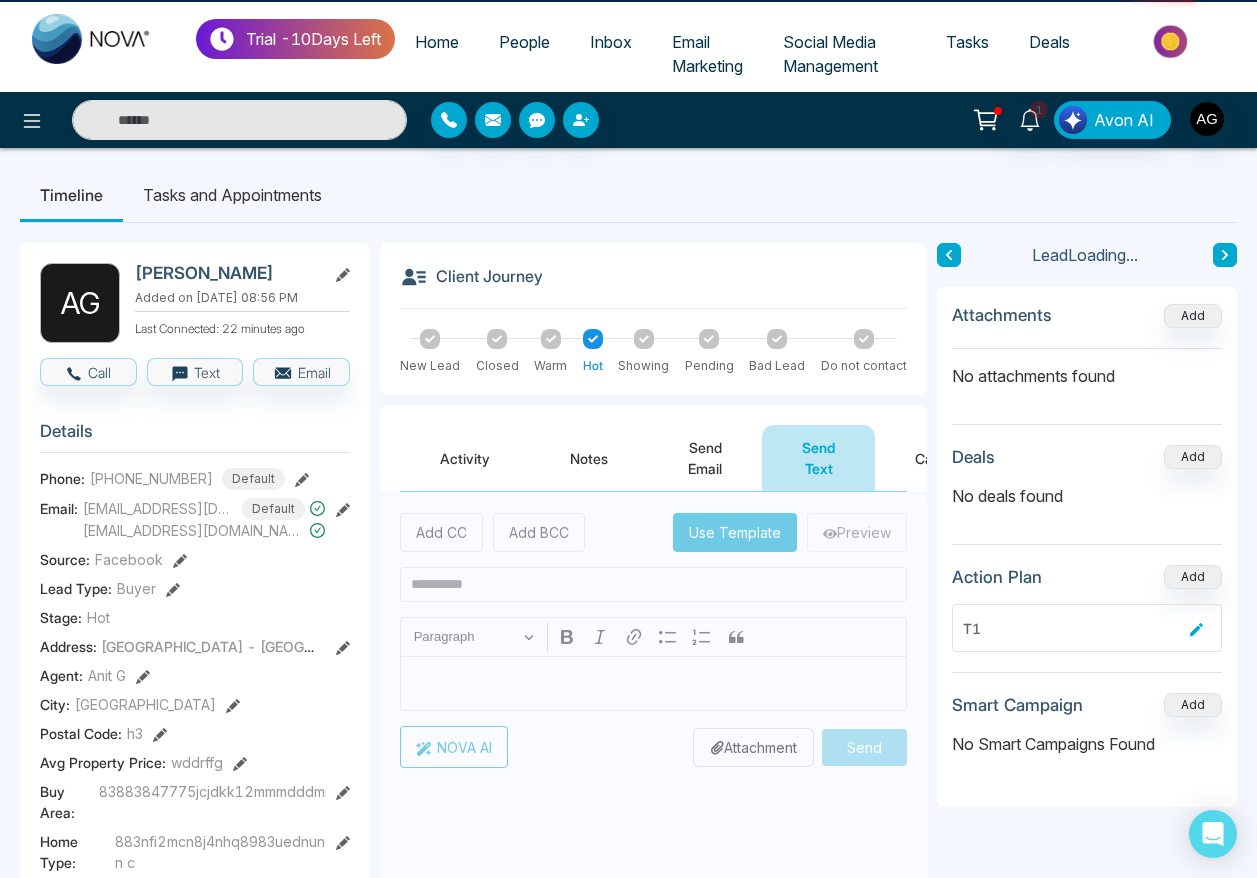 click on "Send Email" at bounding box center [705, 458] 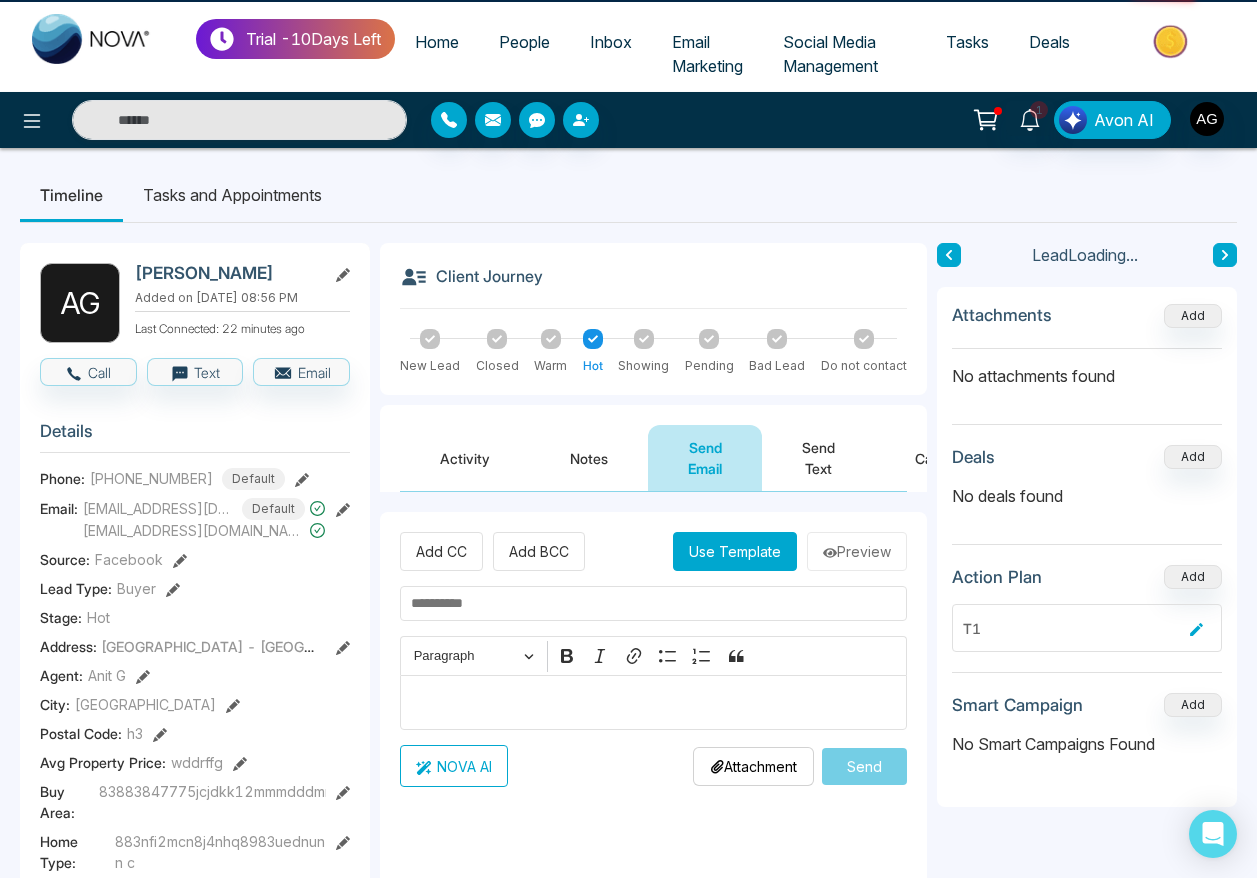 click on "Notes" at bounding box center (589, 458) 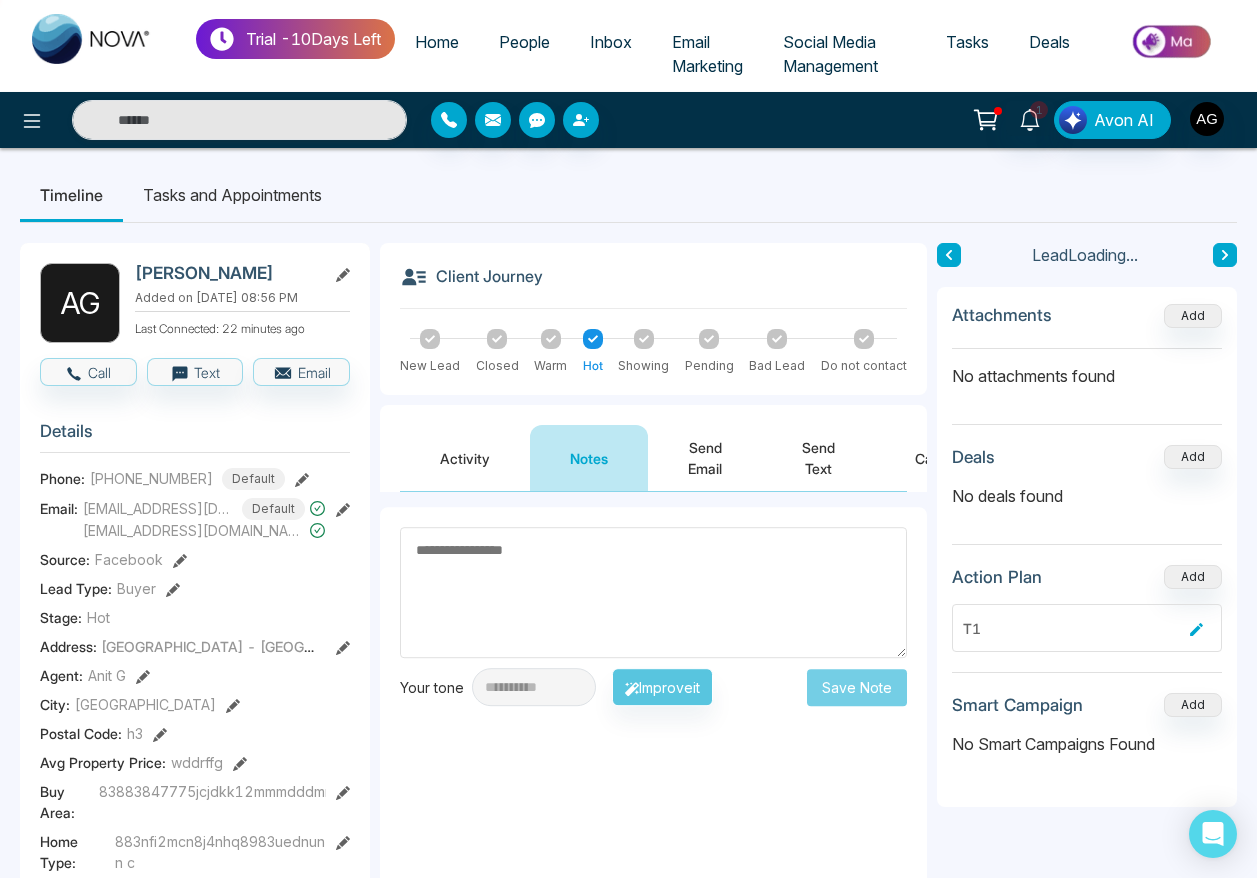 click on "Activity" at bounding box center [465, 458] 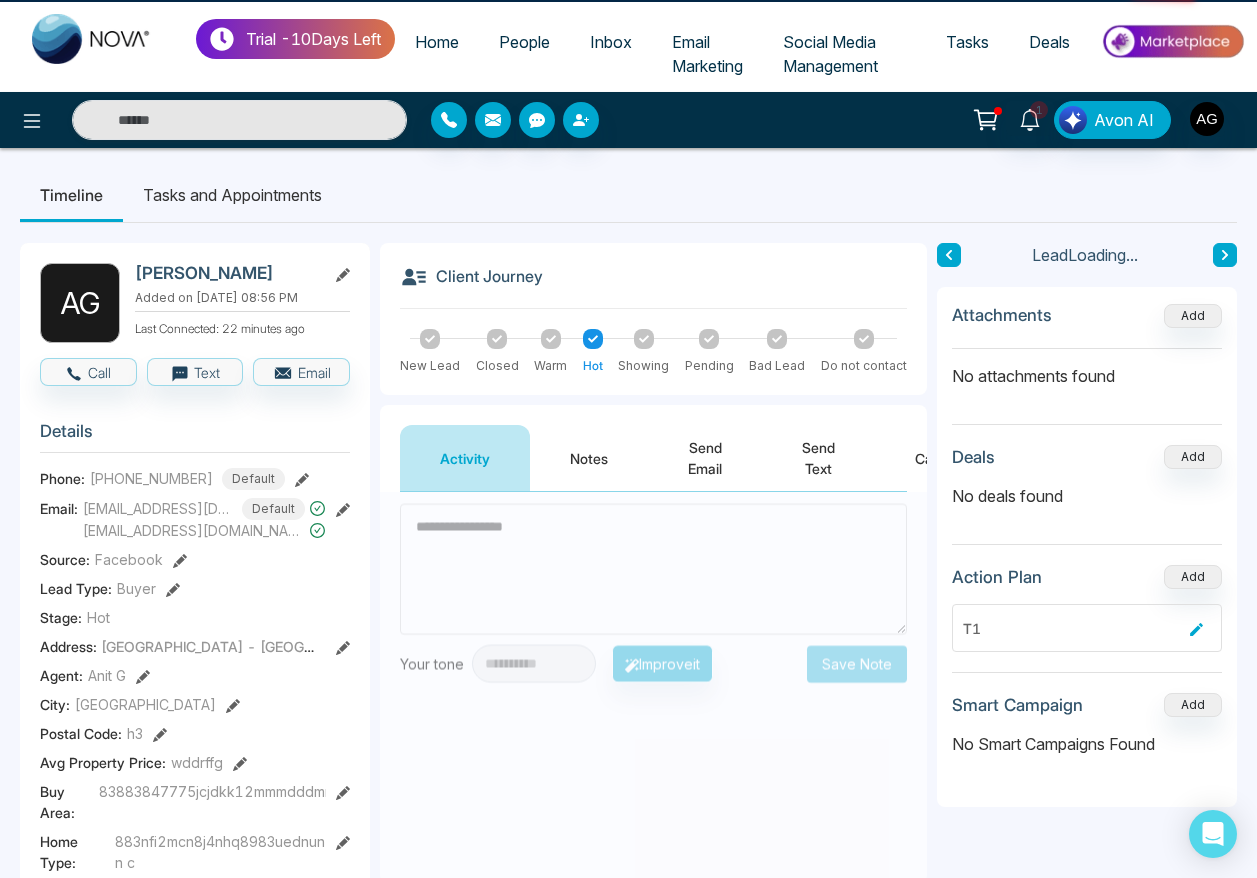 click on "Notes" at bounding box center [589, 458] 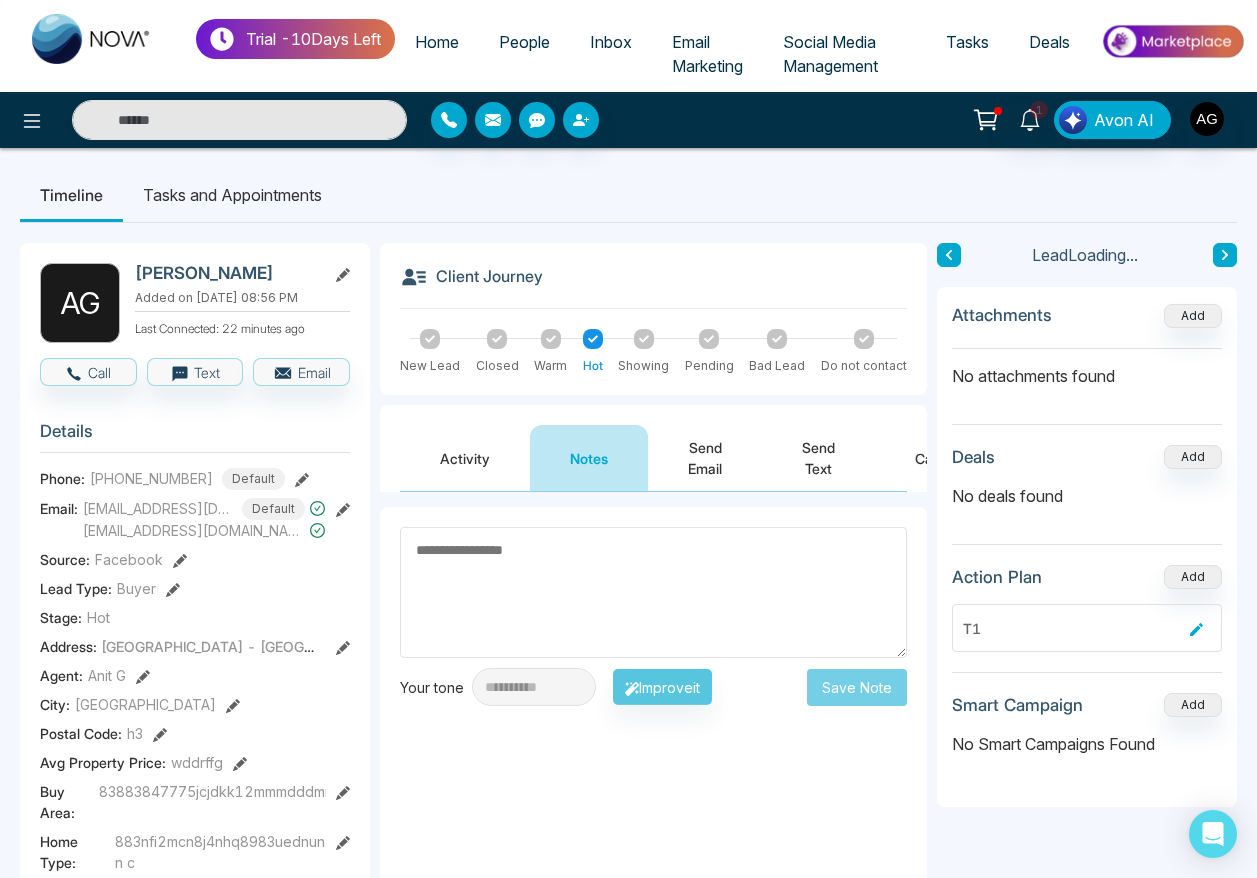 click on "Notes" at bounding box center [589, 458] 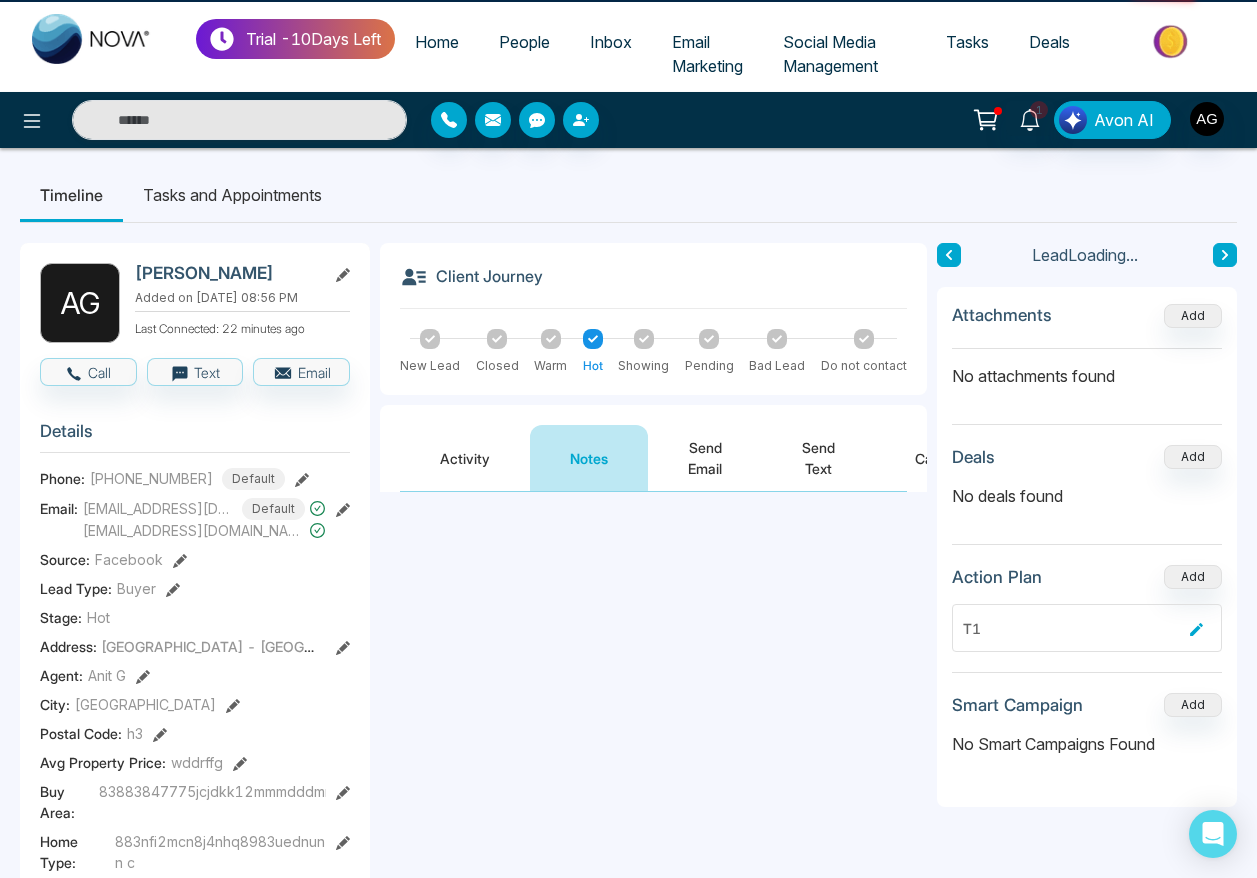 click on "Send Email" at bounding box center [705, 458] 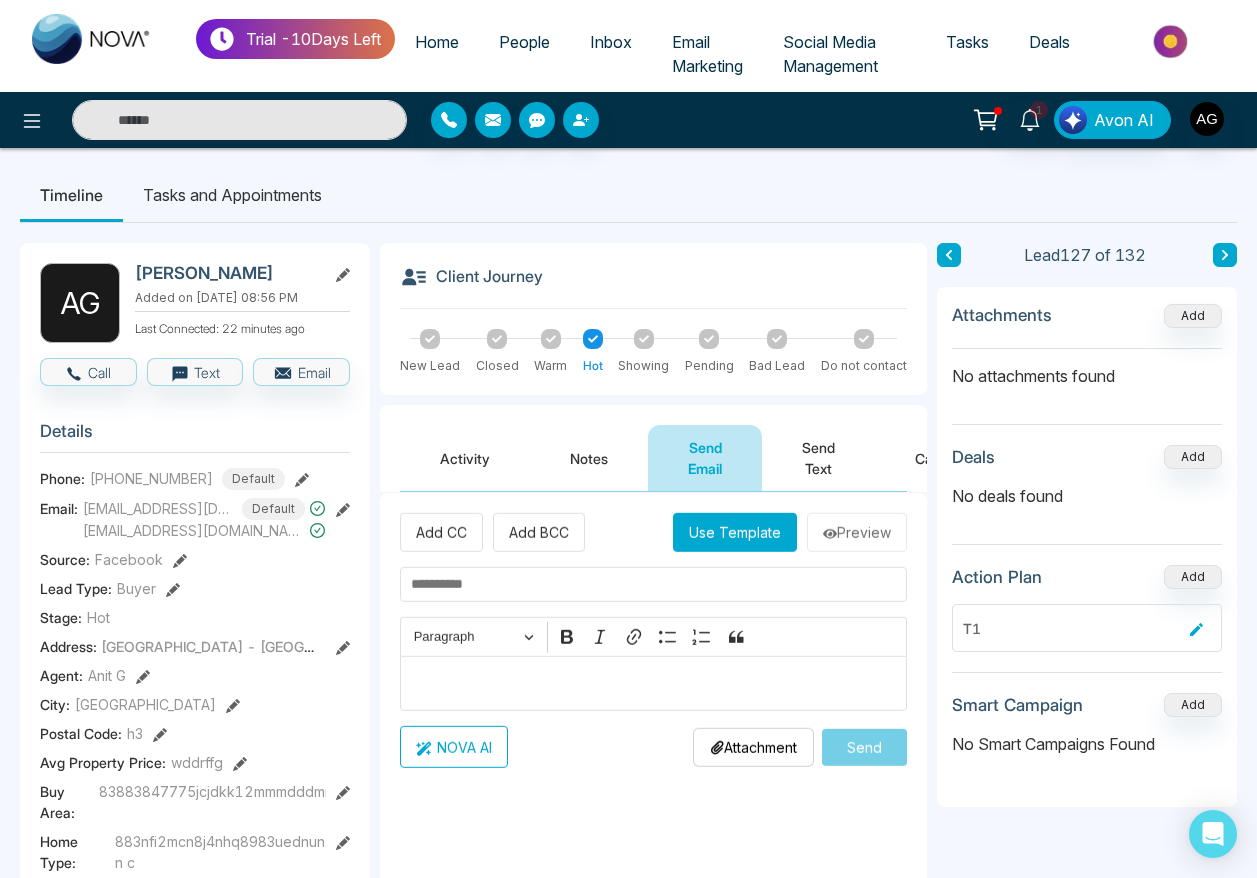 click on "Send Text" at bounding box center [818, 458] 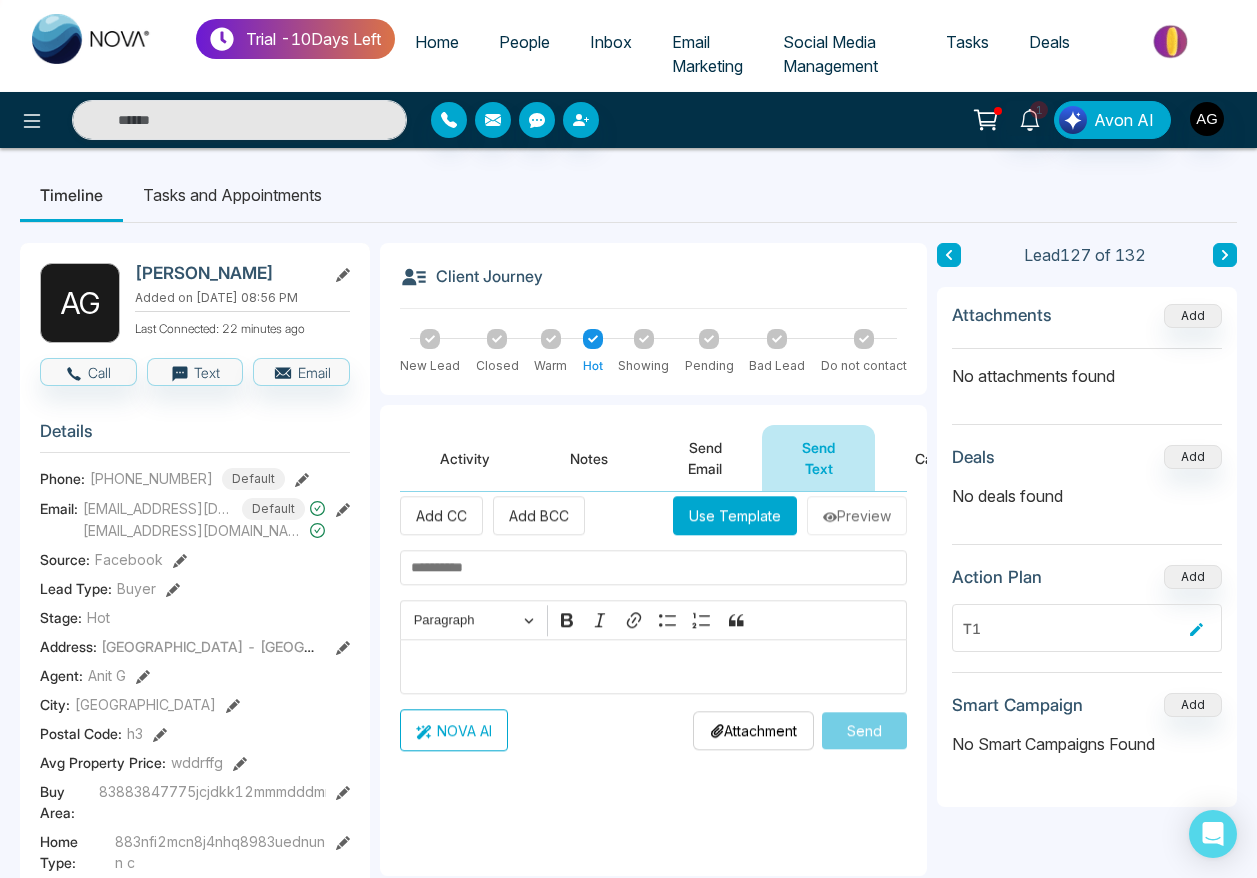 click on "Send Email" at bounding box center (705, 458) 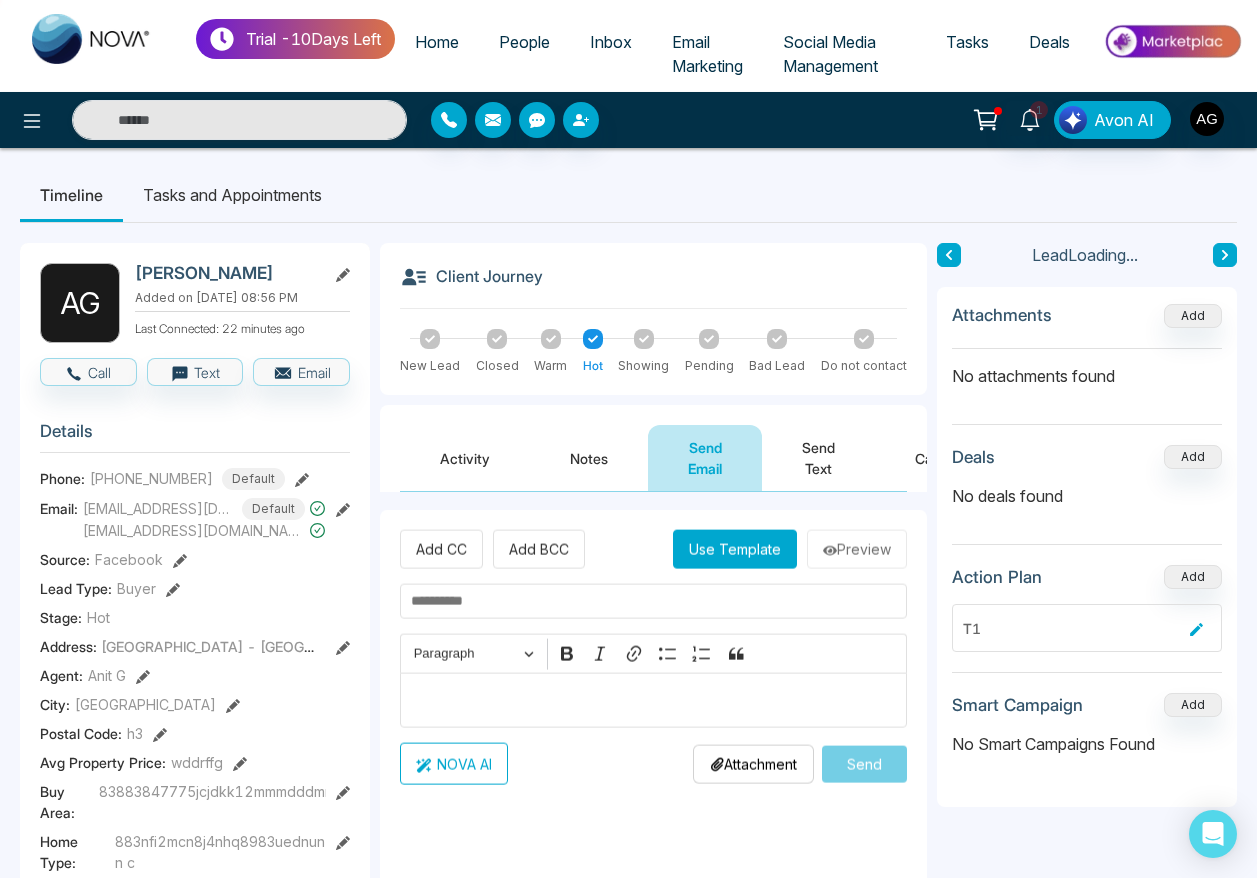 click on "Notes" at bounding box center [589, 458] 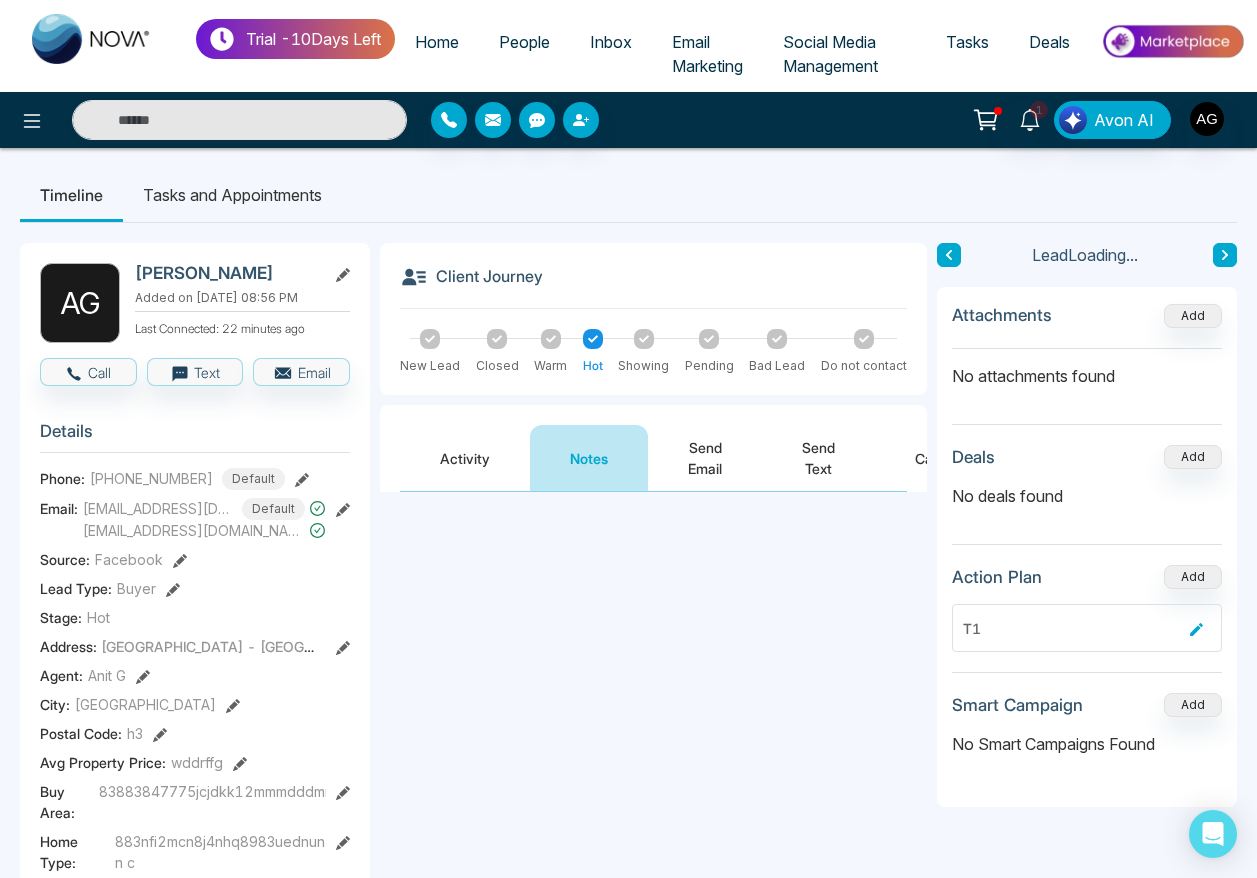 click on "Activity" at bounding box center [465, 458] 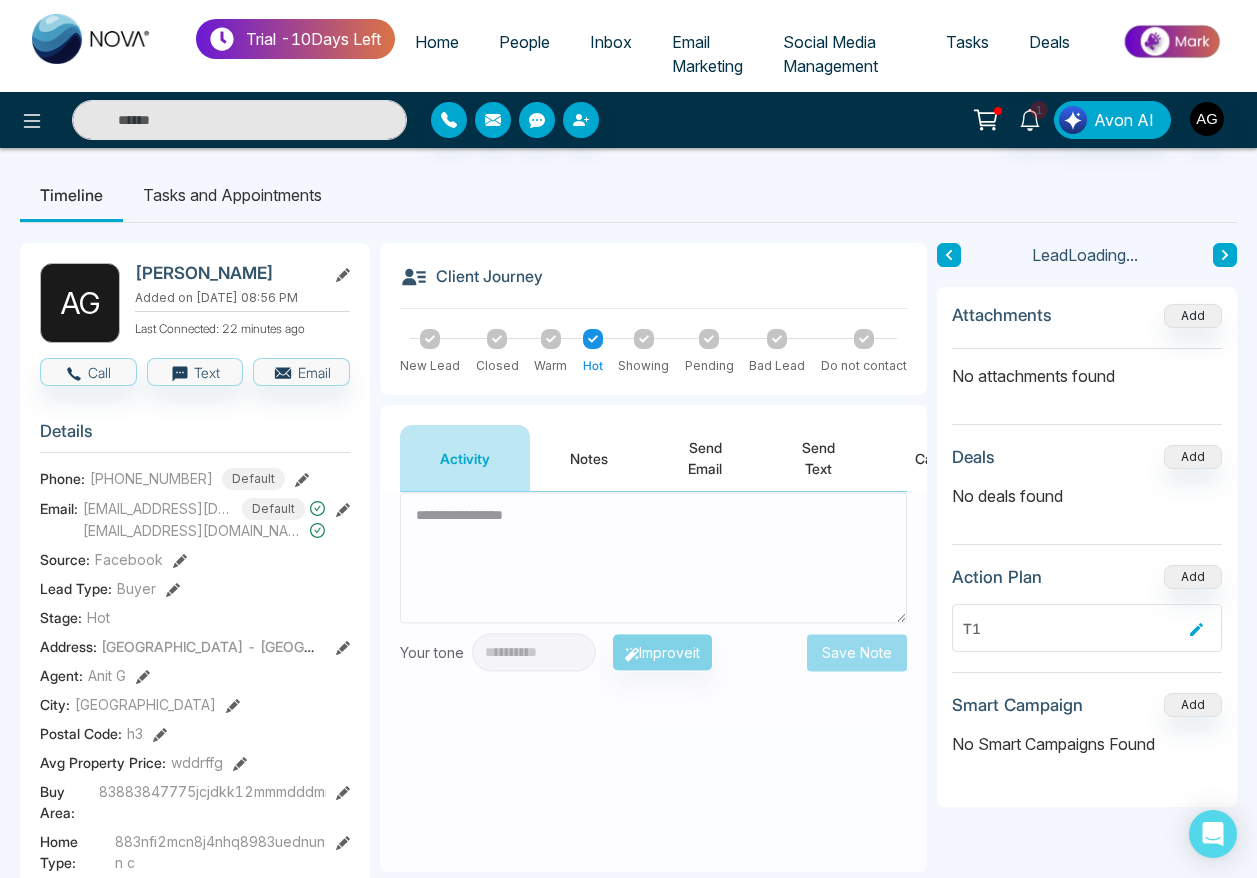 click on "Notes" at bounding box center [589, 458] 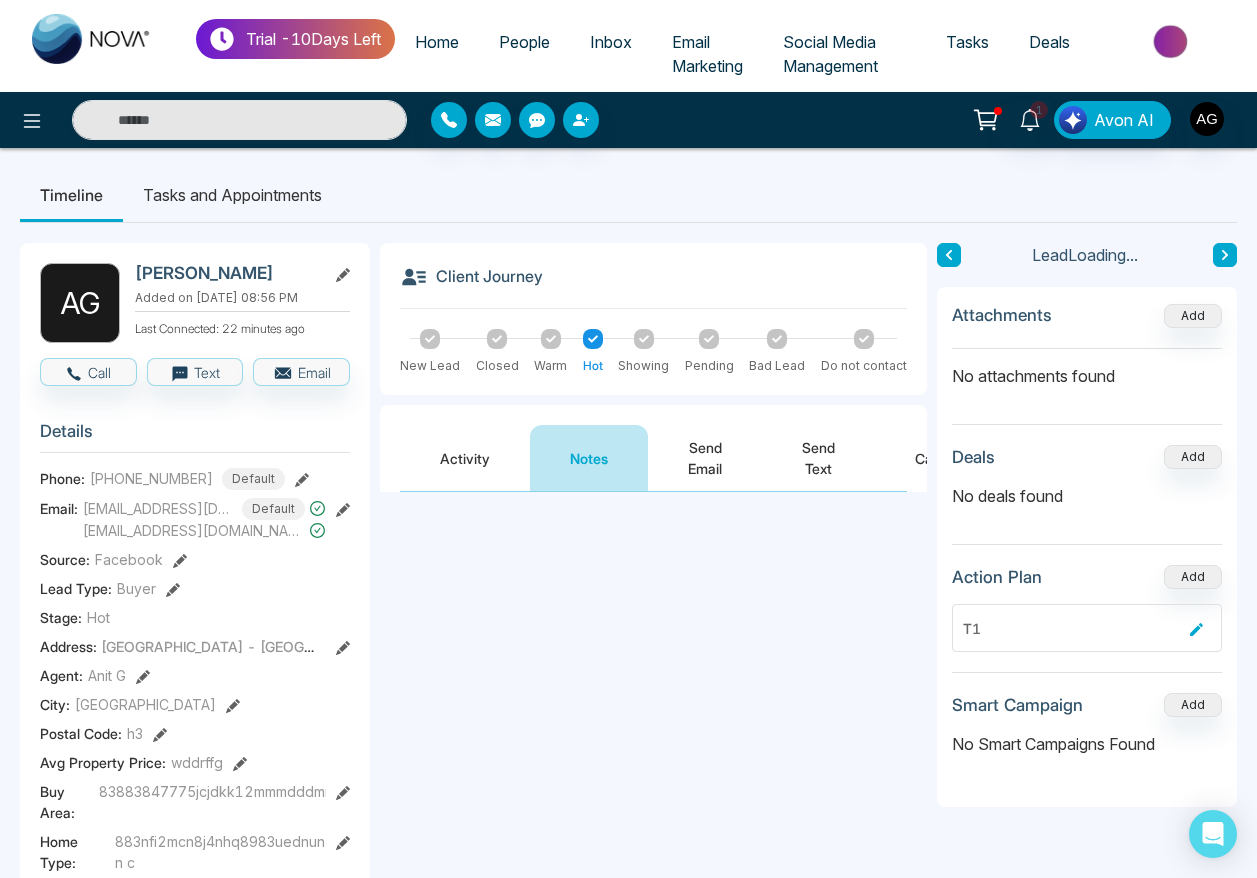 click on "Send Email" at bounding box center [705, 458] 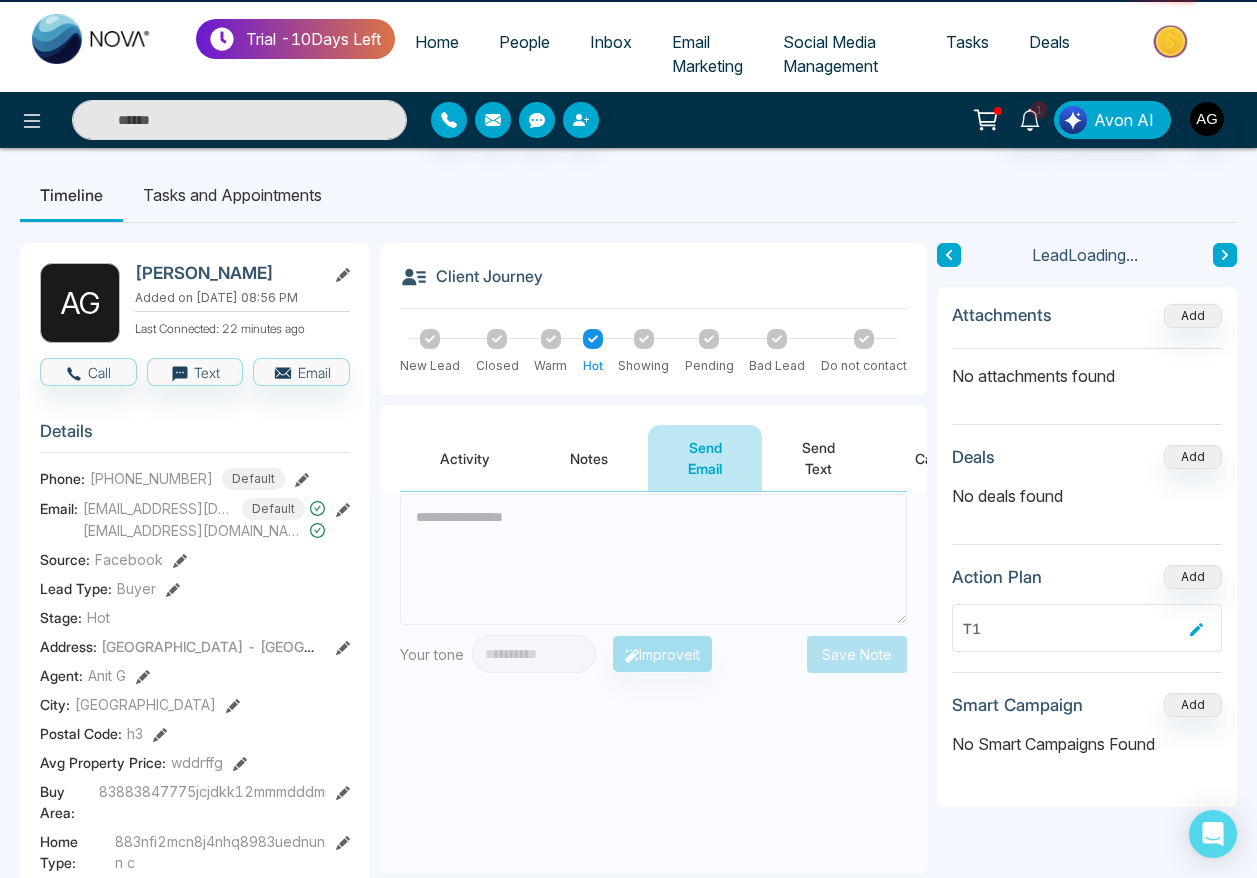 click on "Send Text" at bounding box center (818, 458) 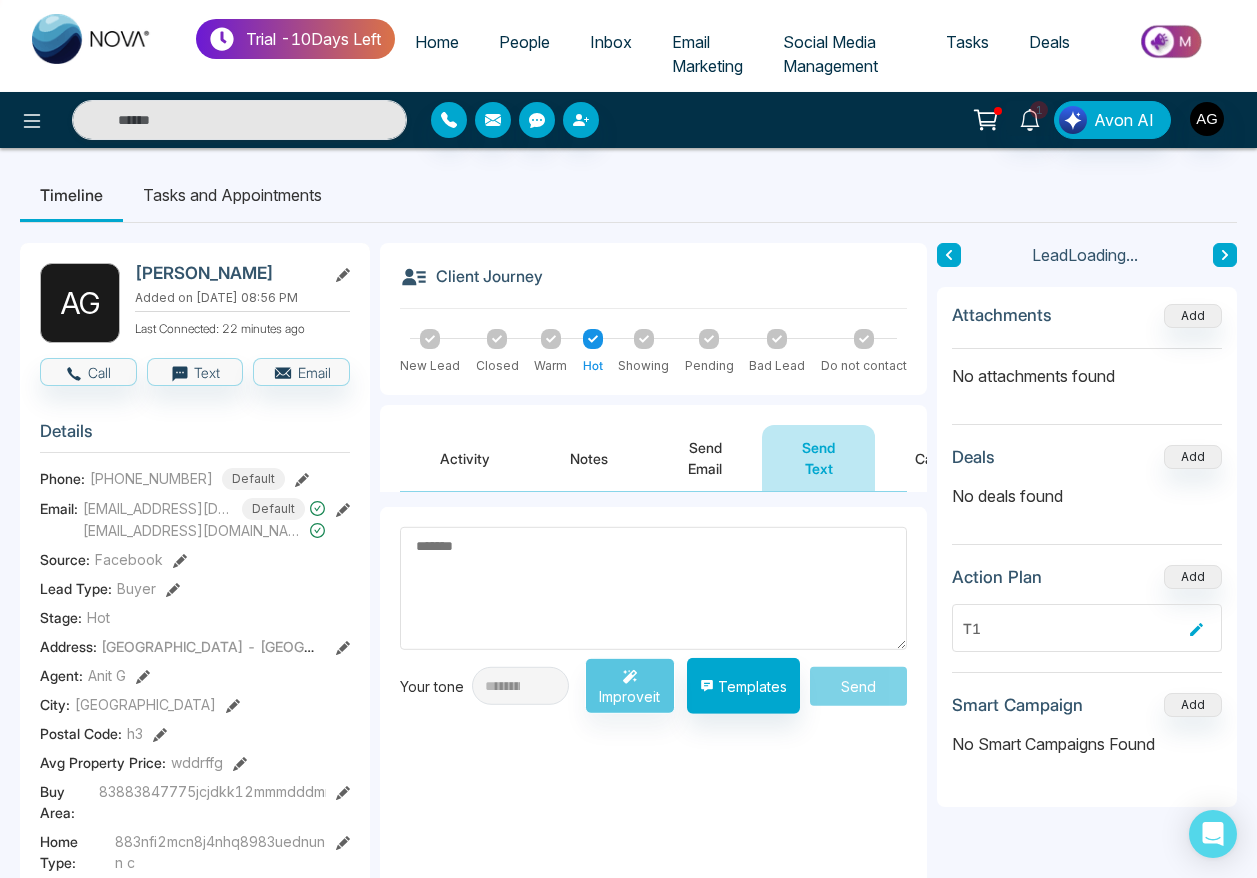 click on "Send Email" at bounding box center [705, 458] 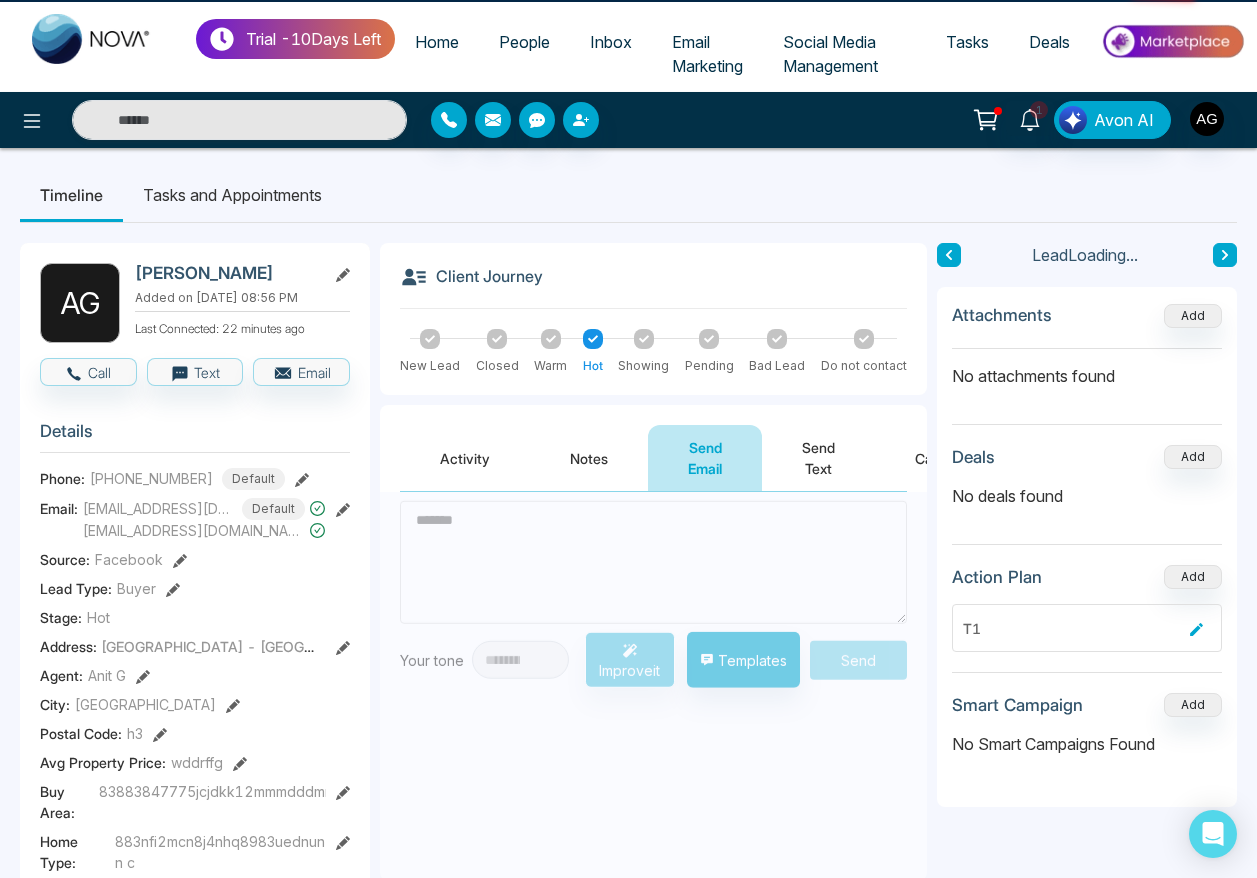 click on "Notes" at bounding box center [589, 458] 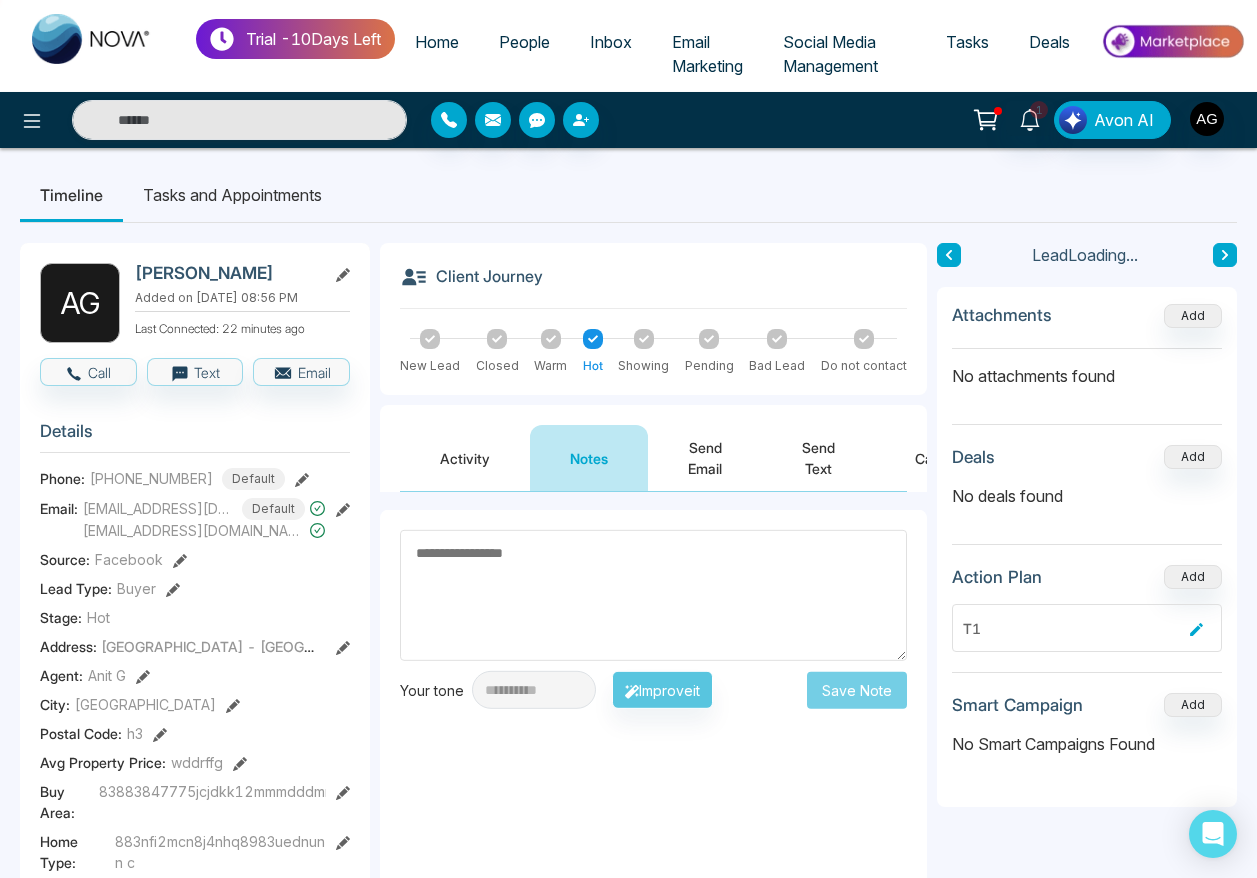 click on "Activity" at bounding box center (465, 458) 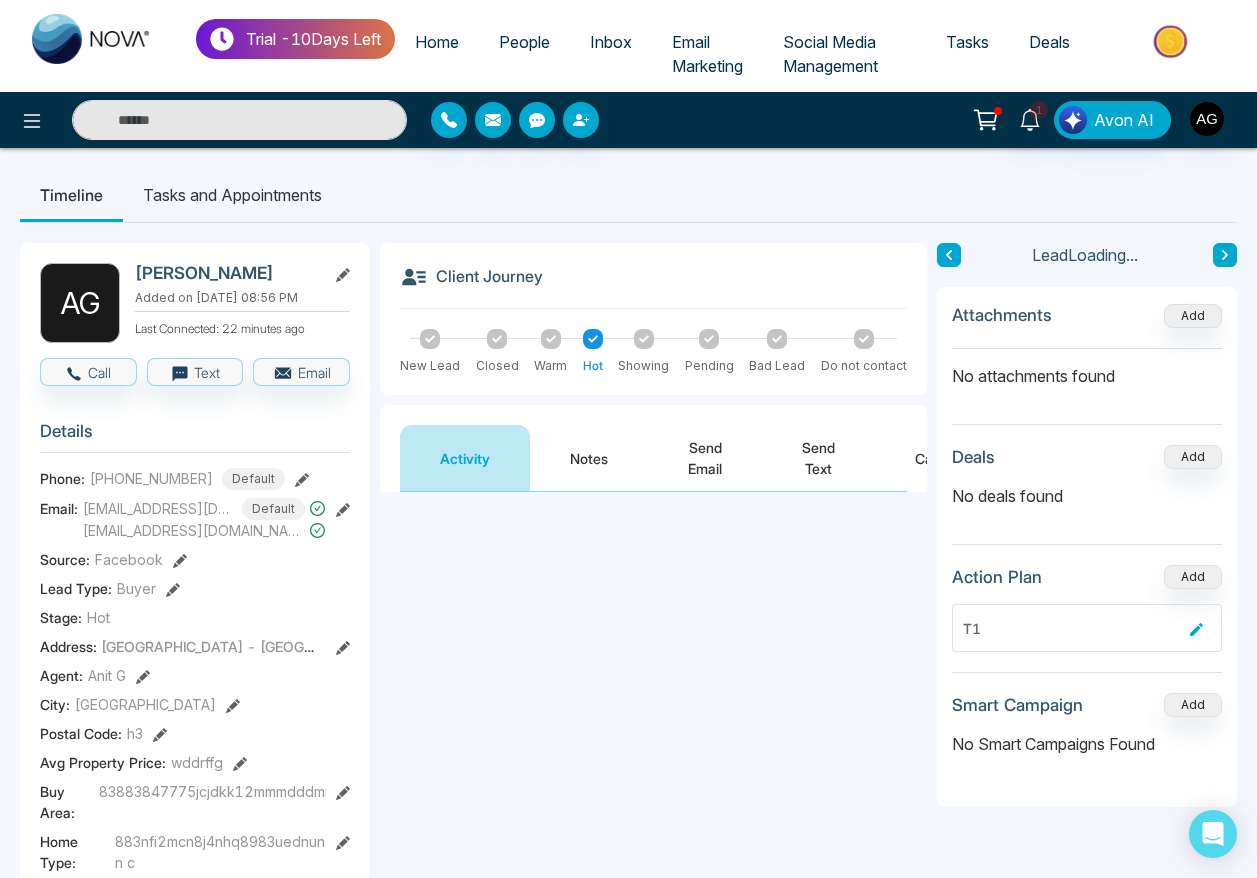 click on "Notes" at bounding box center (589, 458) 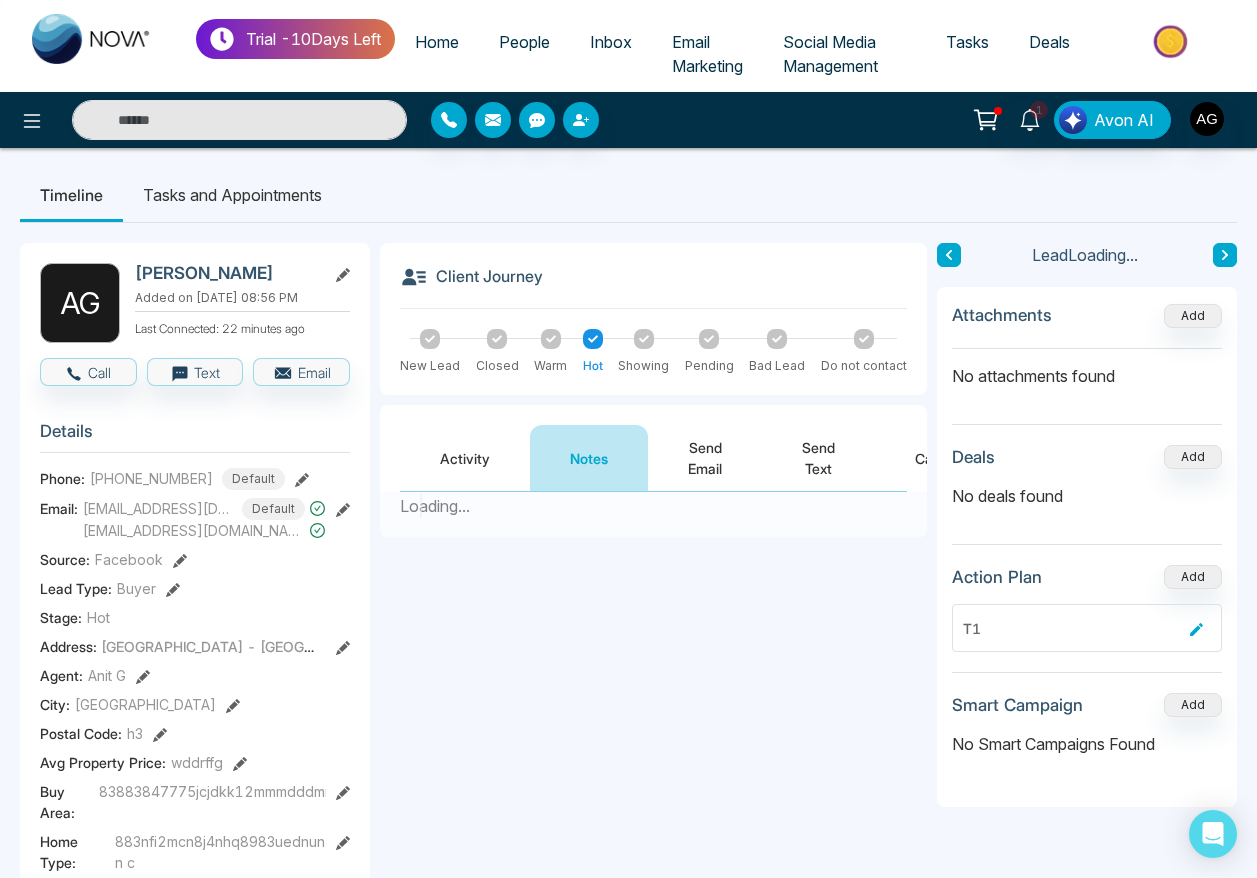 click on "Send Email" at bounding box center [705, 458] 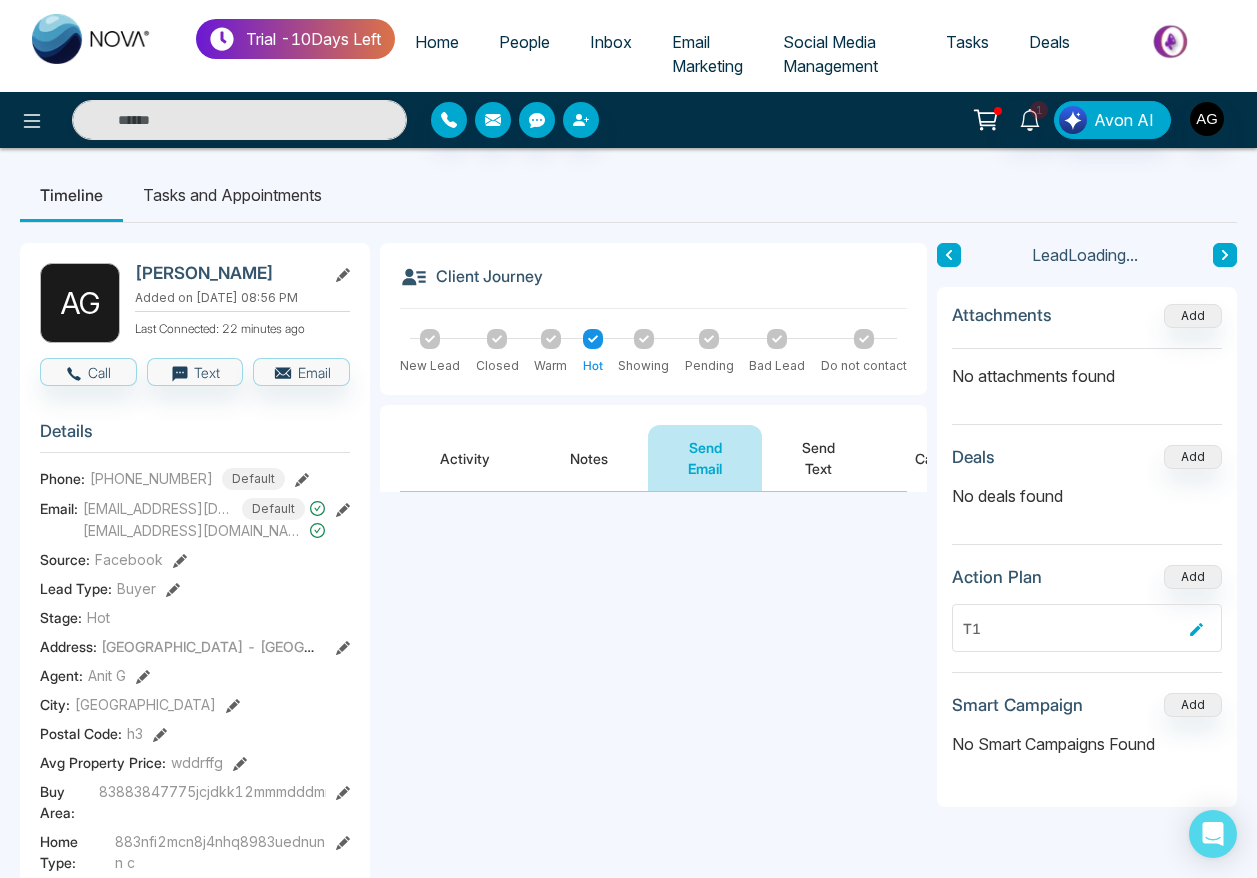 click on "Send Text" at bounding box center (818, 458) 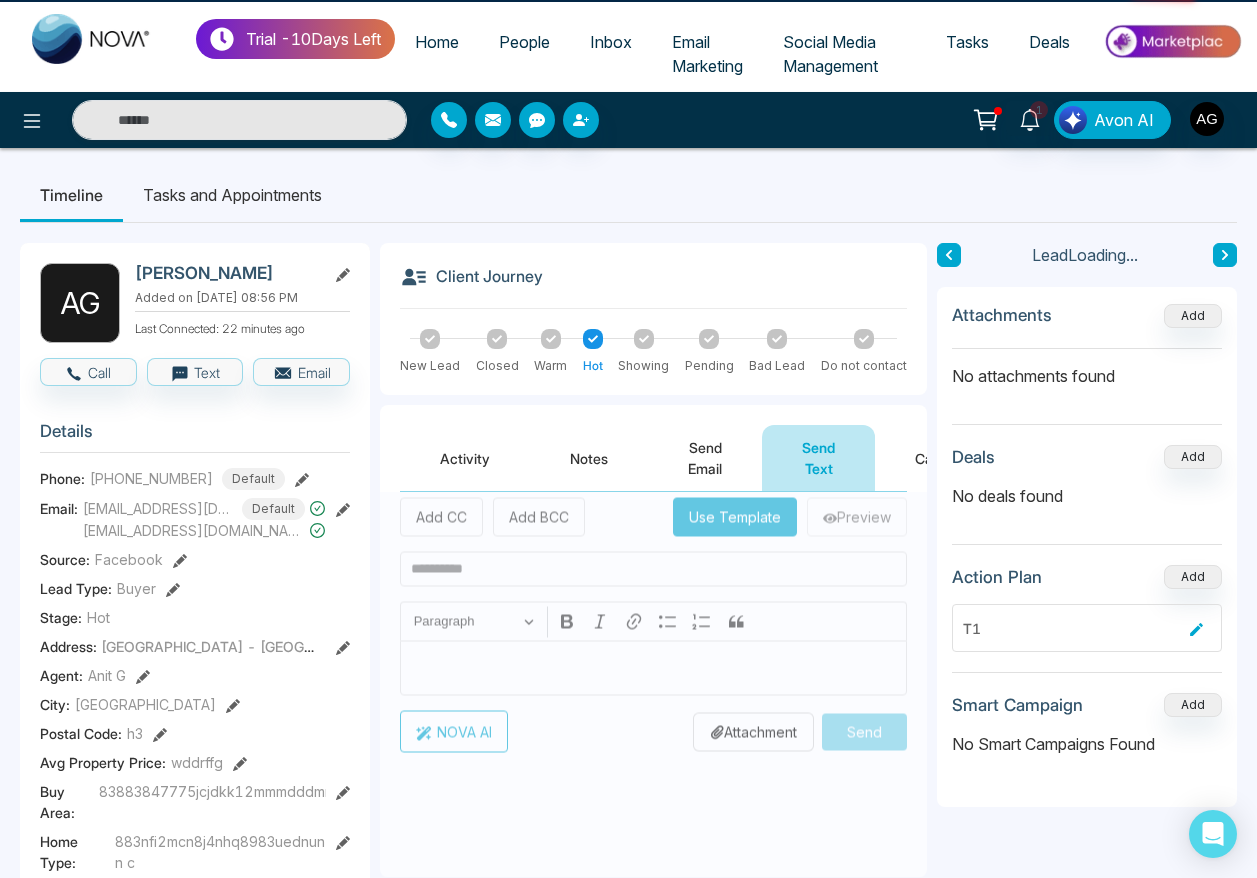 click on "Send Email" at bounding box center (705, 458) 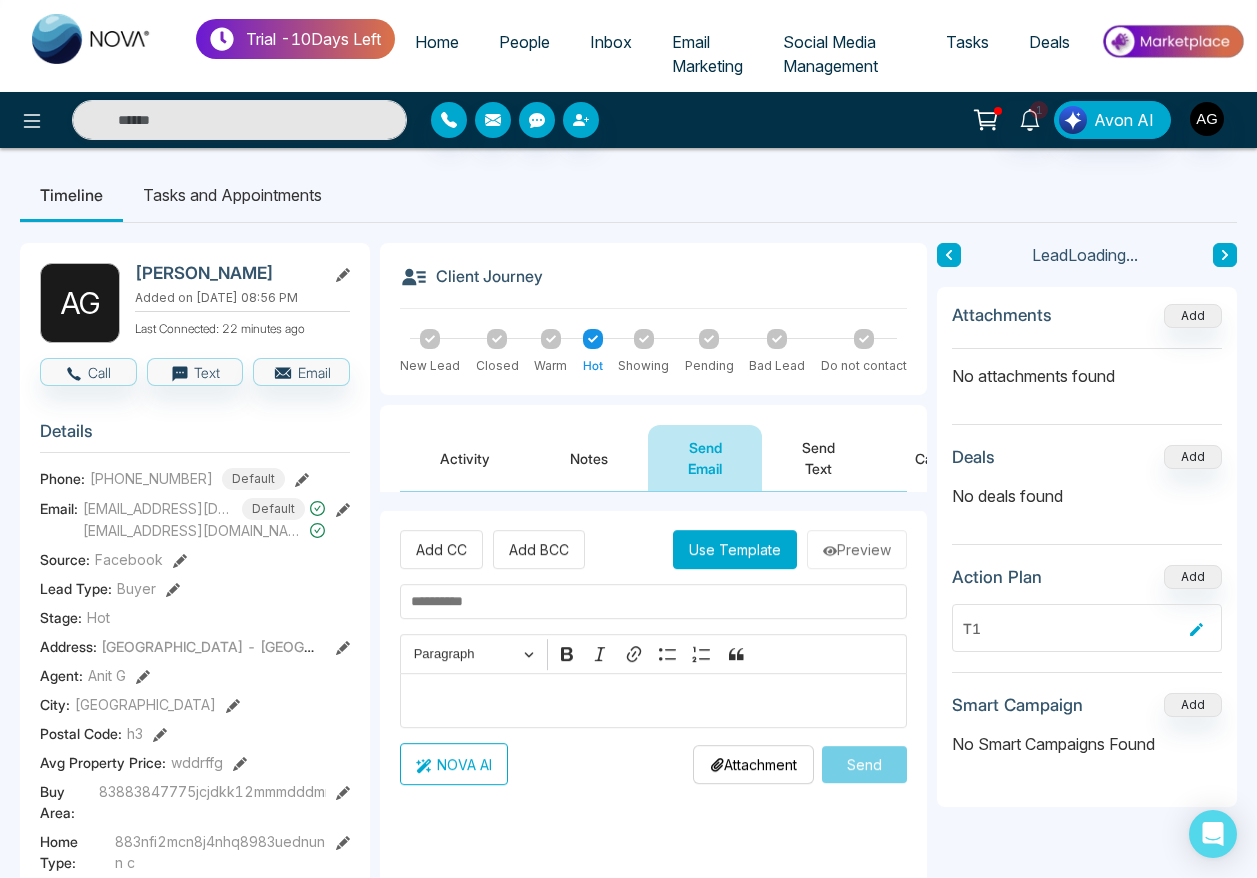 click on "Notes" at bounding box center (589, 458) 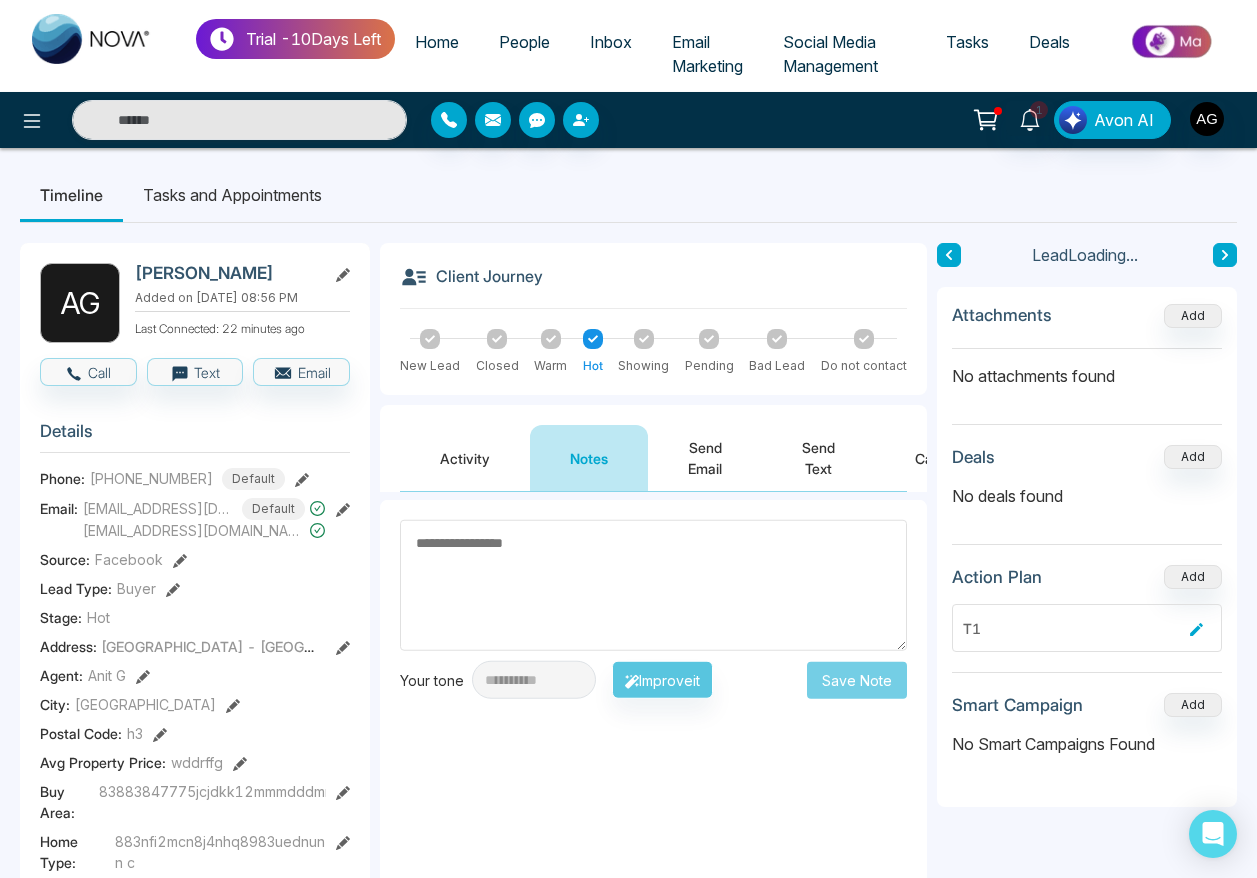 click on "Activity" at bounding box center [465, 458] 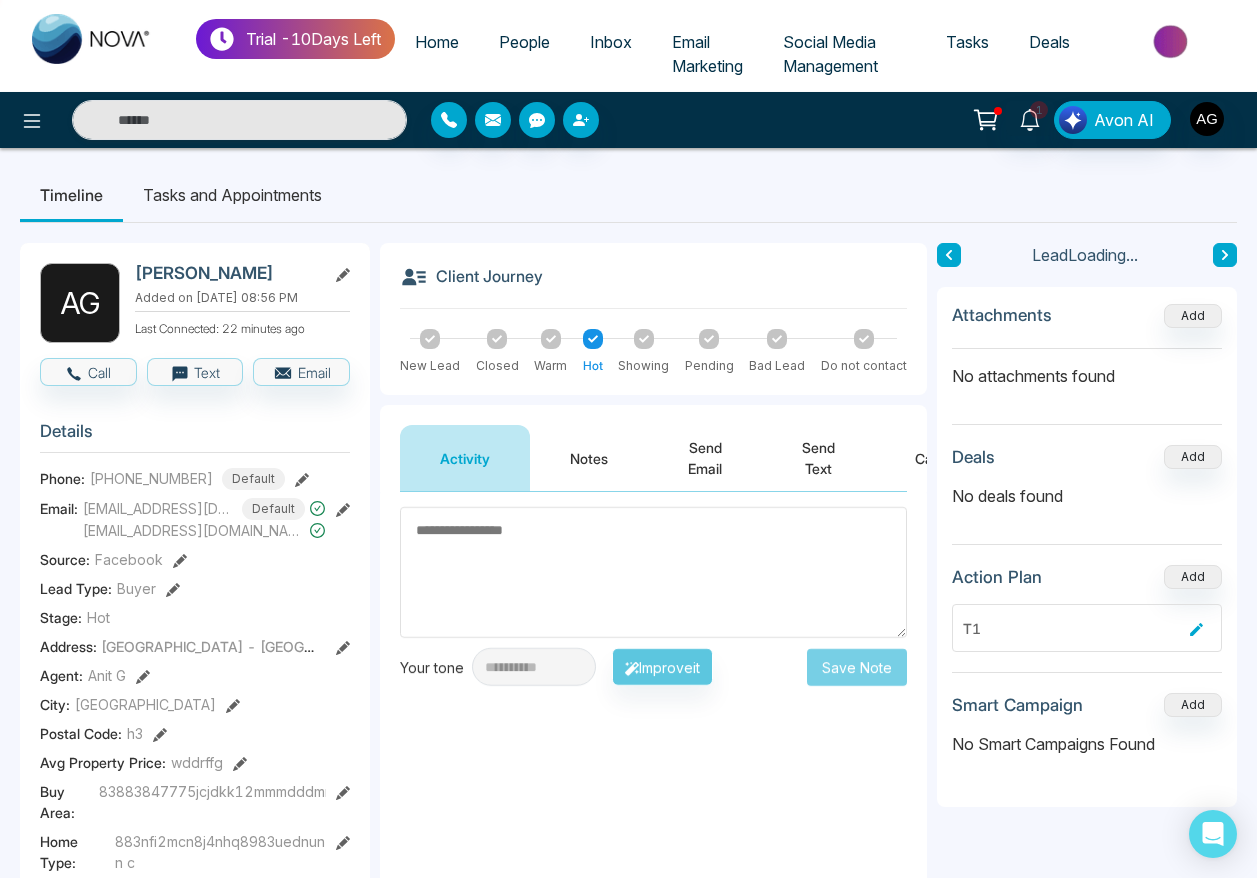 click on "Notes" at bounding box center [589, 458] 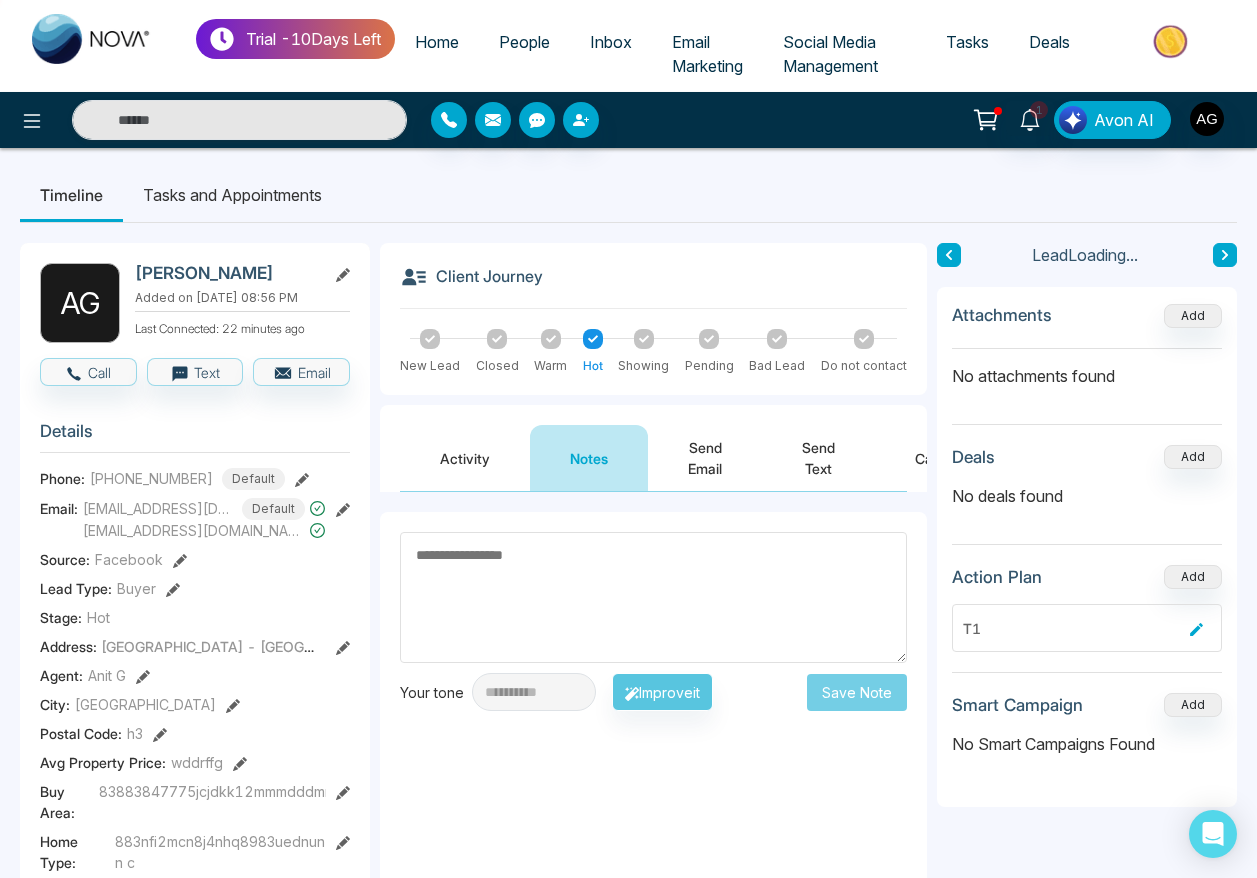 click on "Send Email" at bounding box center [705, 458] 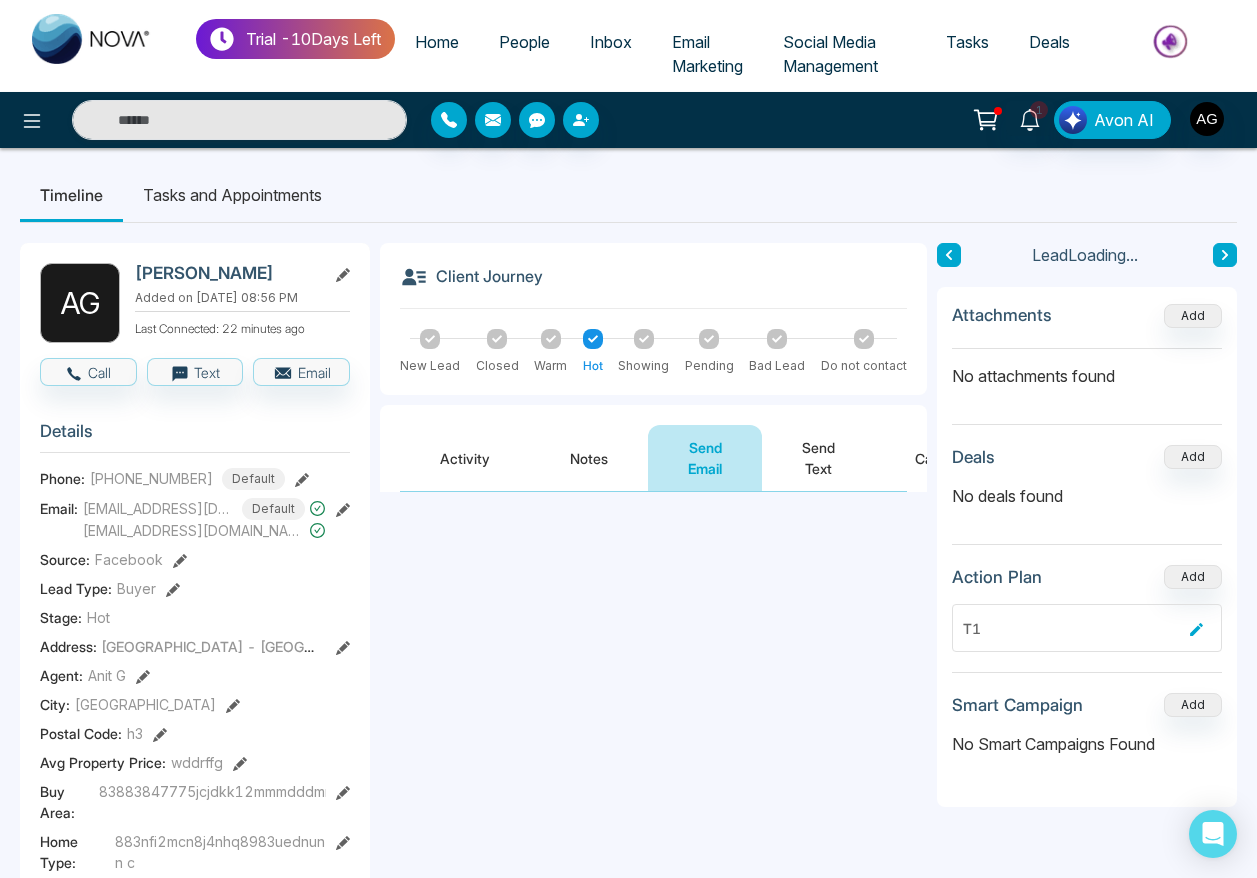 click on "Send Text" at bounding box center (818, 458) 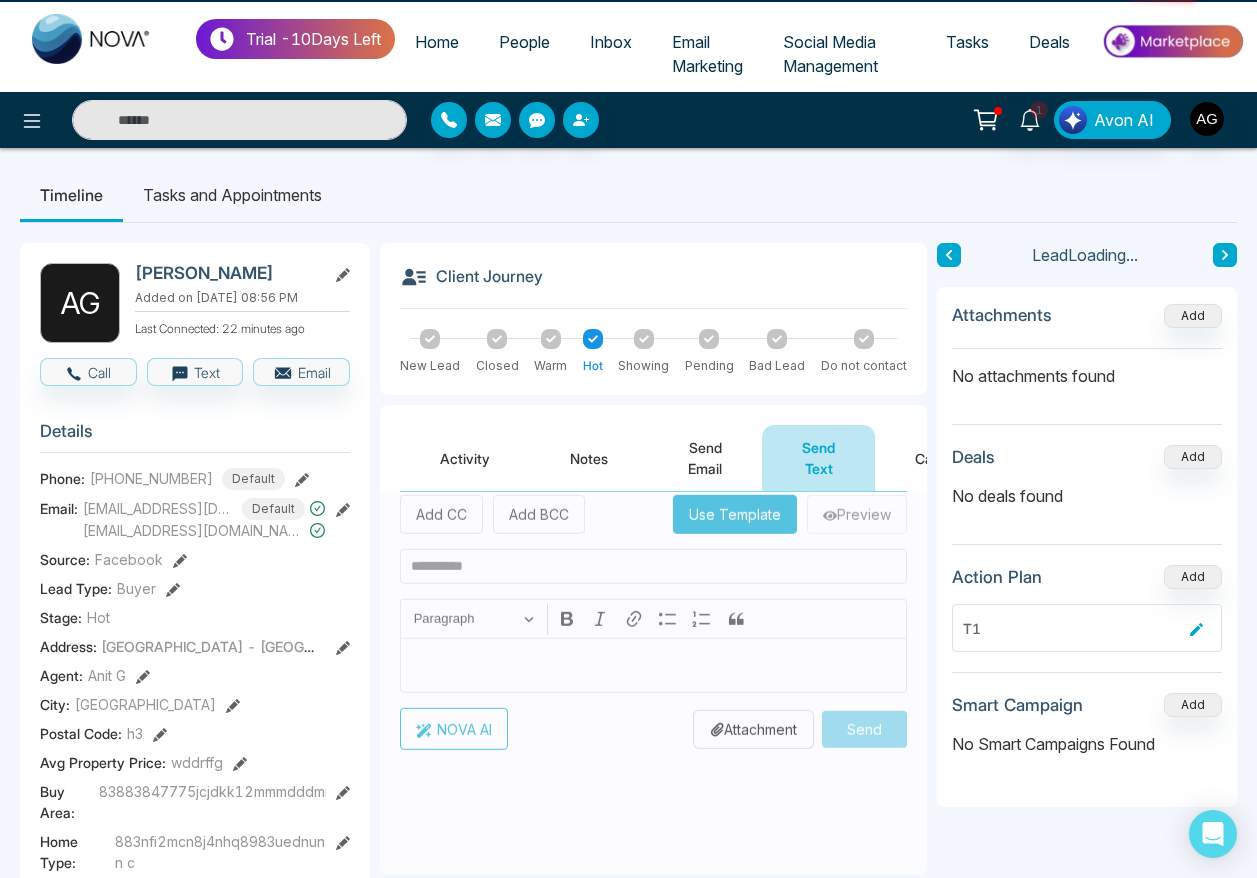 click on "Send Email" at bounding box center (705, 458) 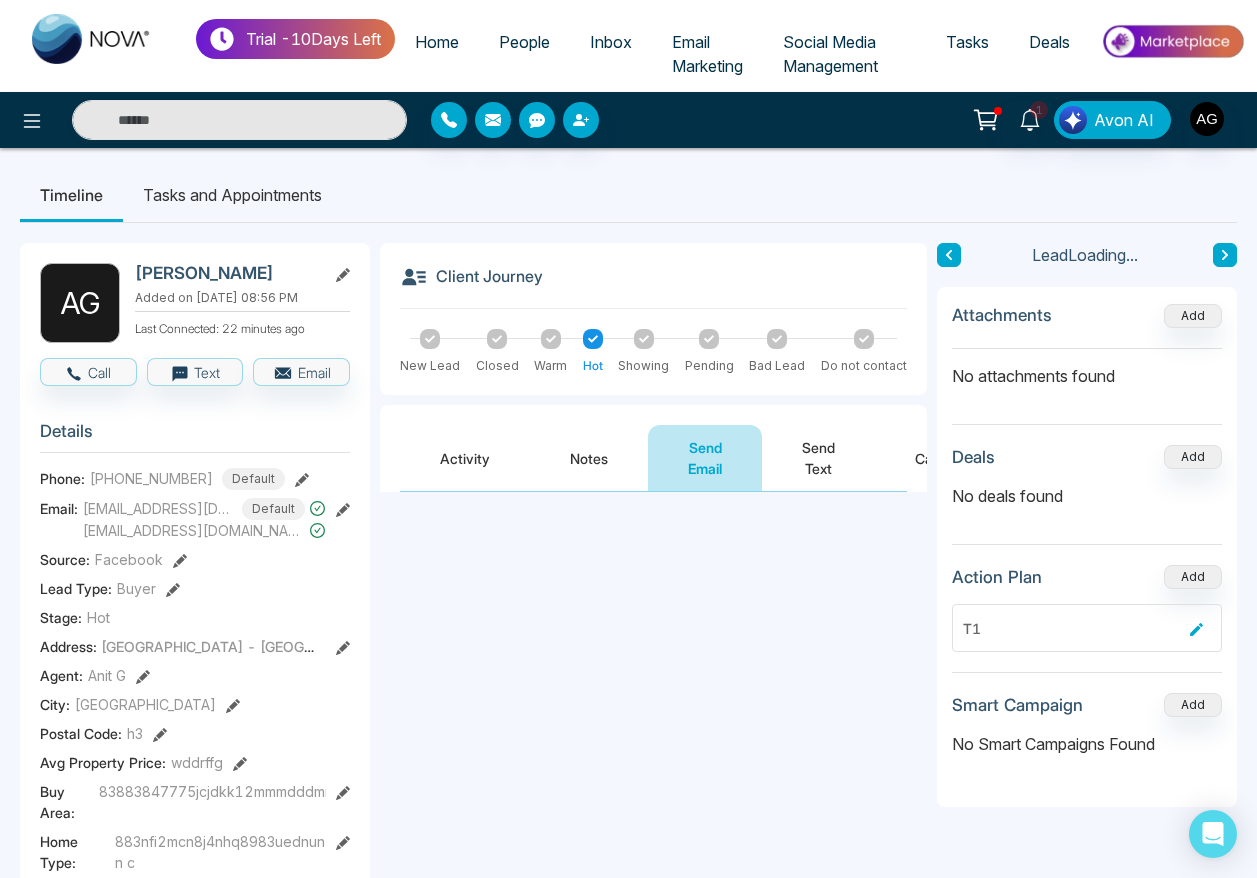 click on "Notes" at bounding box center [589, 458] 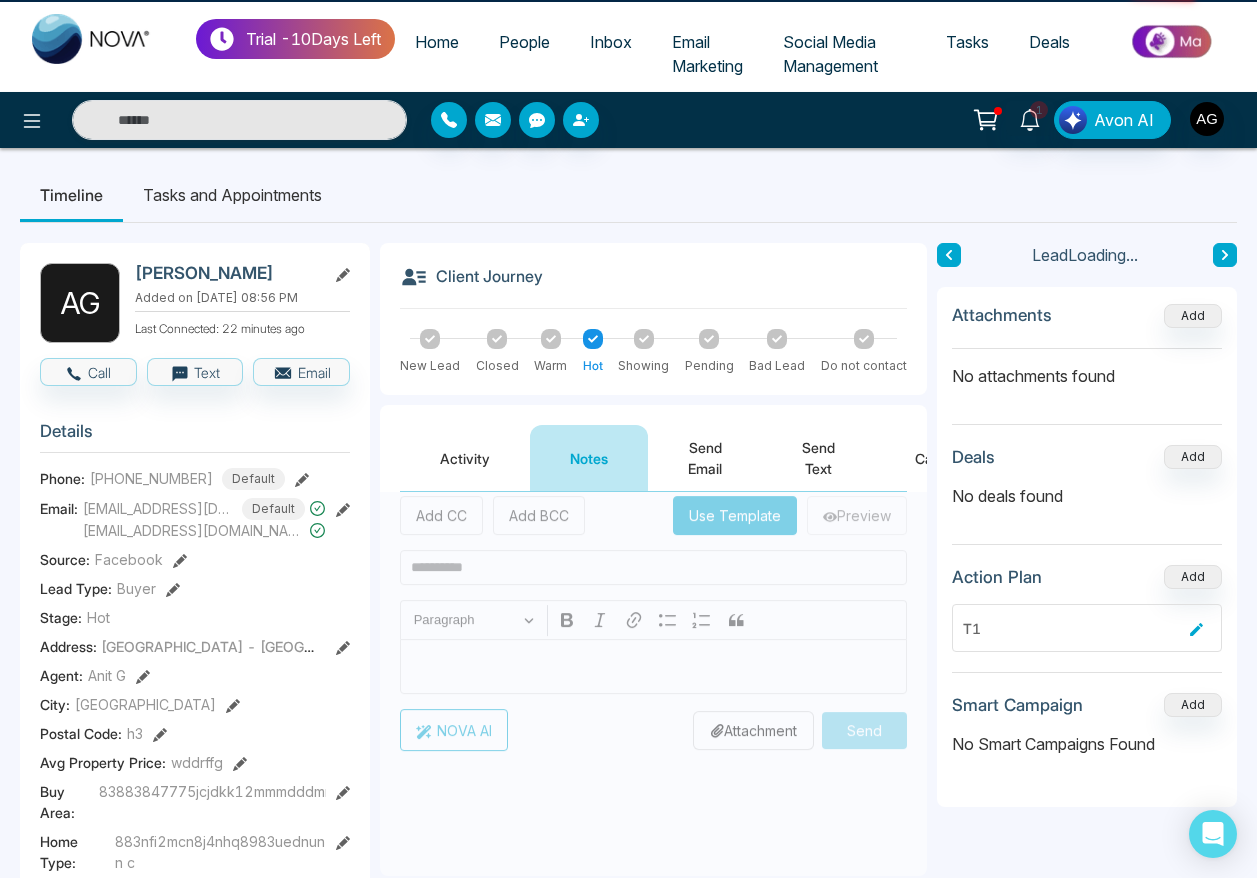 click on "Activity" at bounding box center (465, 458) 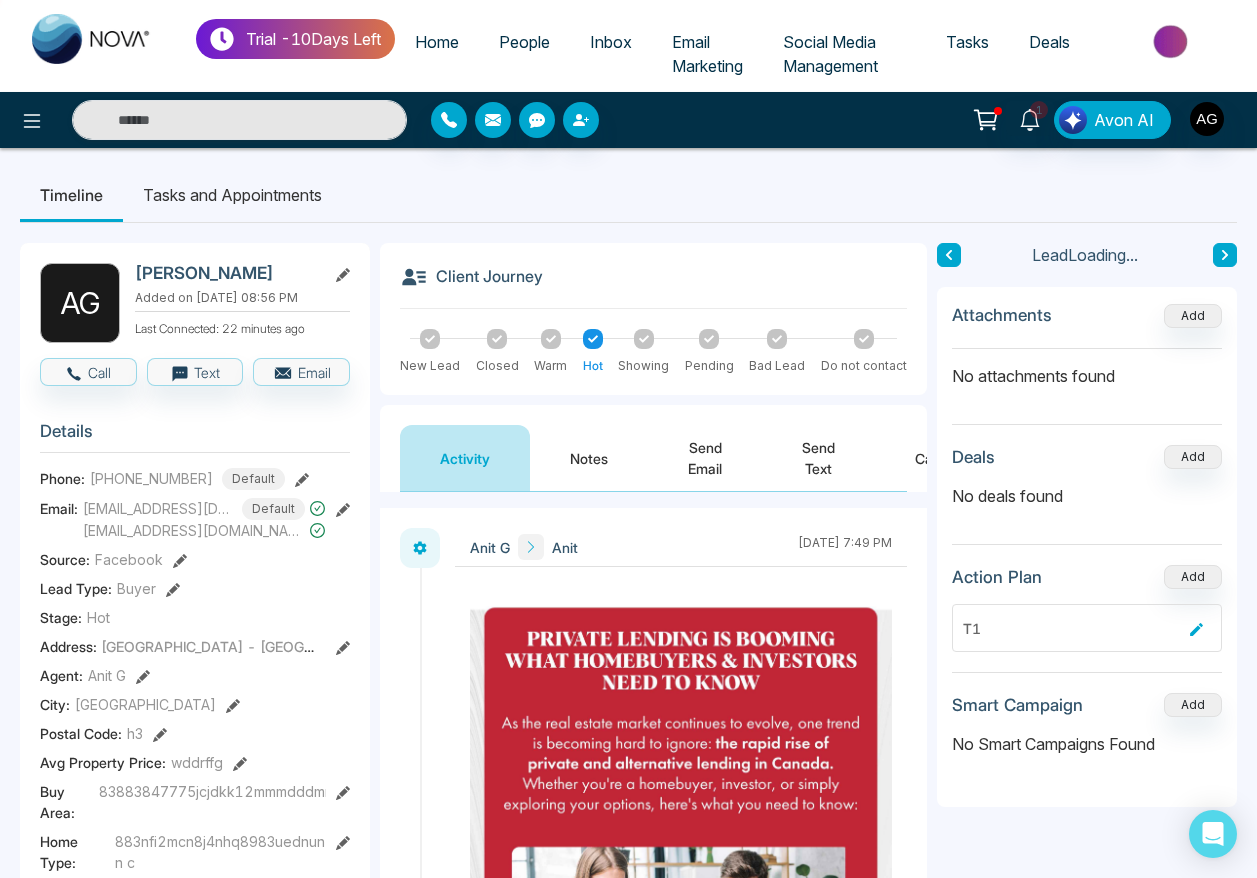 click on "Notes" at bounding box center [589, 458] 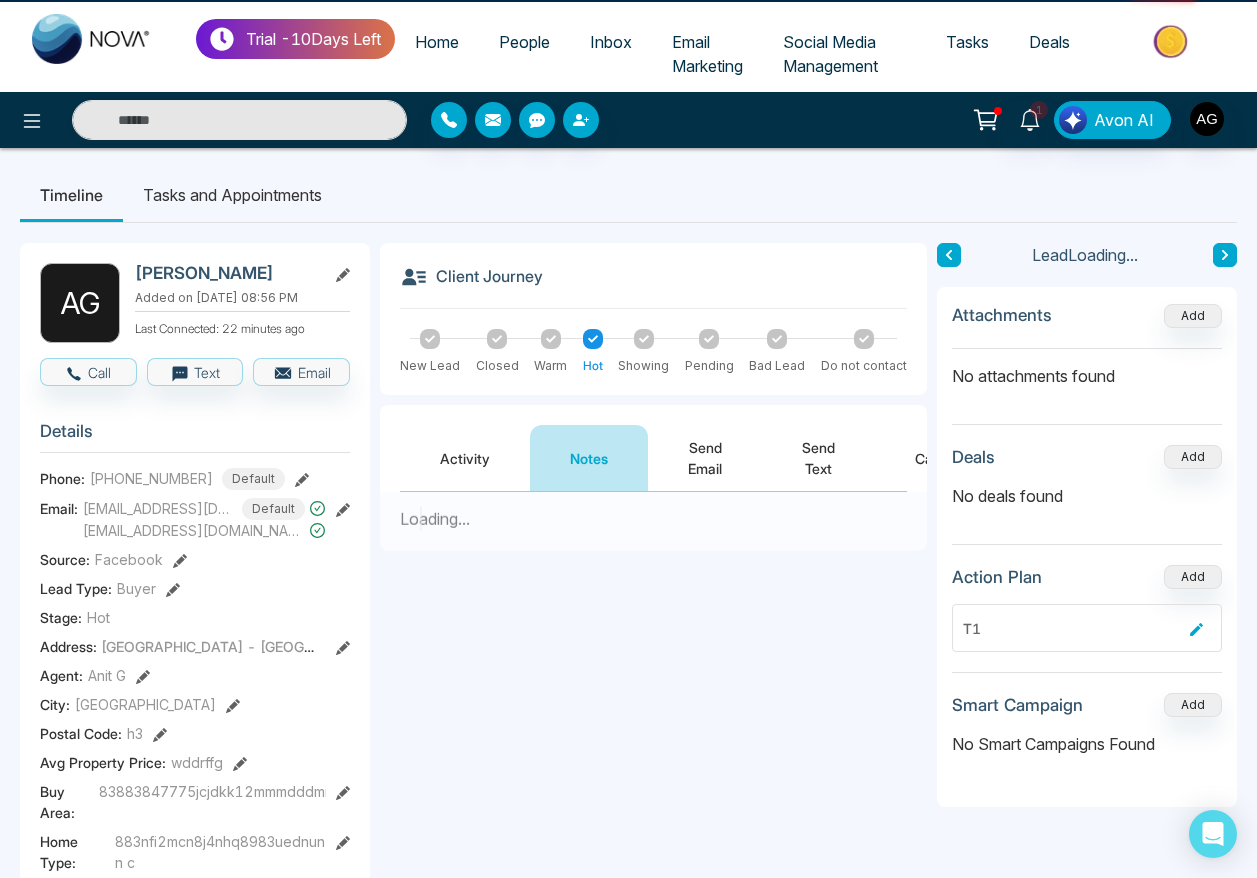 click on "Send Email" at bounding box center (705, 458) 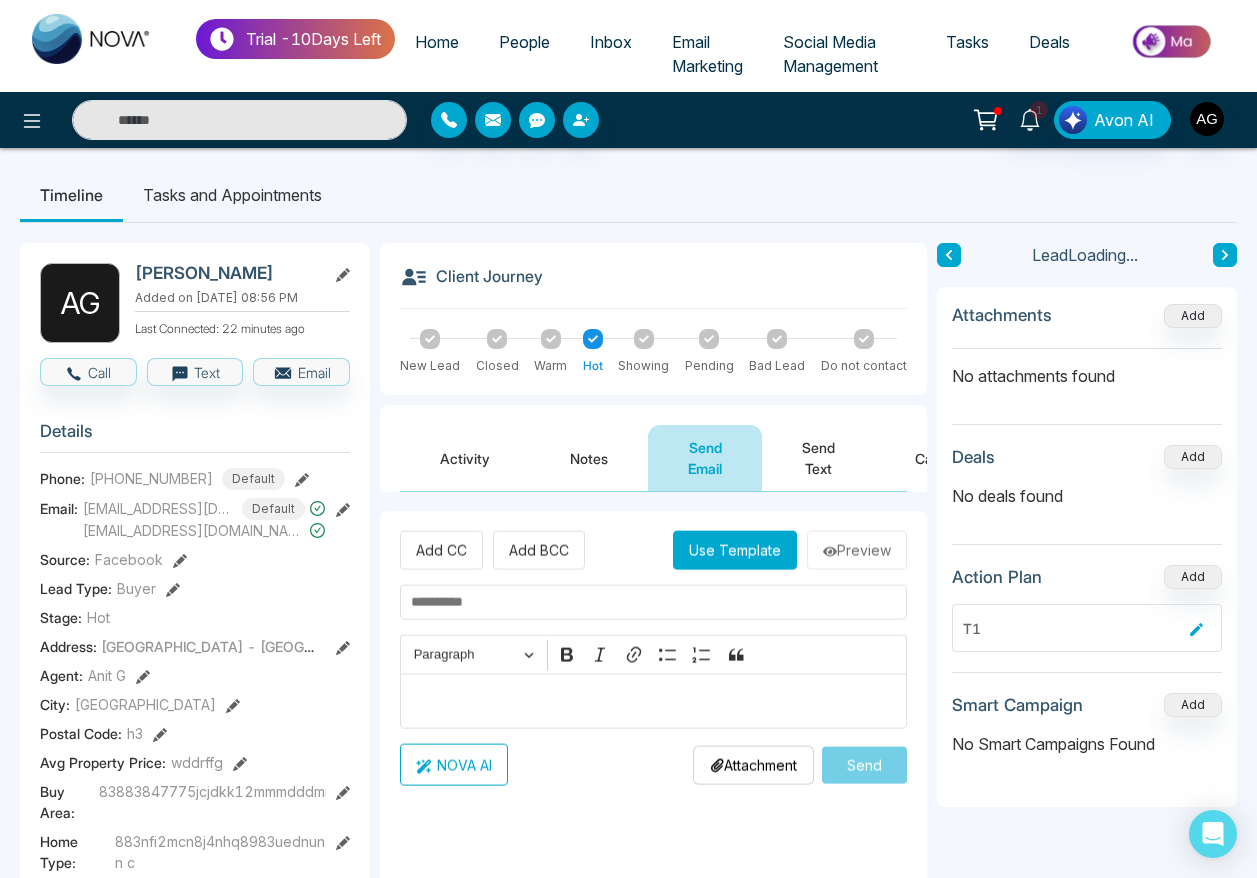 click on "Send Text" at bounding box center (818, 458) 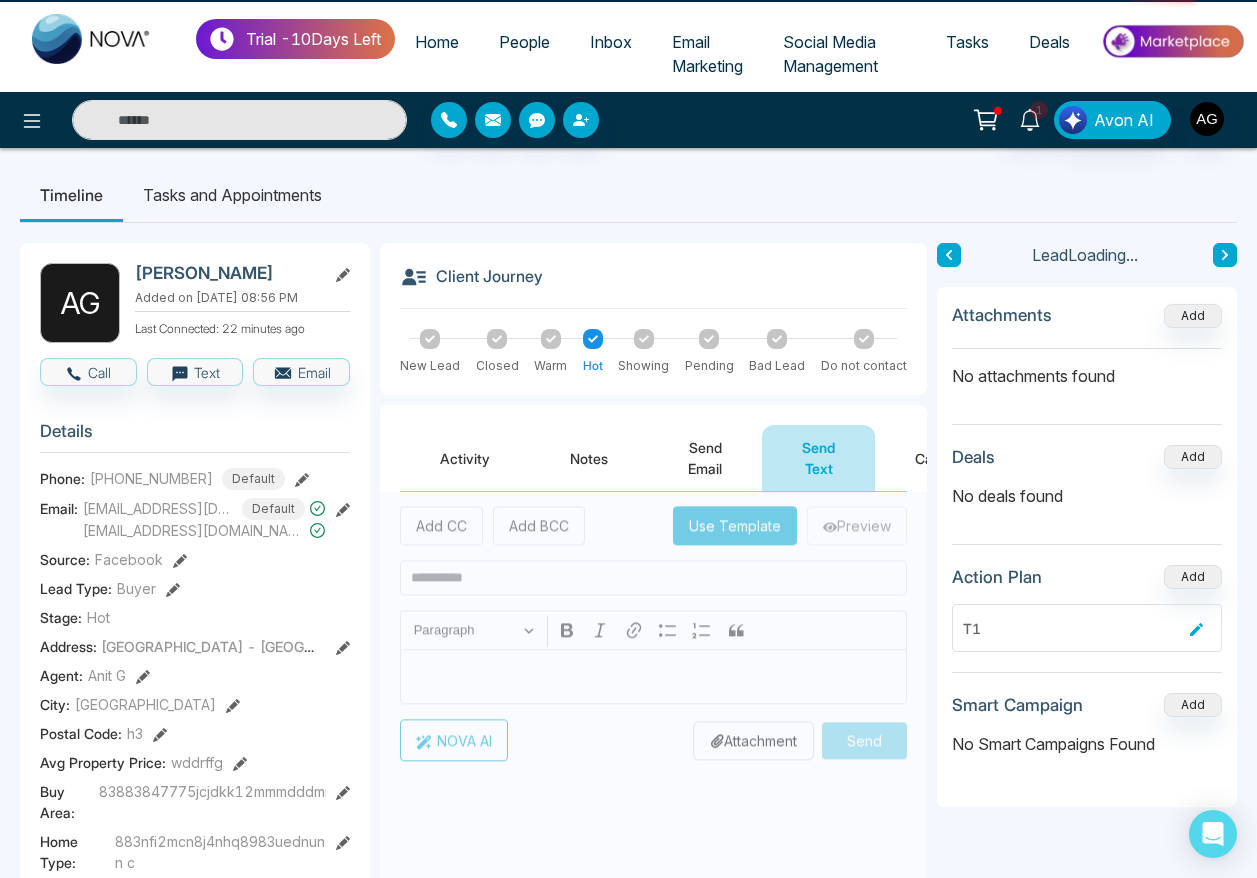 click on "Send Email" at bounding box center [705, 458] 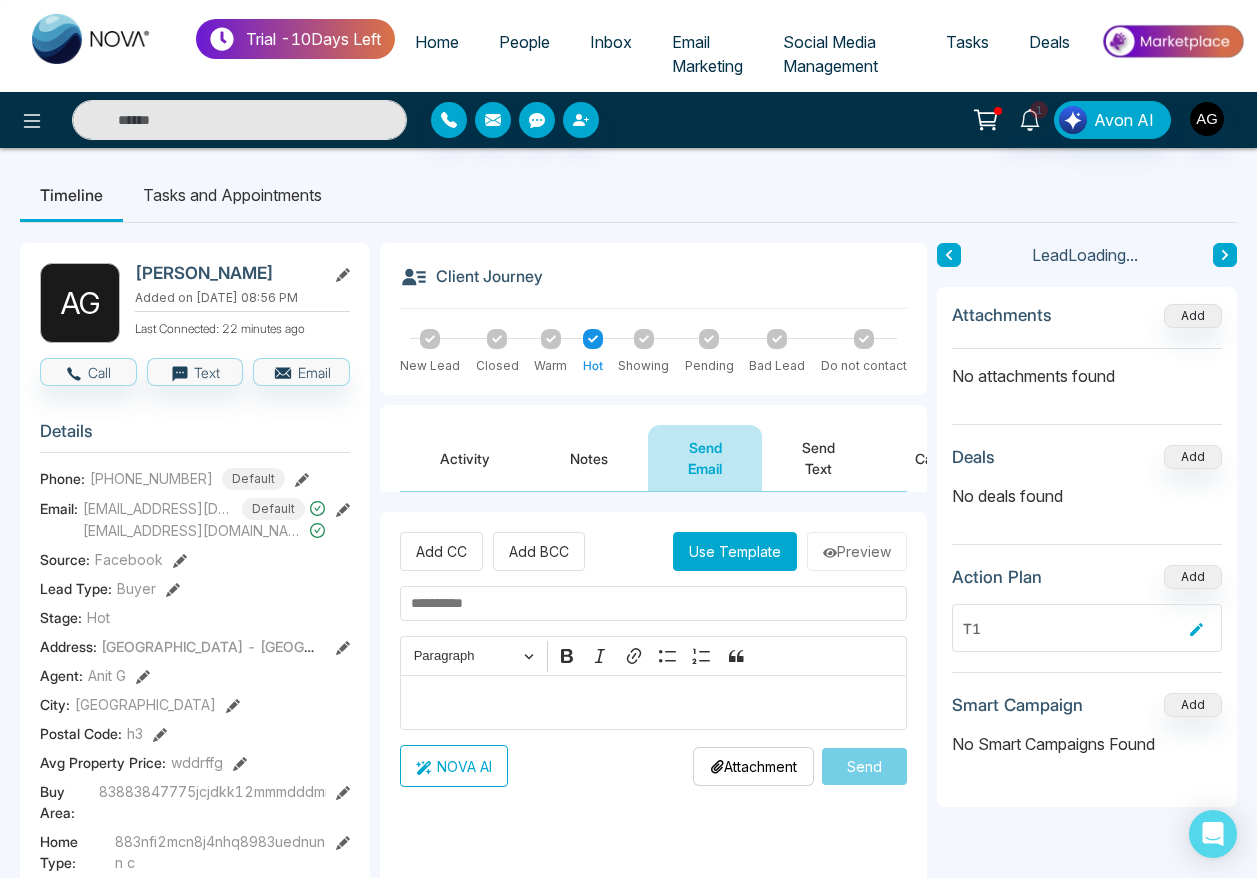 click on "Notes" at bounding box center (589, 458) 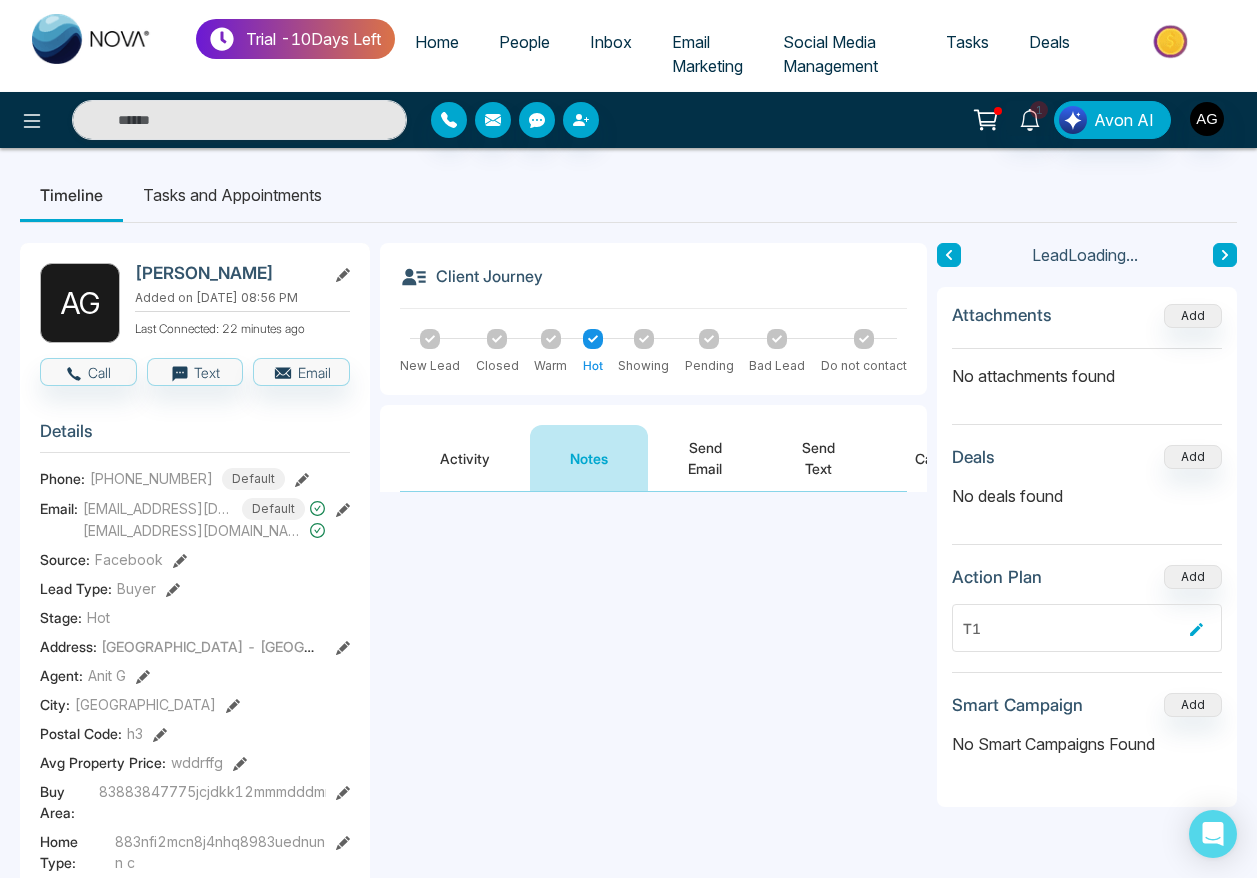 click on "Activity" at bounding box center [465, 458] 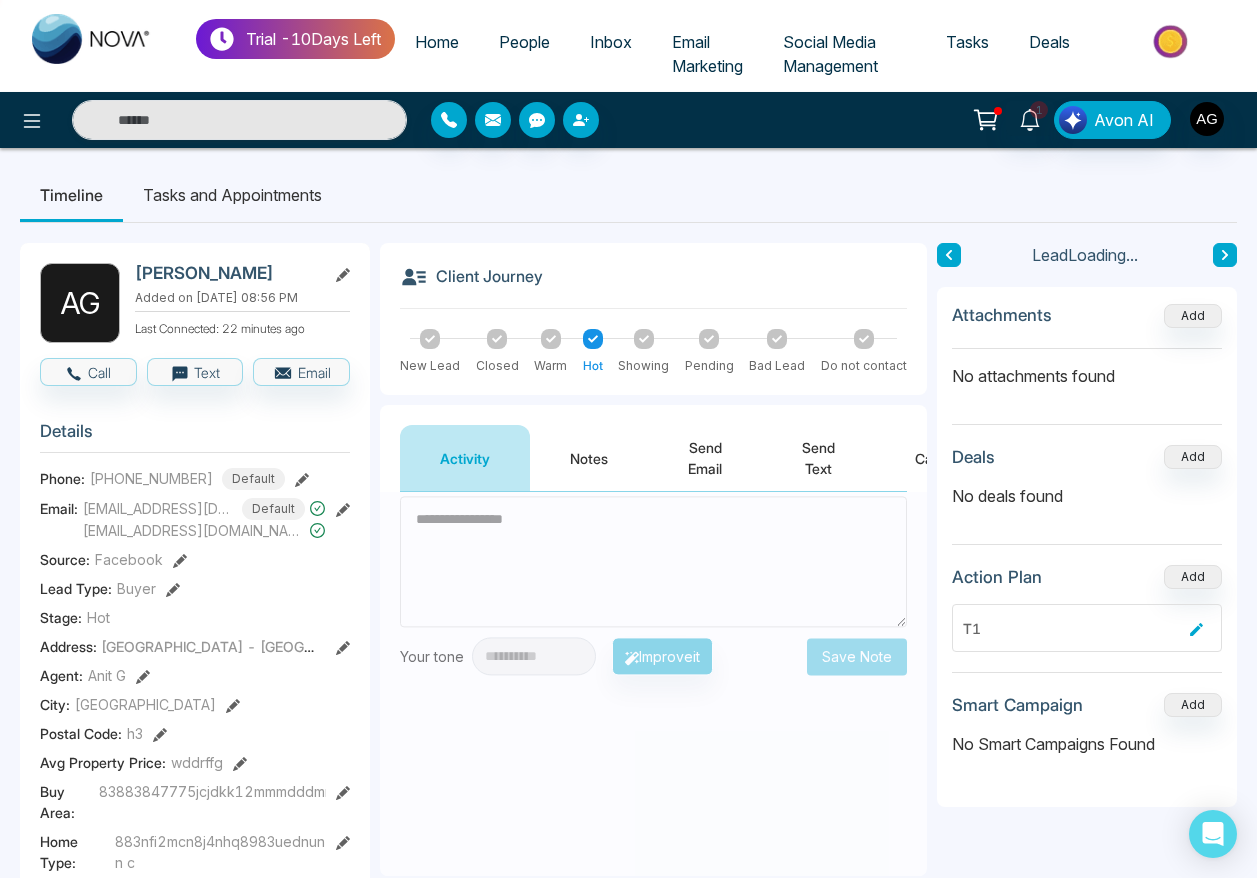 click on "Notes" at bounding box center (589, 458) 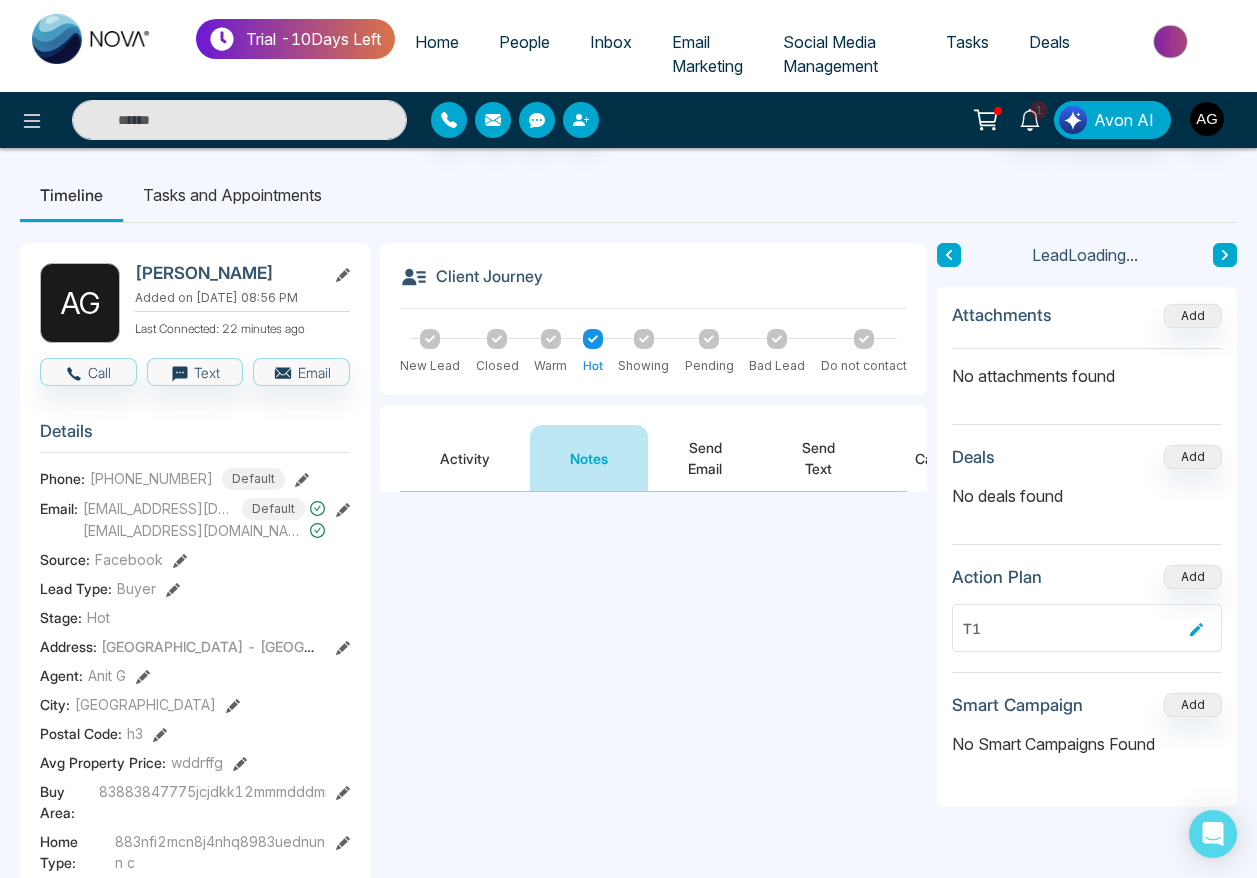 click on "Send Email" at bounding box center (705, 458) 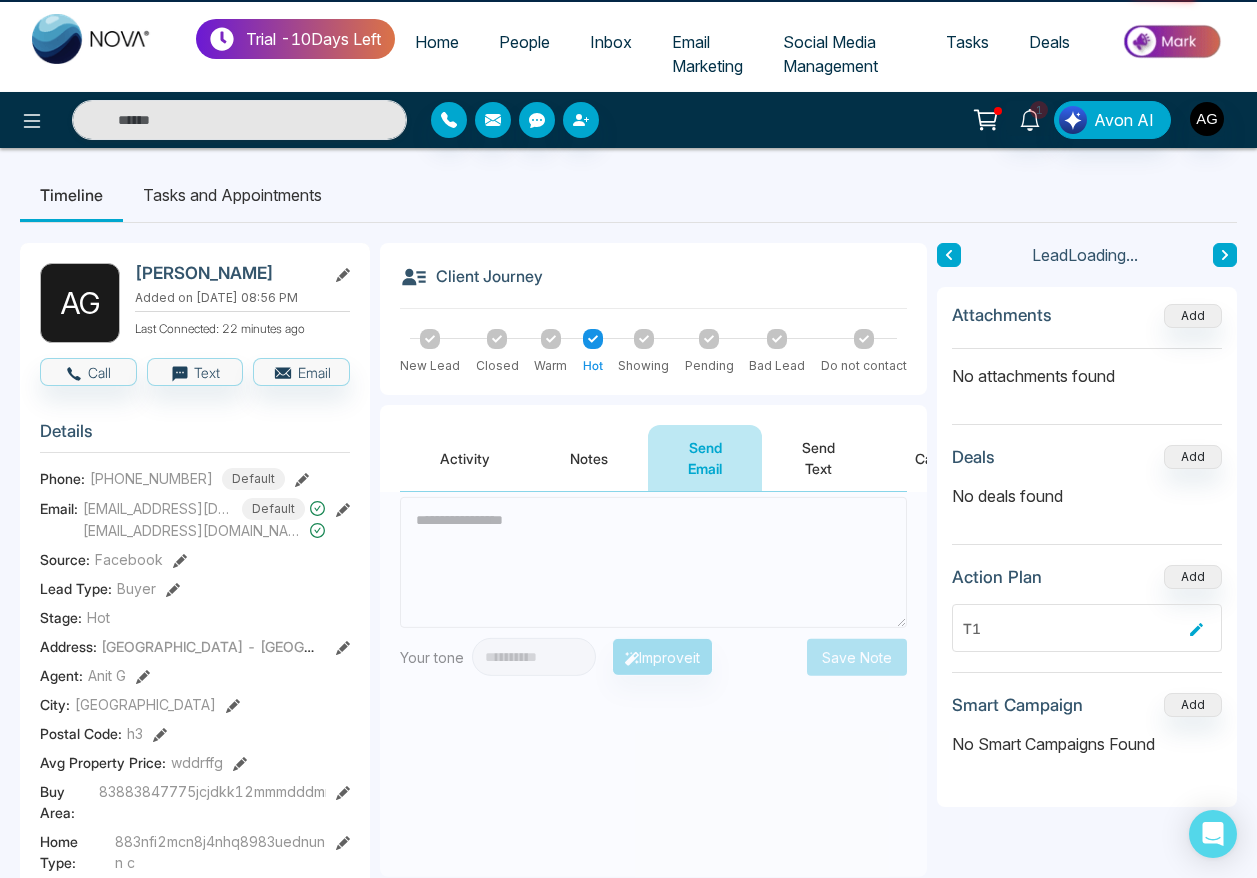 click on "Send Text" at bounding box center (818, 458) 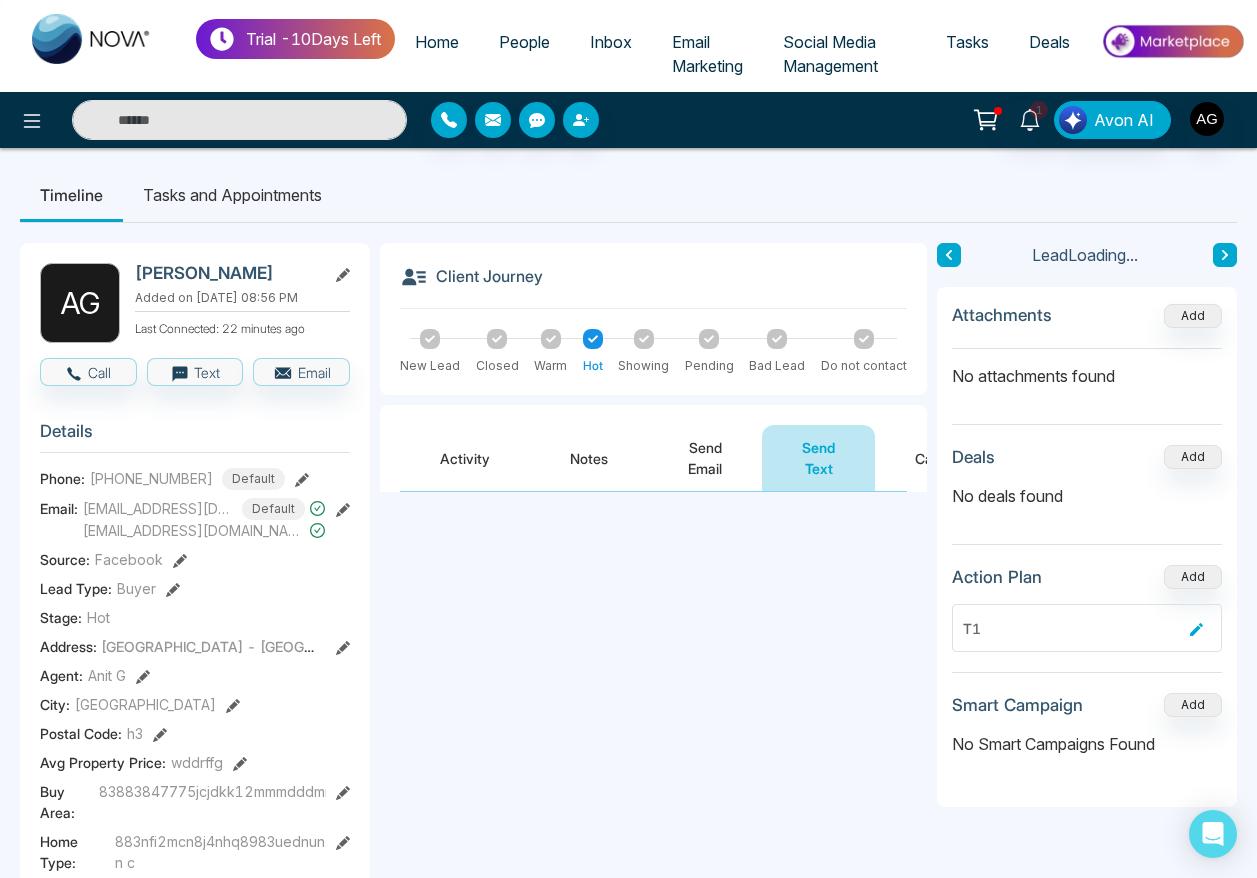 click on "Send Email" at bounding box center (705, 458) 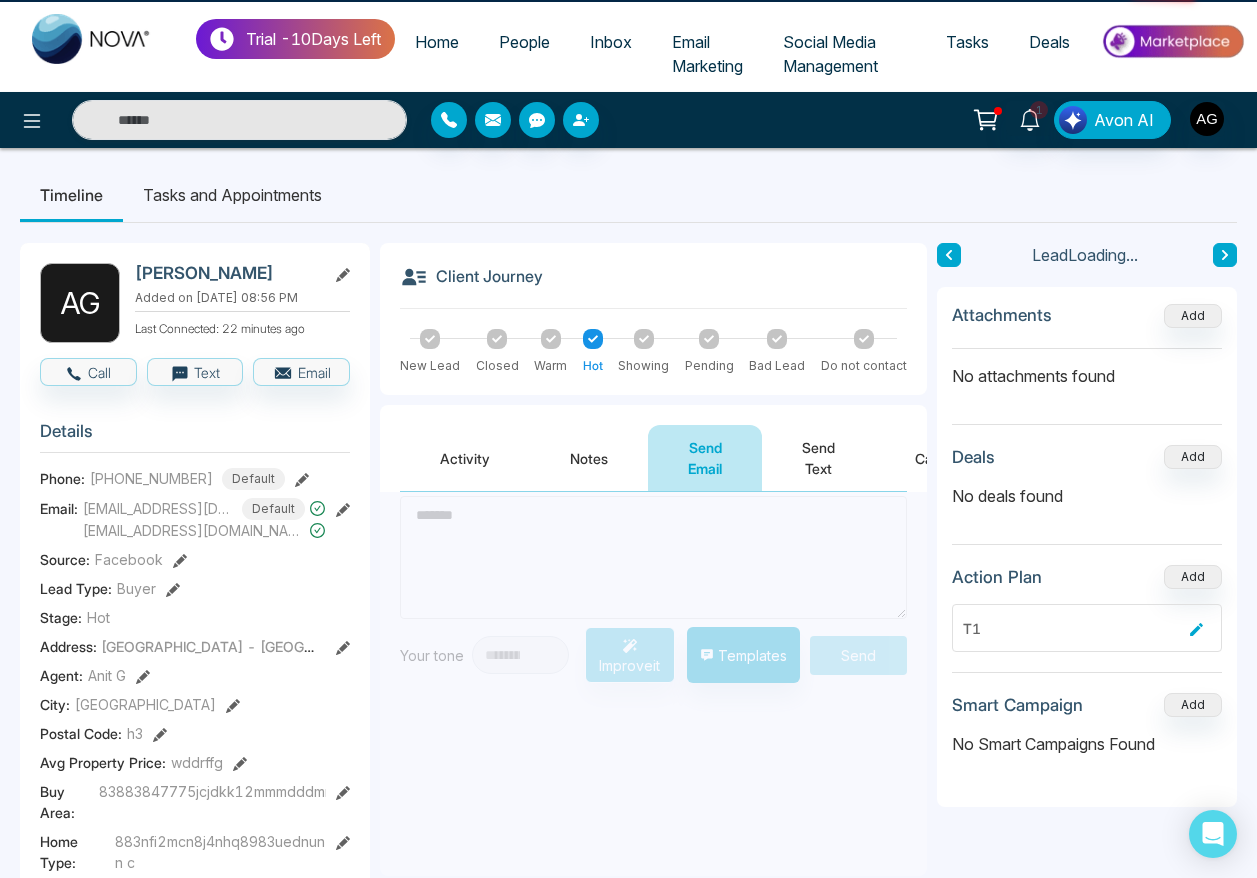 click on "Notes" at bounding box center [589, 458] 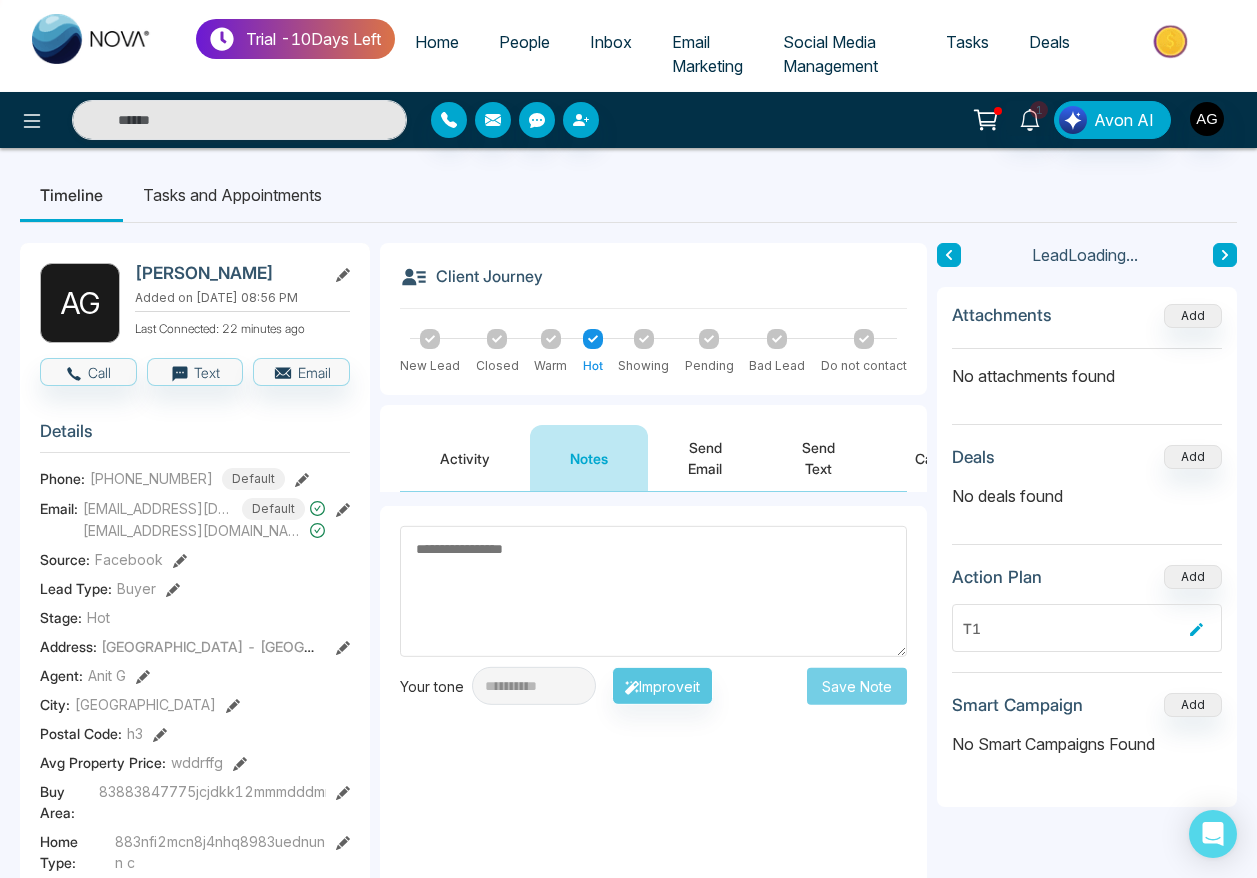 click on "Activity" at bounding box center [465, 458] 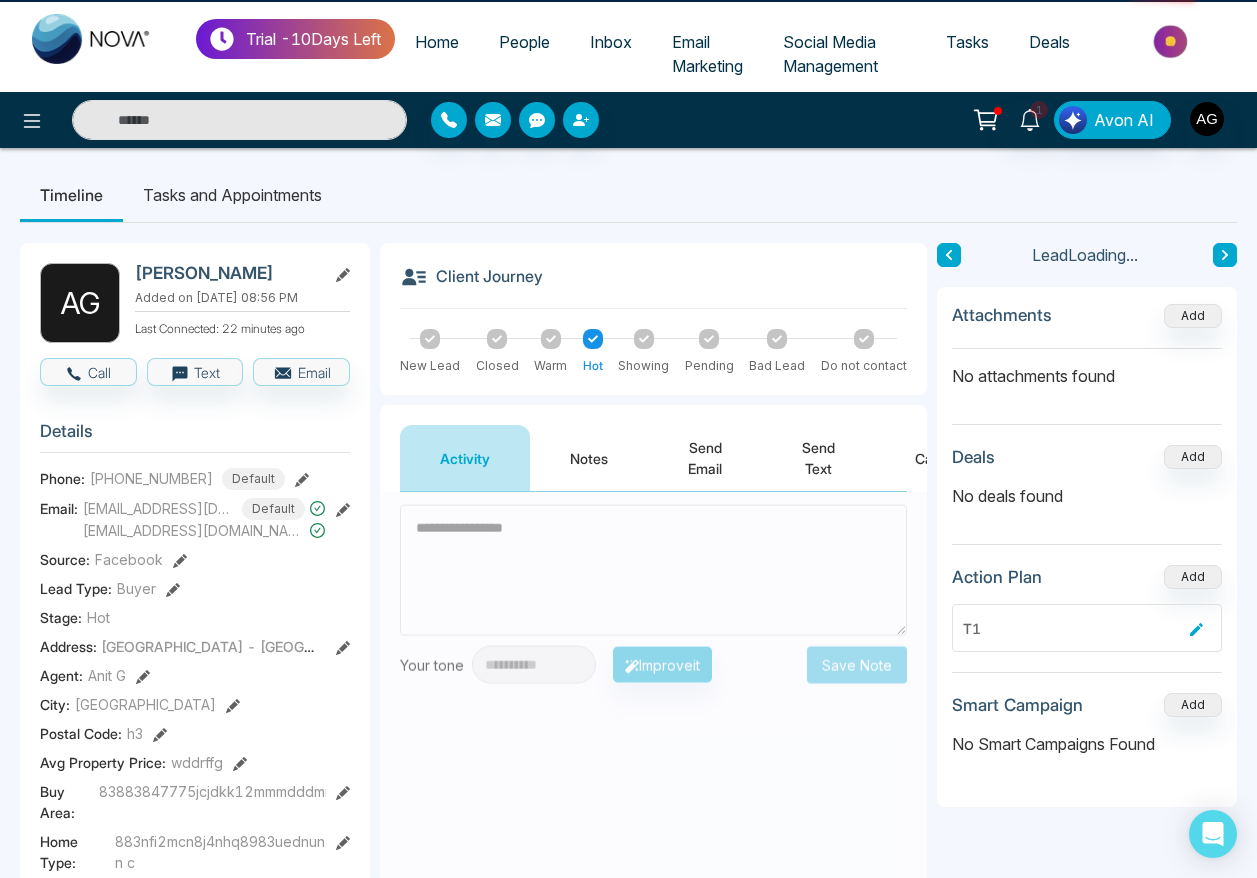 click on "Notes" at bounding box center [589, 458] 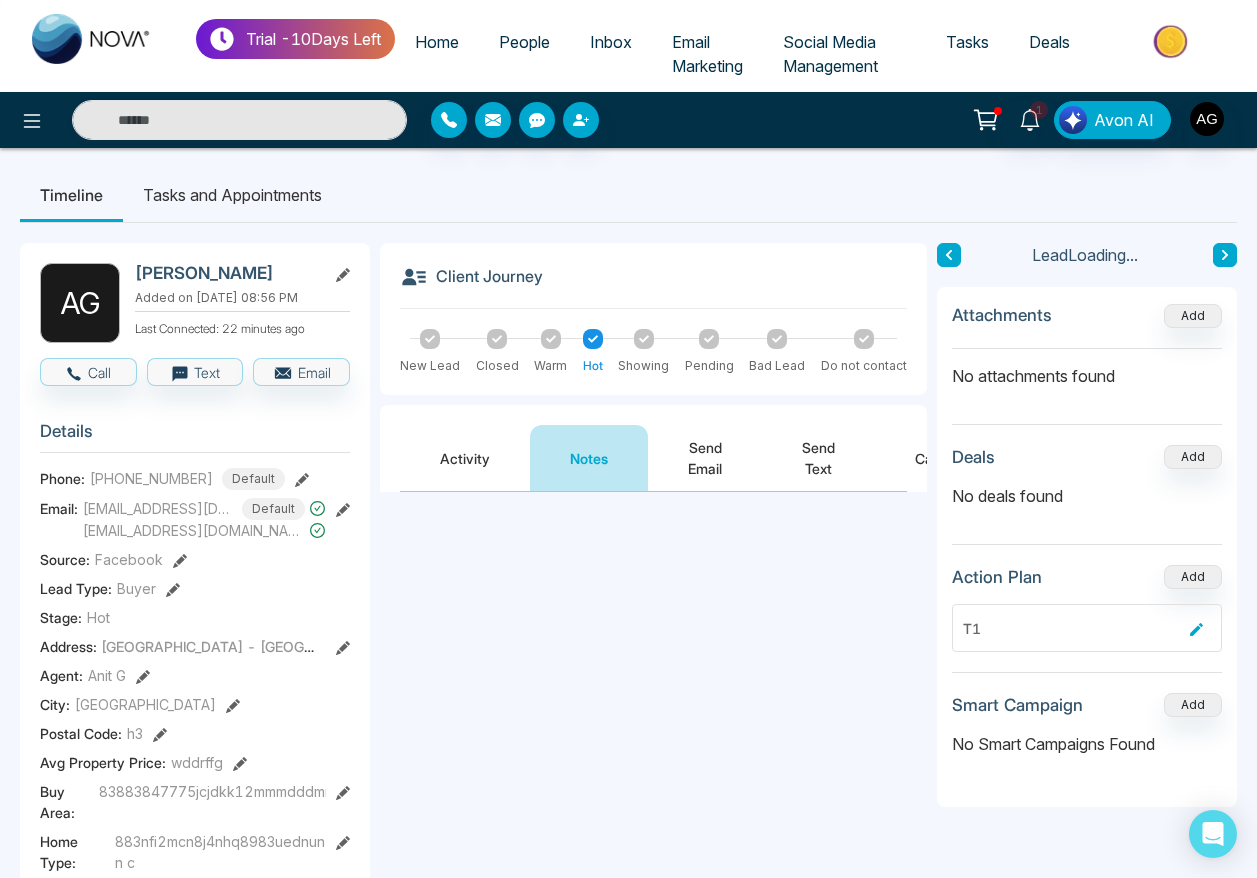 click on "Send Email" at bounding box center (705, 458) 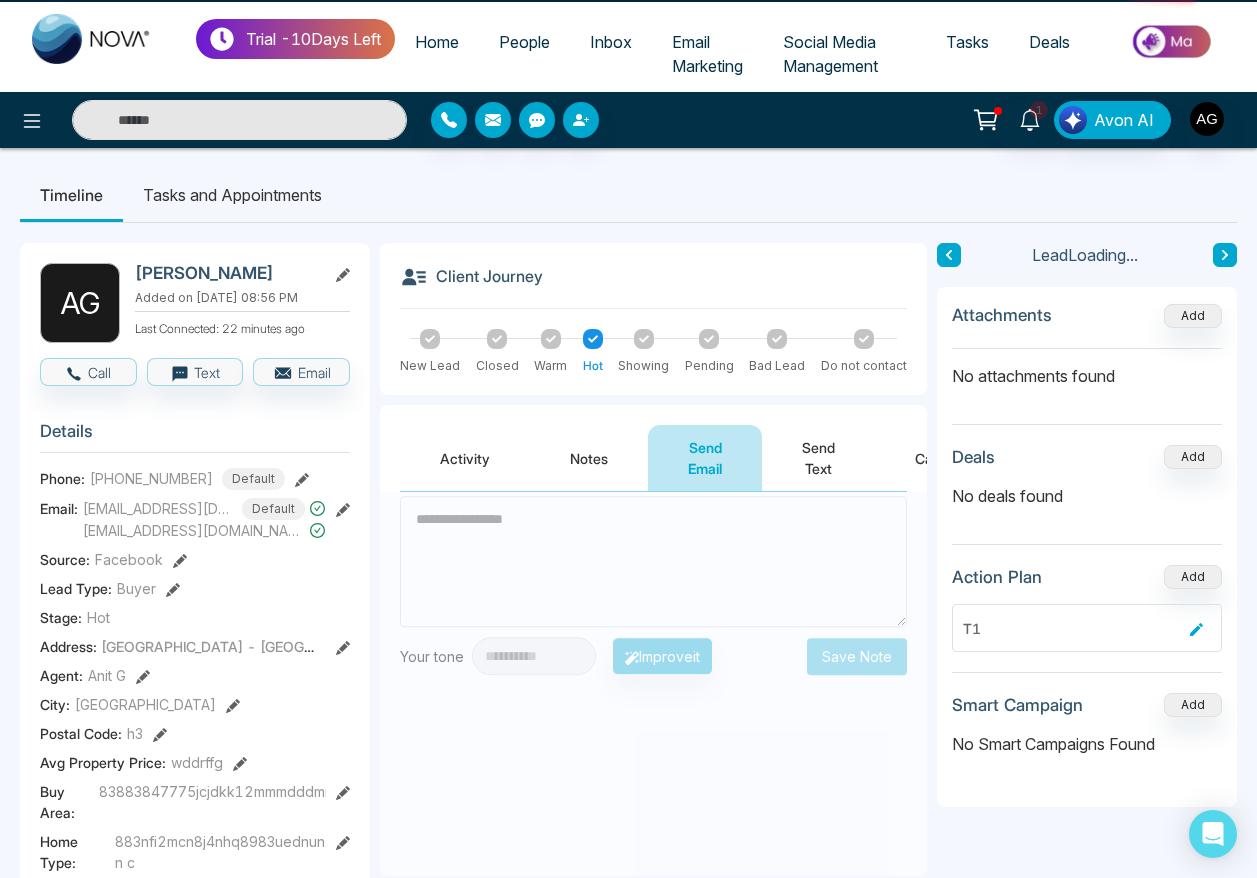 click on "Send Email" at bounding box center (705, 458) 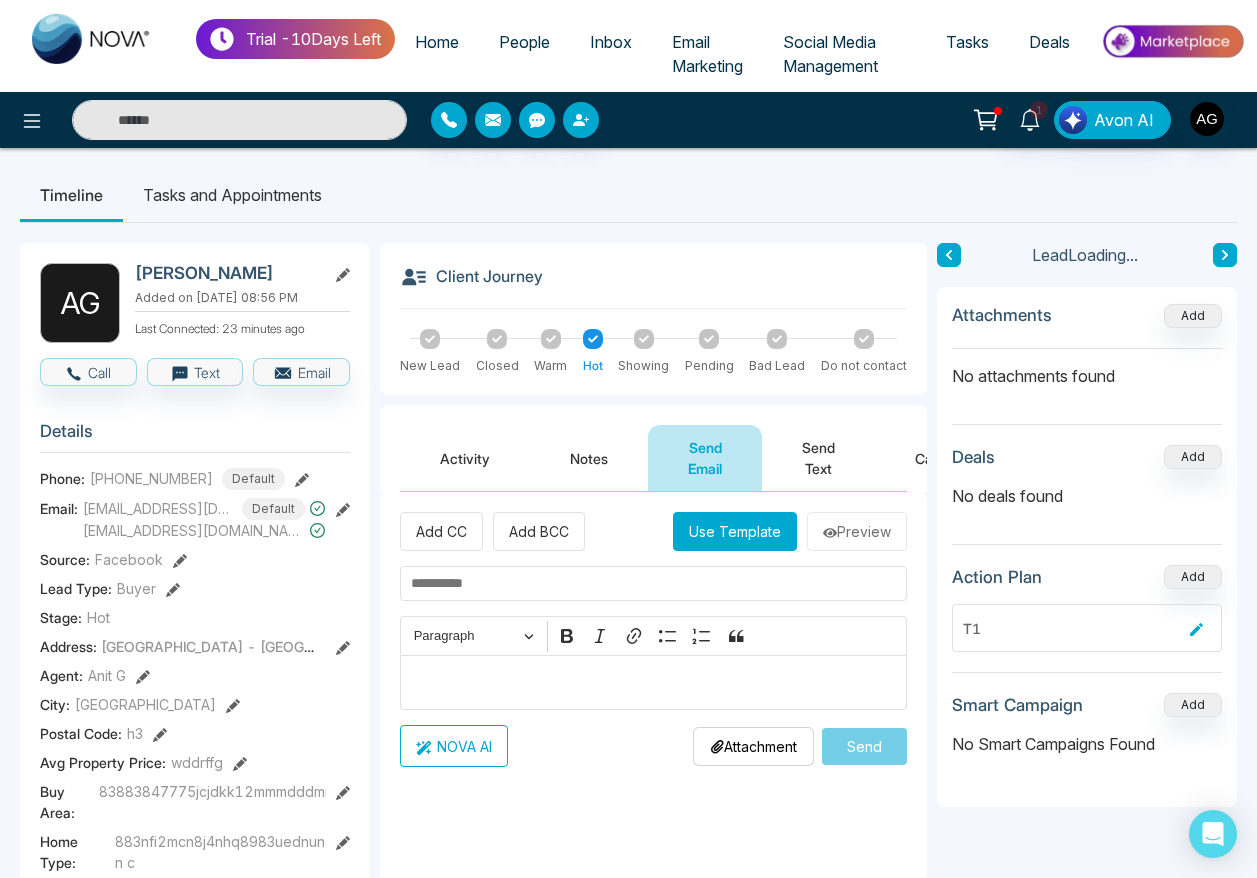 click on "Send Text" at bounding box center [818, 458] 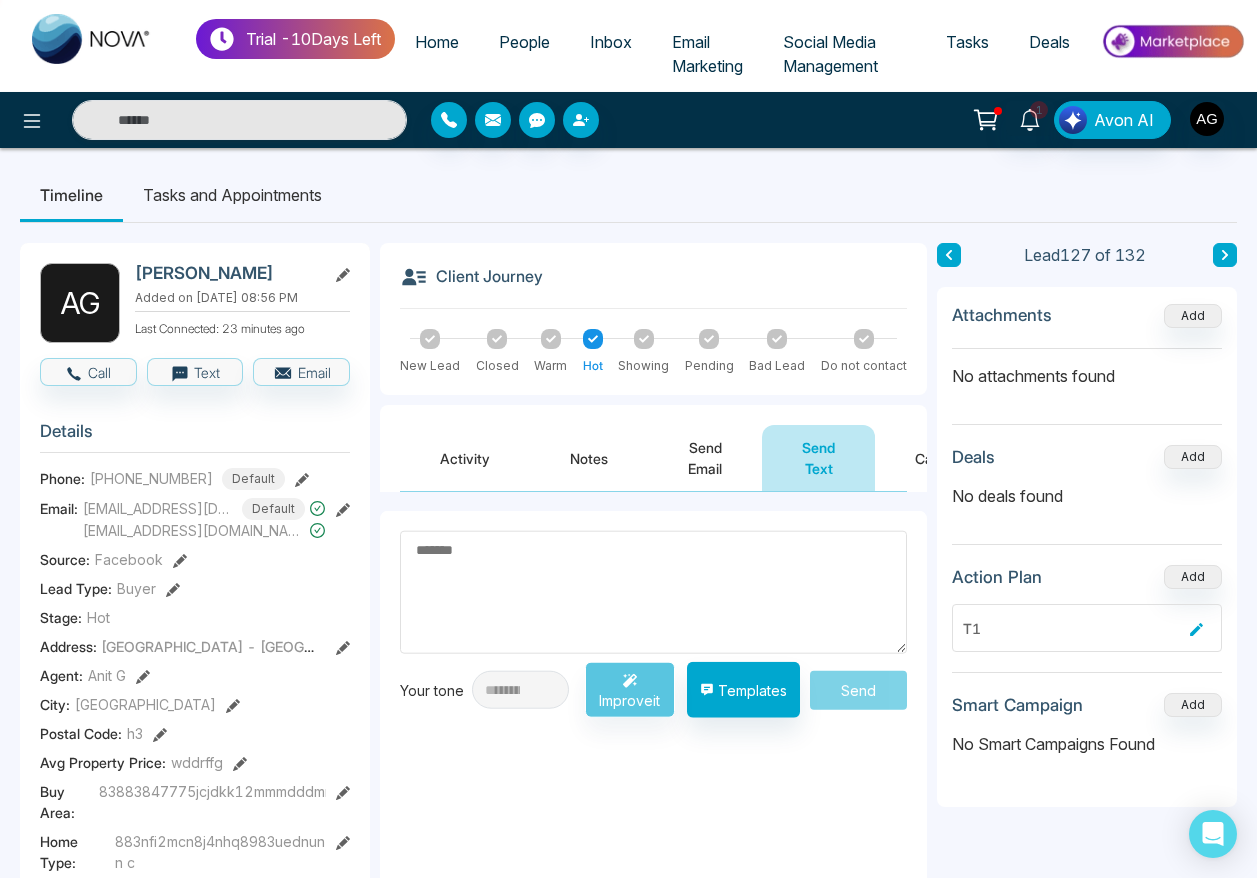 click on "Send Email" at bounding box center (705, 458) 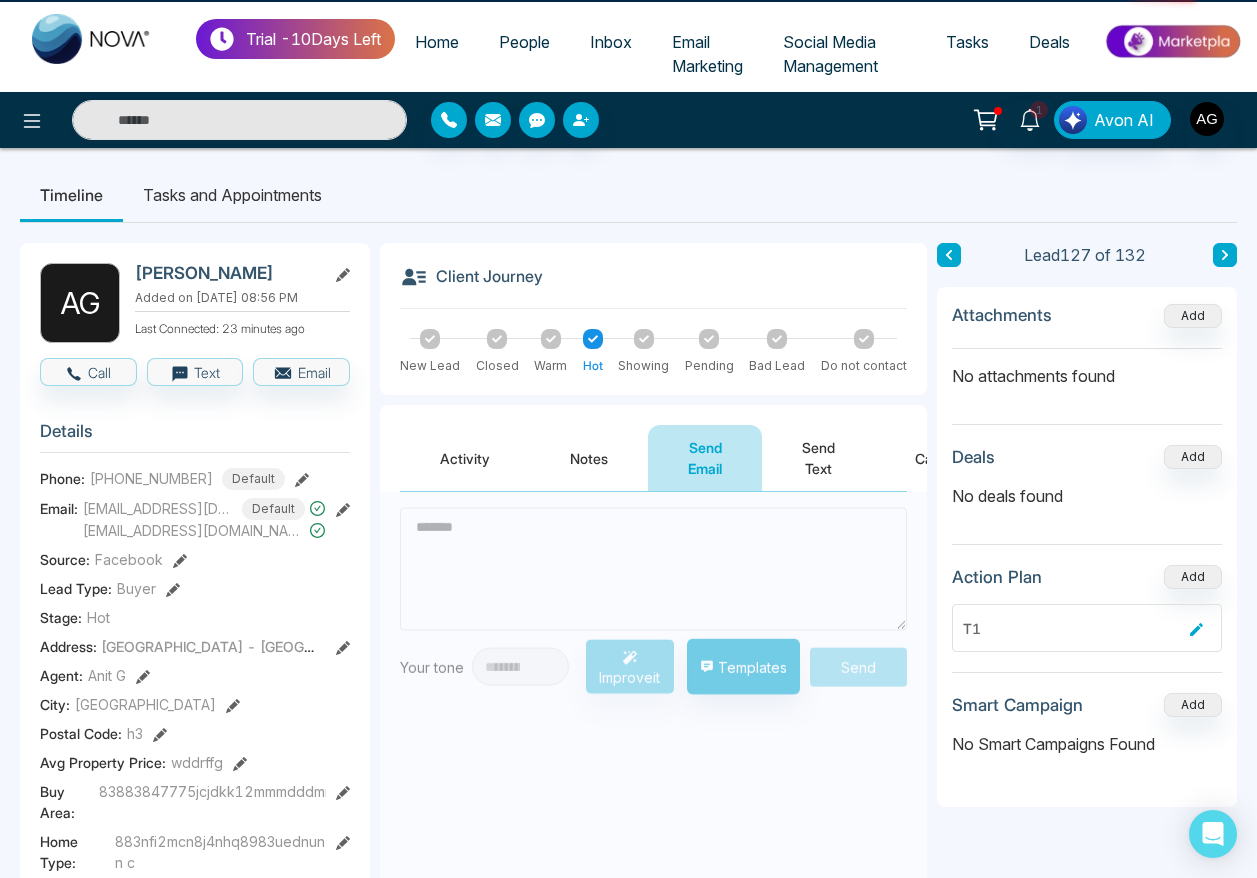 click on "Activity" at bounding box center [465, 458] 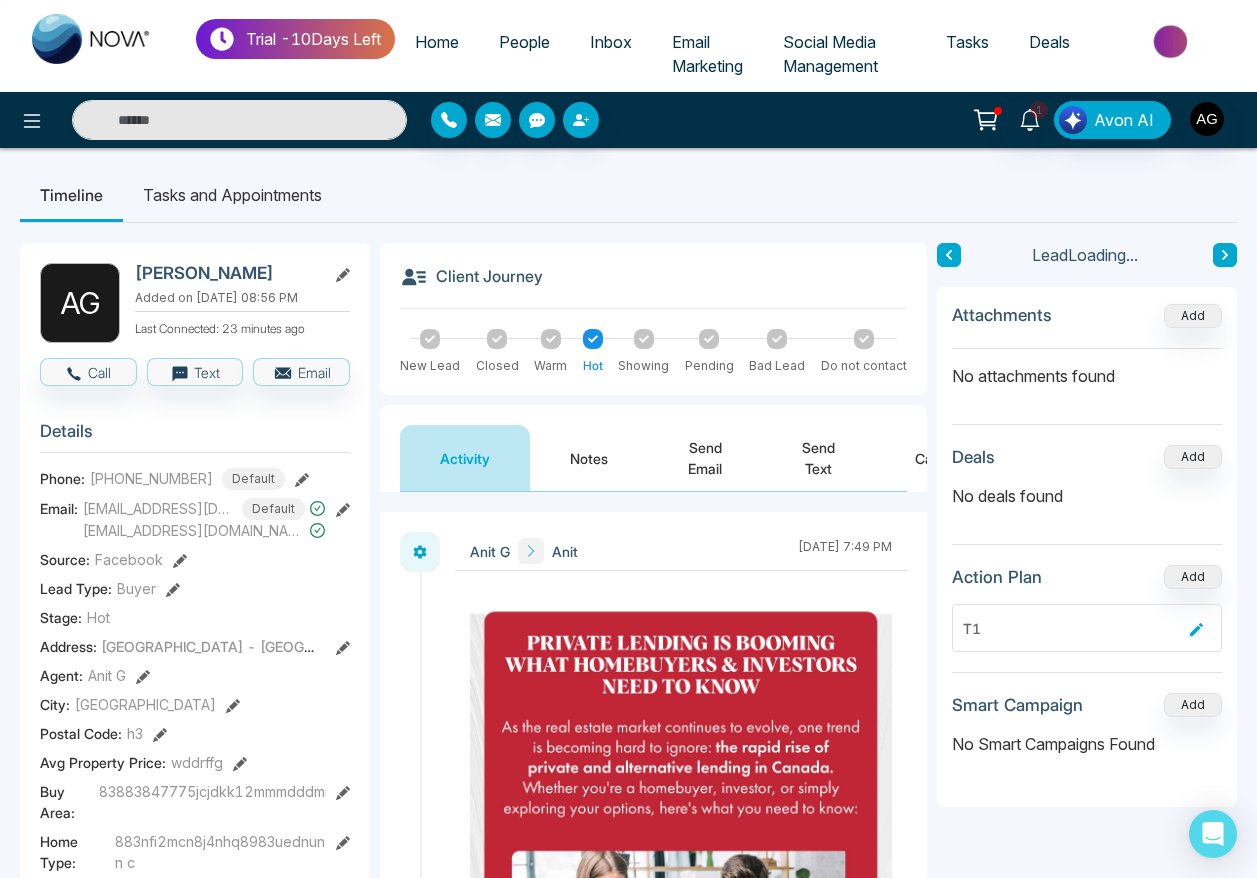click on "Notes" at bounding box center (589, 458) 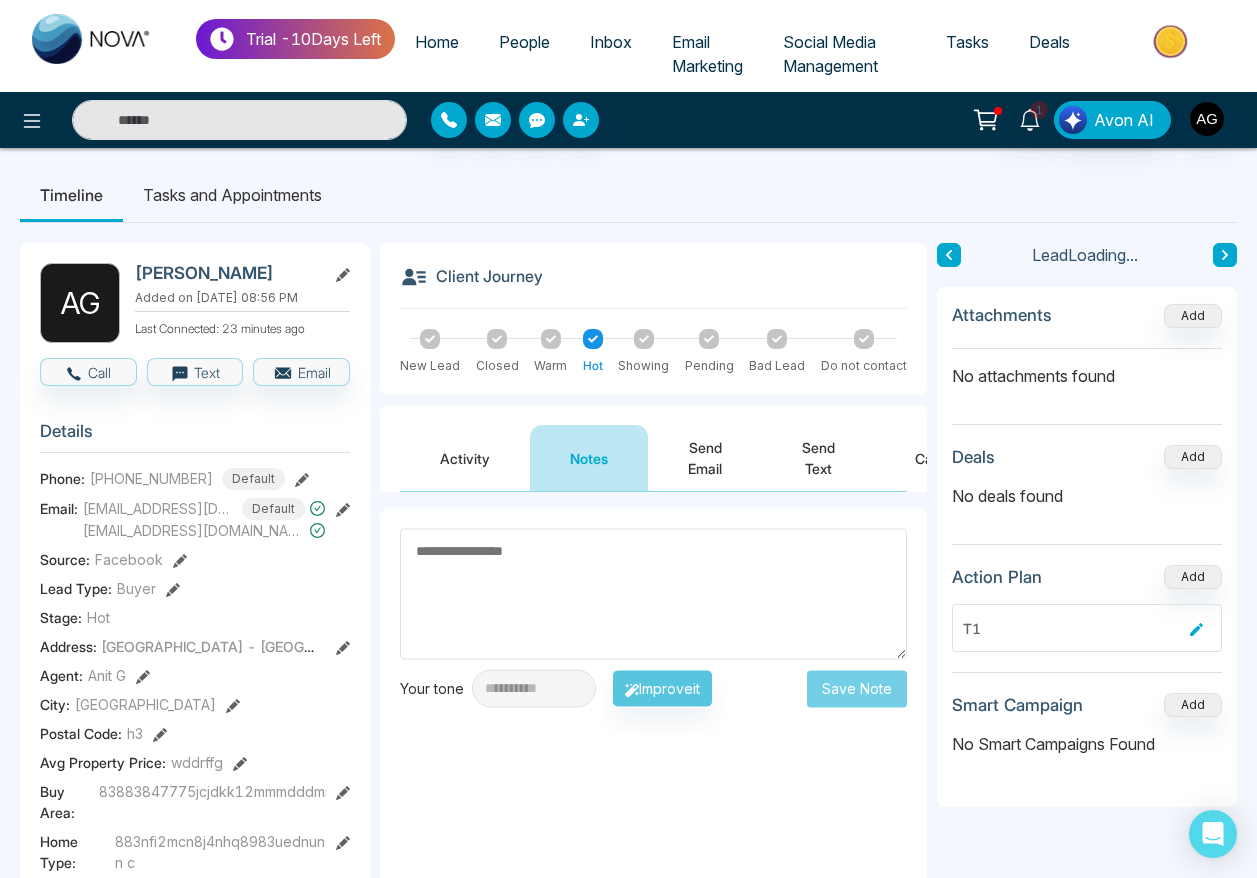 click on "Send Text" at bounding box center (818, 458) 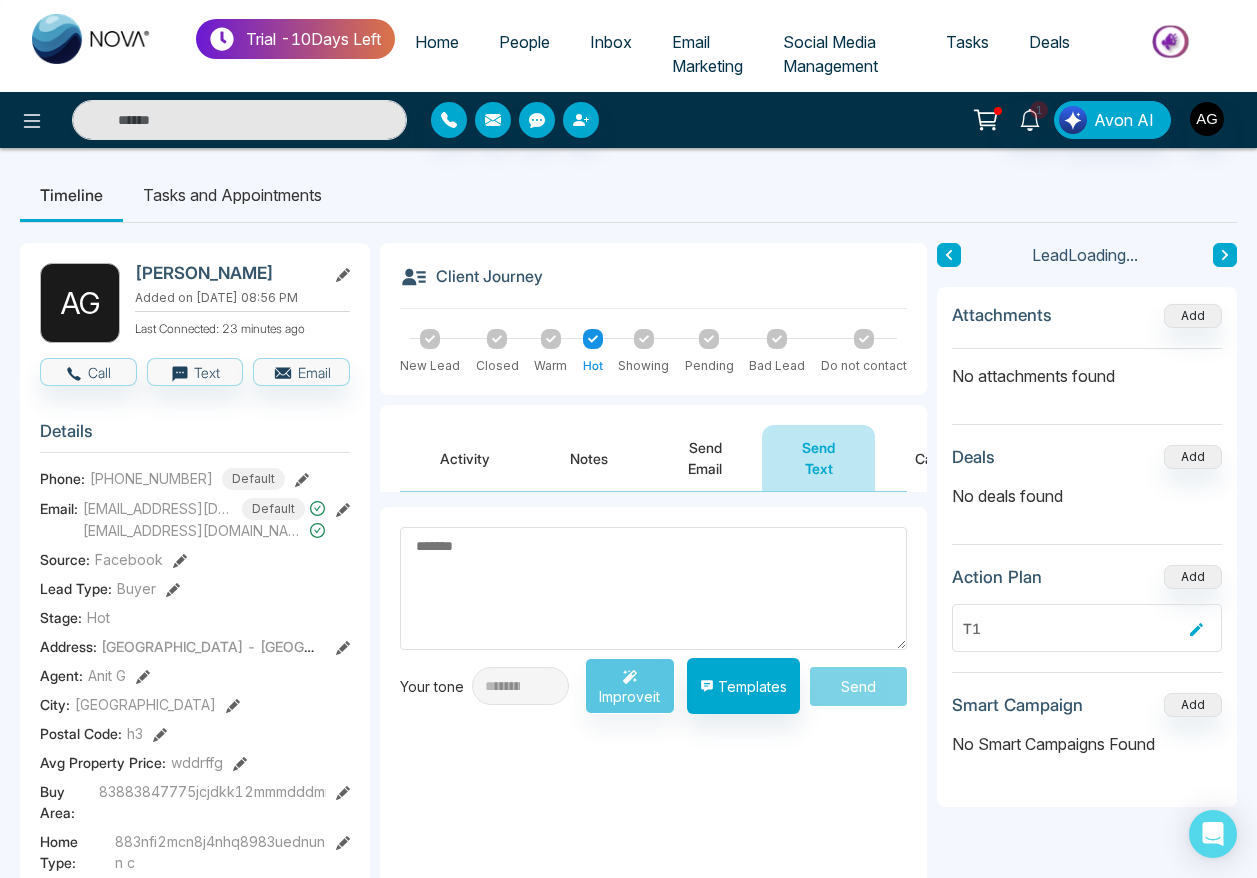 click on "Send Email" at bounding box center (705, 458) 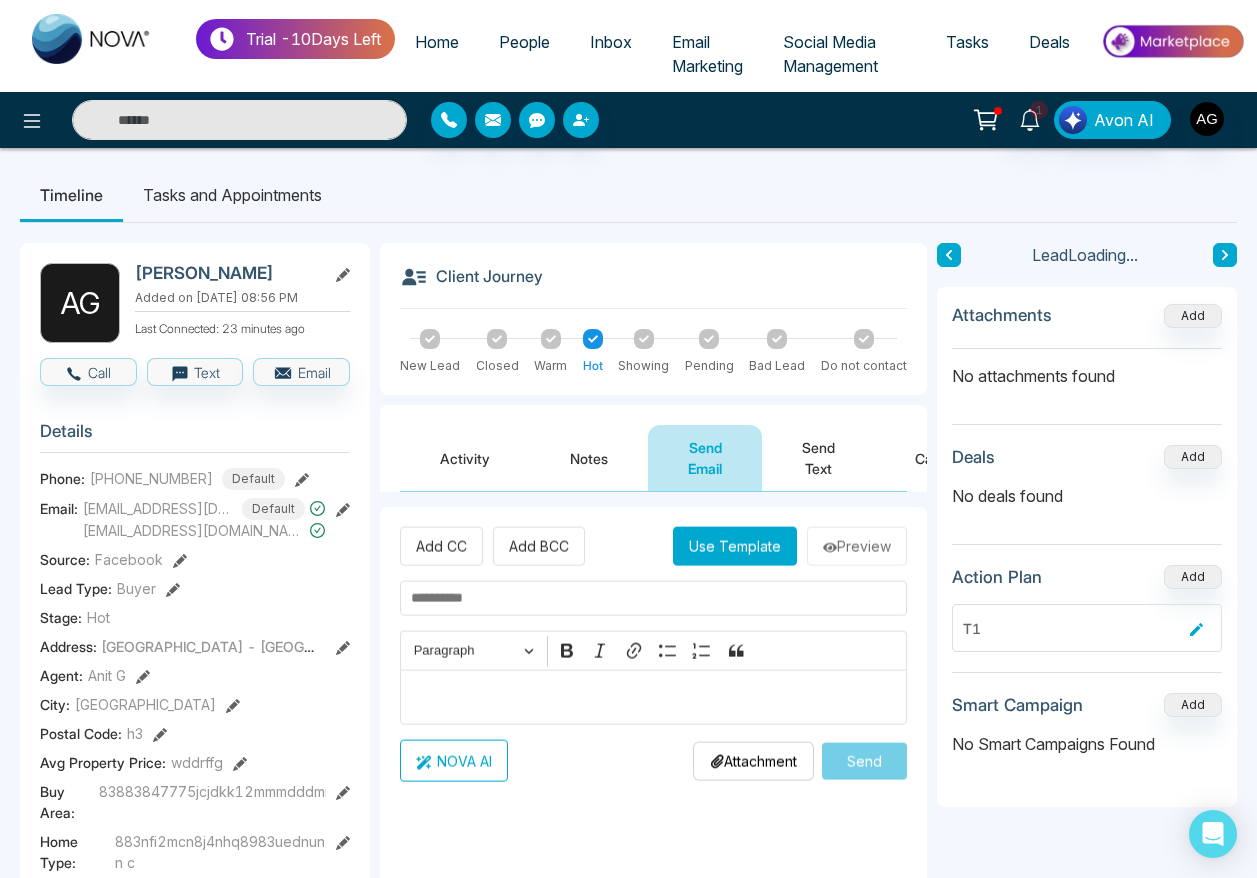 click on "Notes" at bounding box center [589, 458] 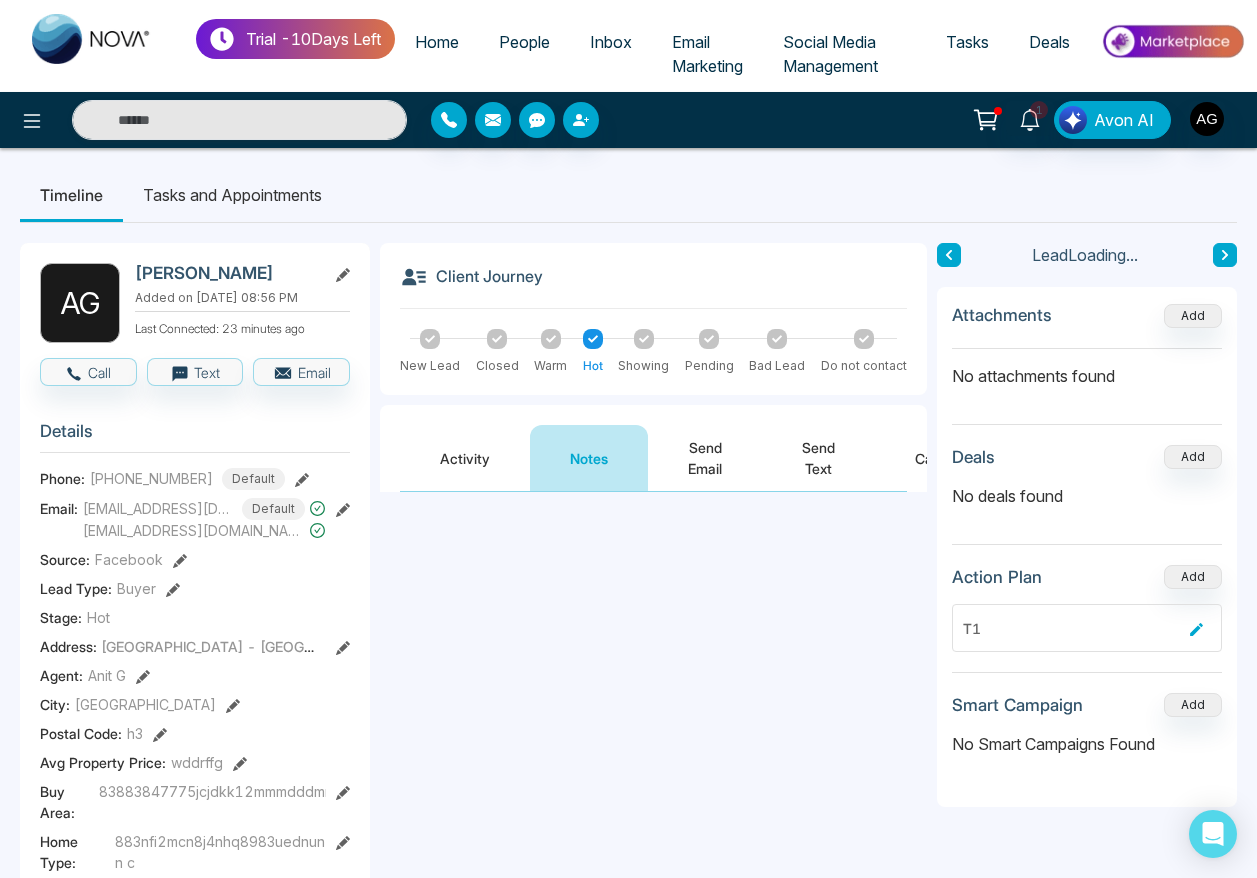 click on "Activity" at bounding box center (465, 458) 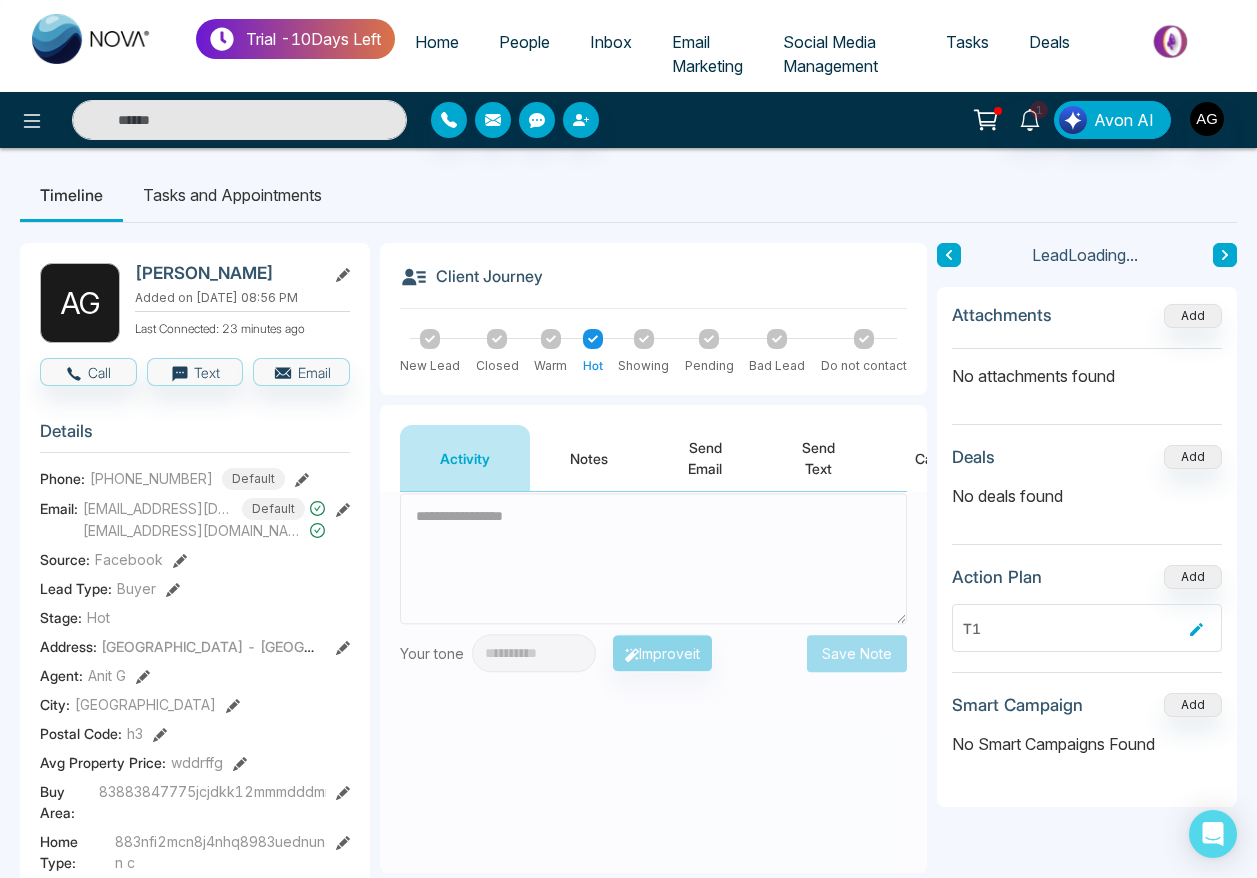 click on "Notes" at bounding box center [589, 458] 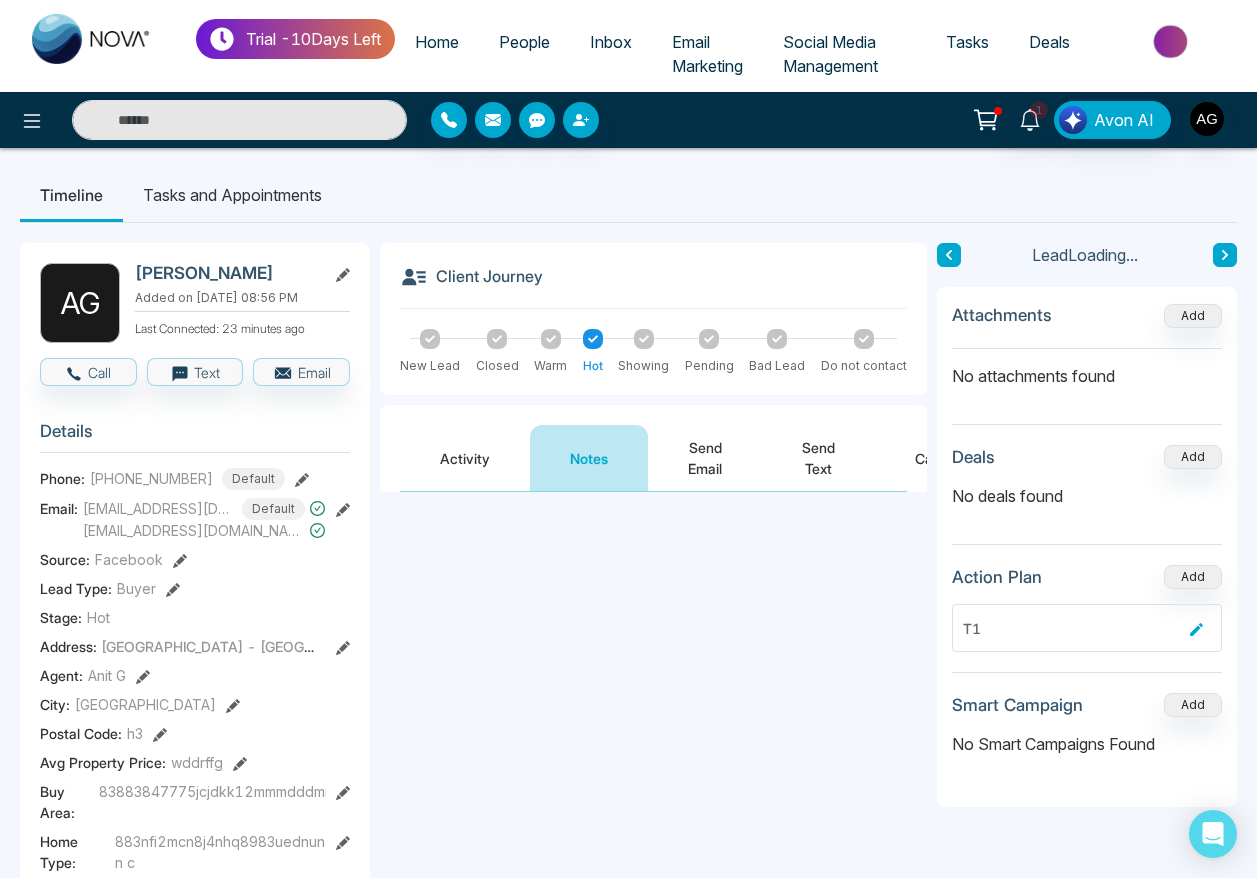 click on "Send Email" at bounding box center [705, 458] 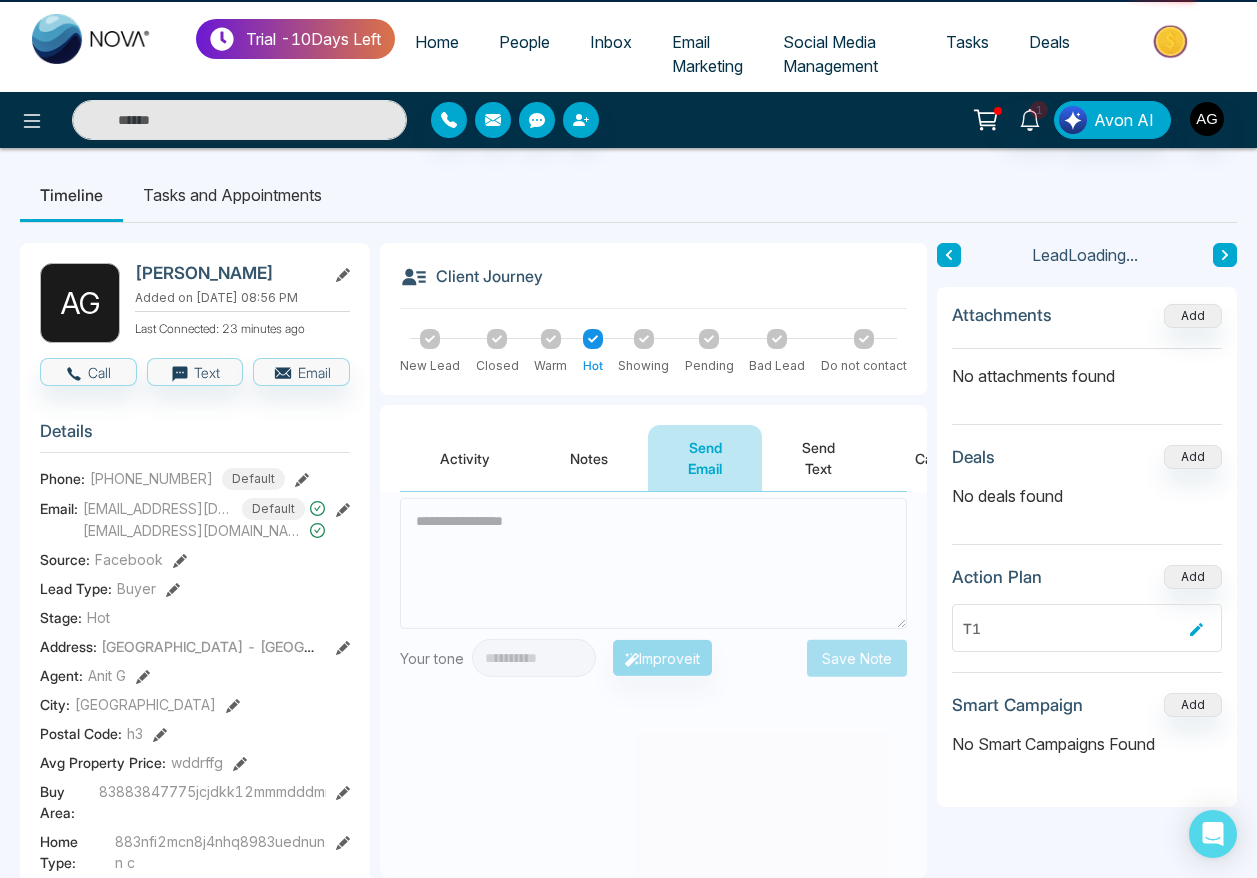 click on "Send Email" at bounding box center [705, 458] 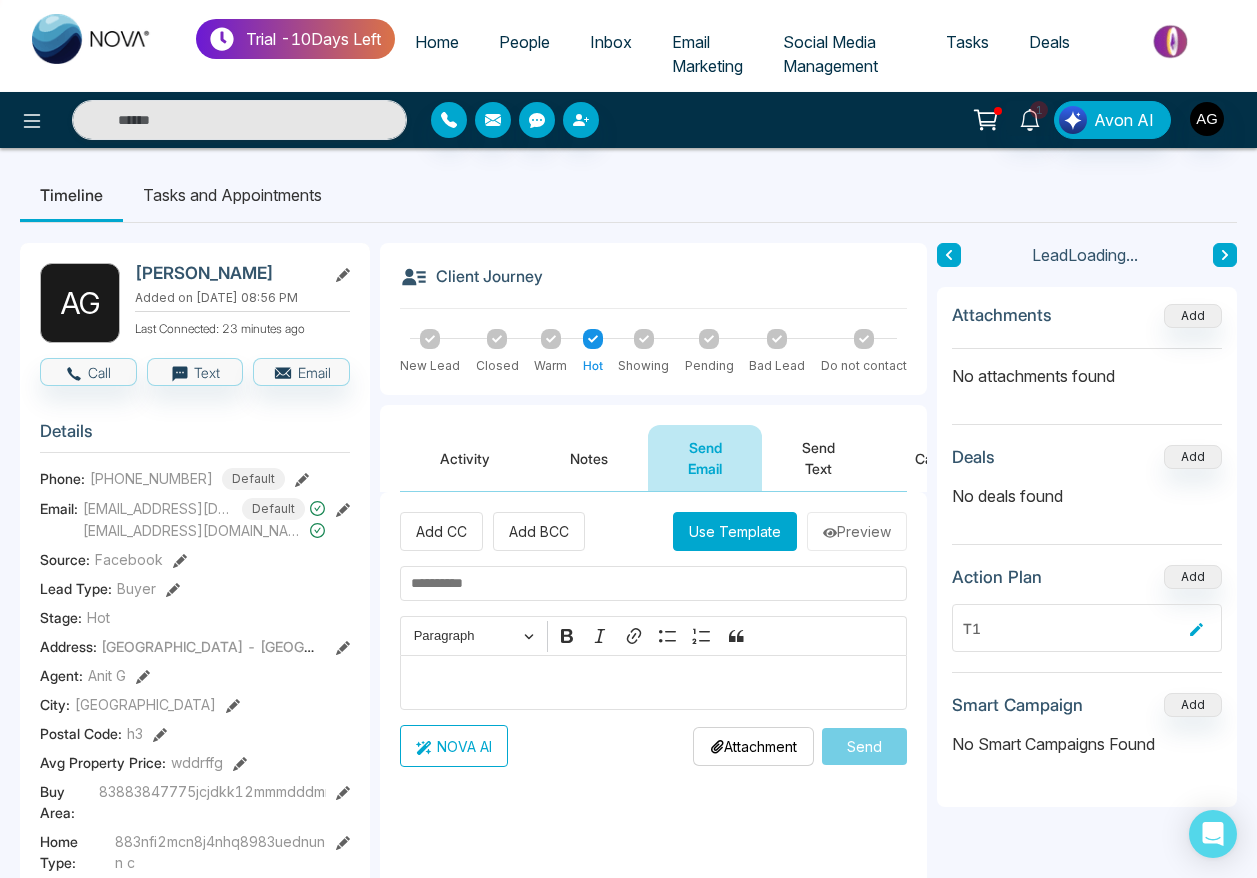 click on "Send Text" at bounding box center [818, 458] 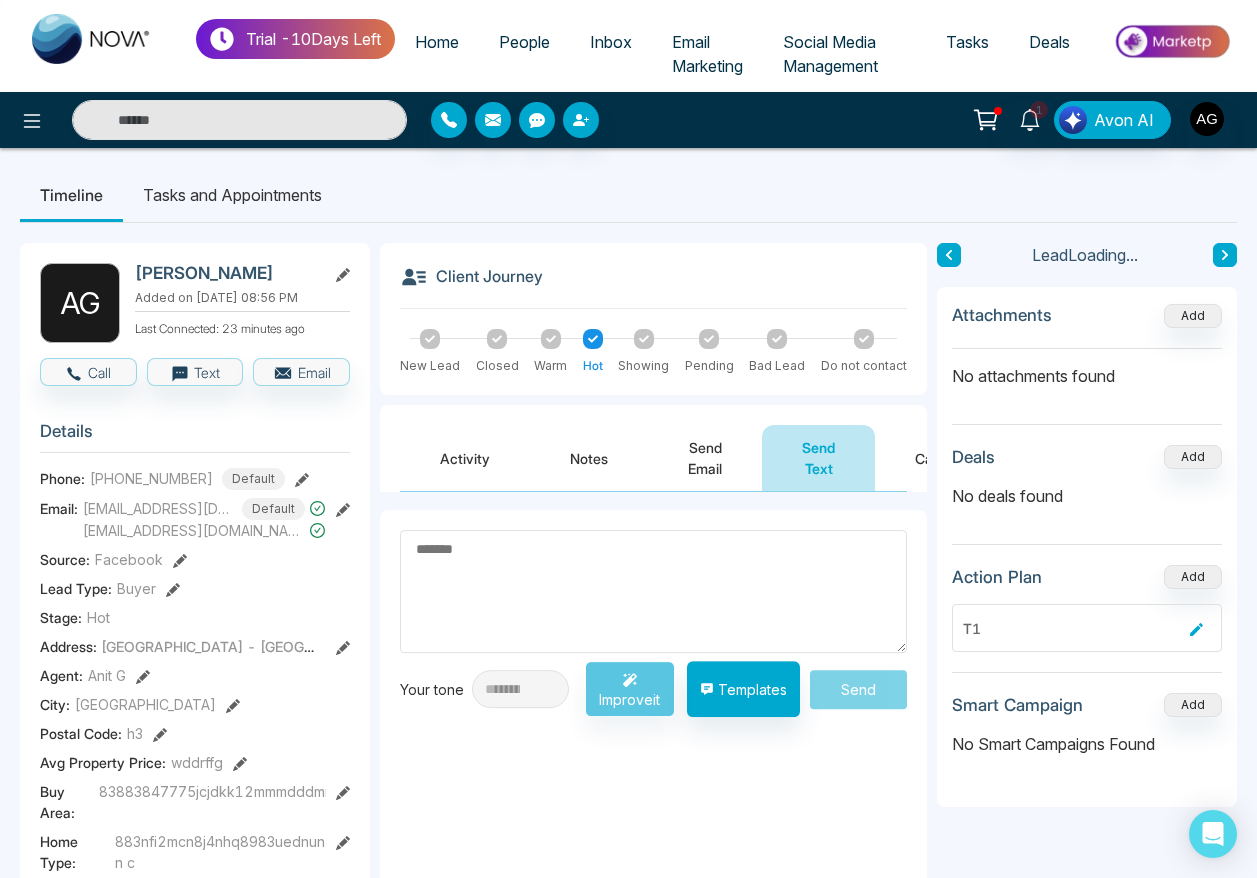 click on "Send Email" at bounding box center (705, 458) 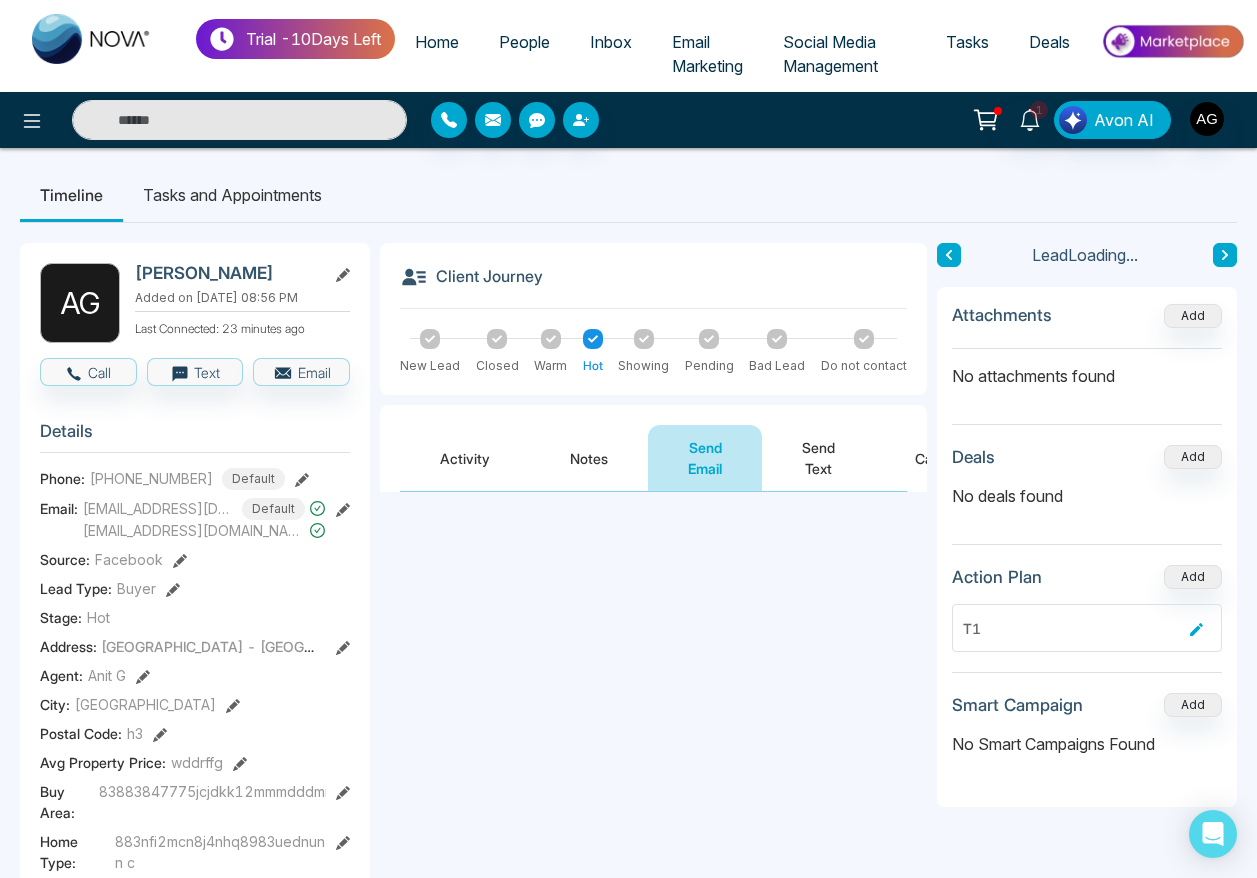 click on "Notes" at bounding box center (589, 458) 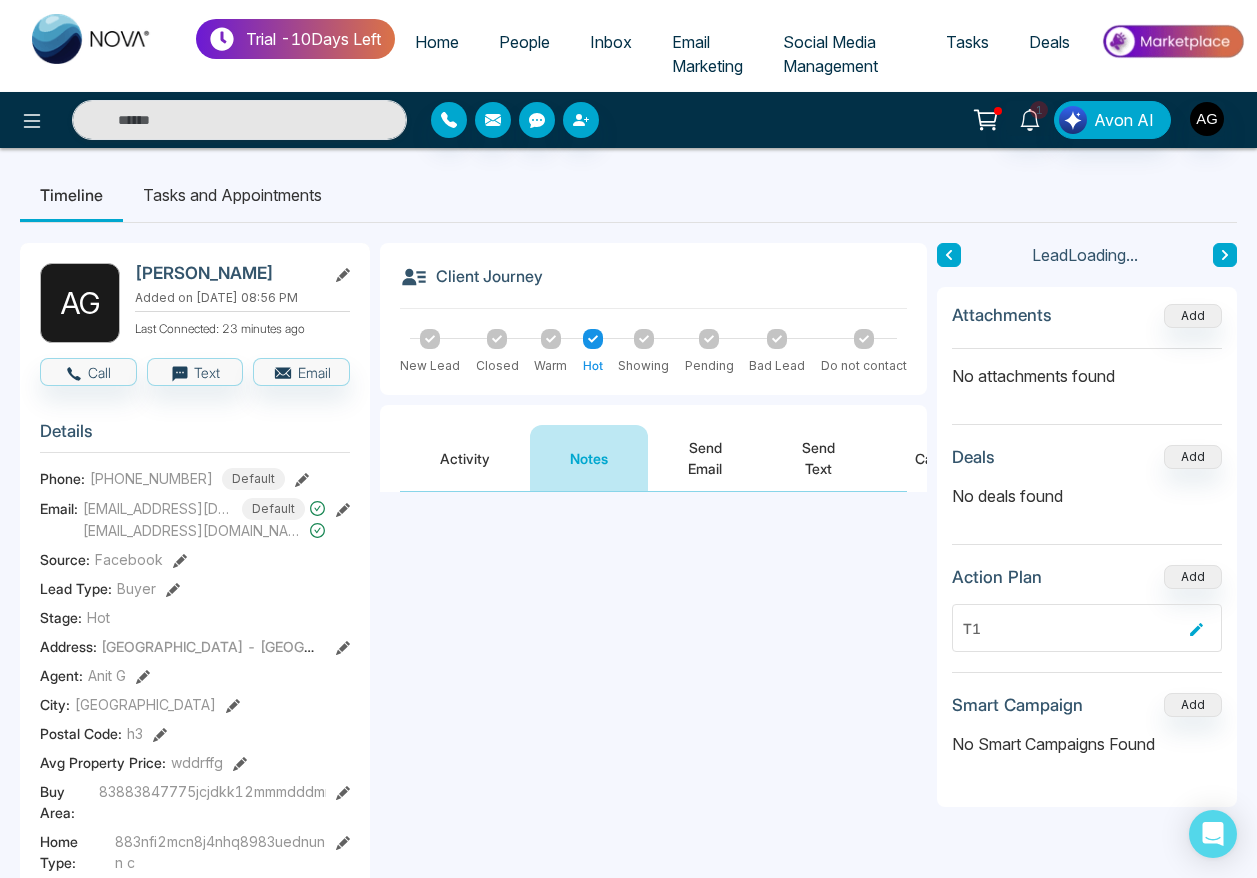 click on "Activity" at bounding box center [465, 458] 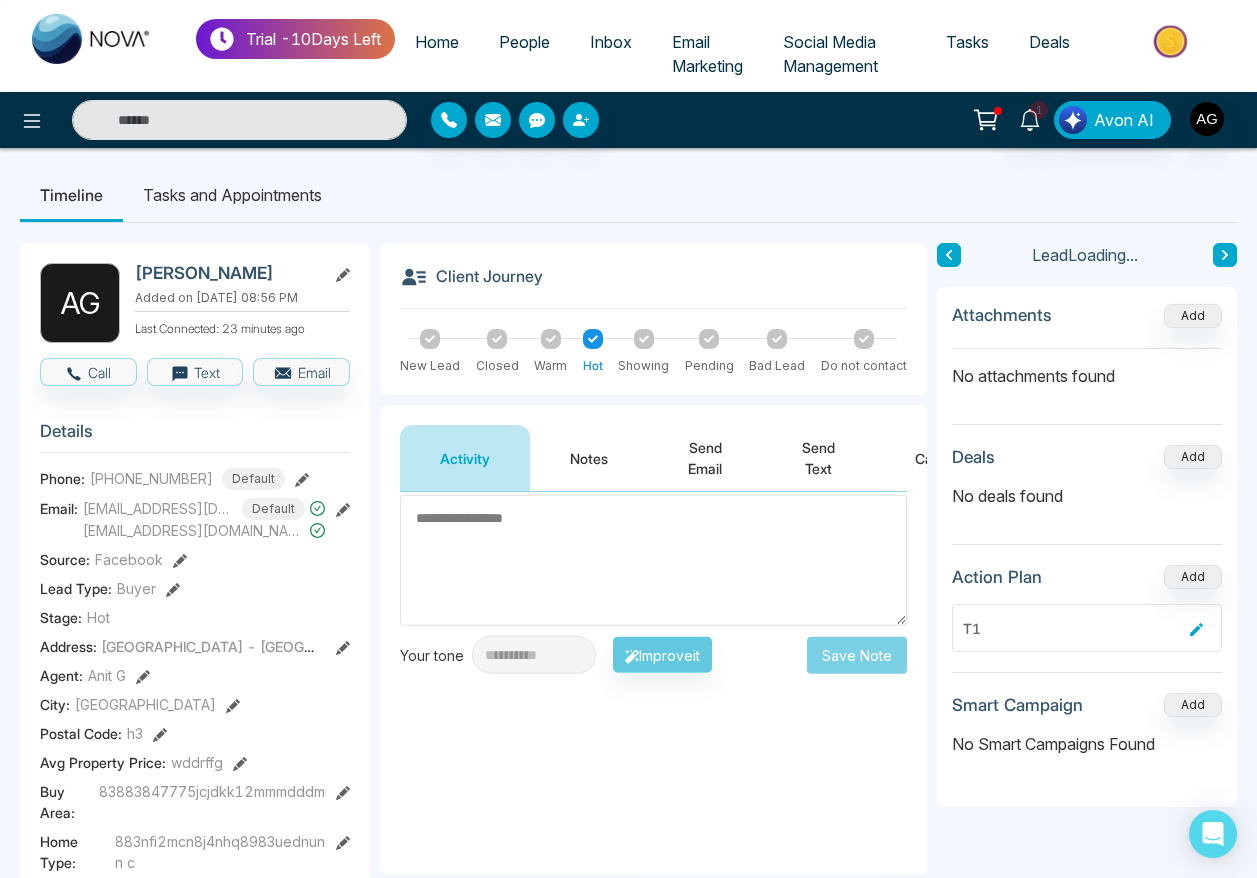 click on "Notes" at bounding box center (589, 458) 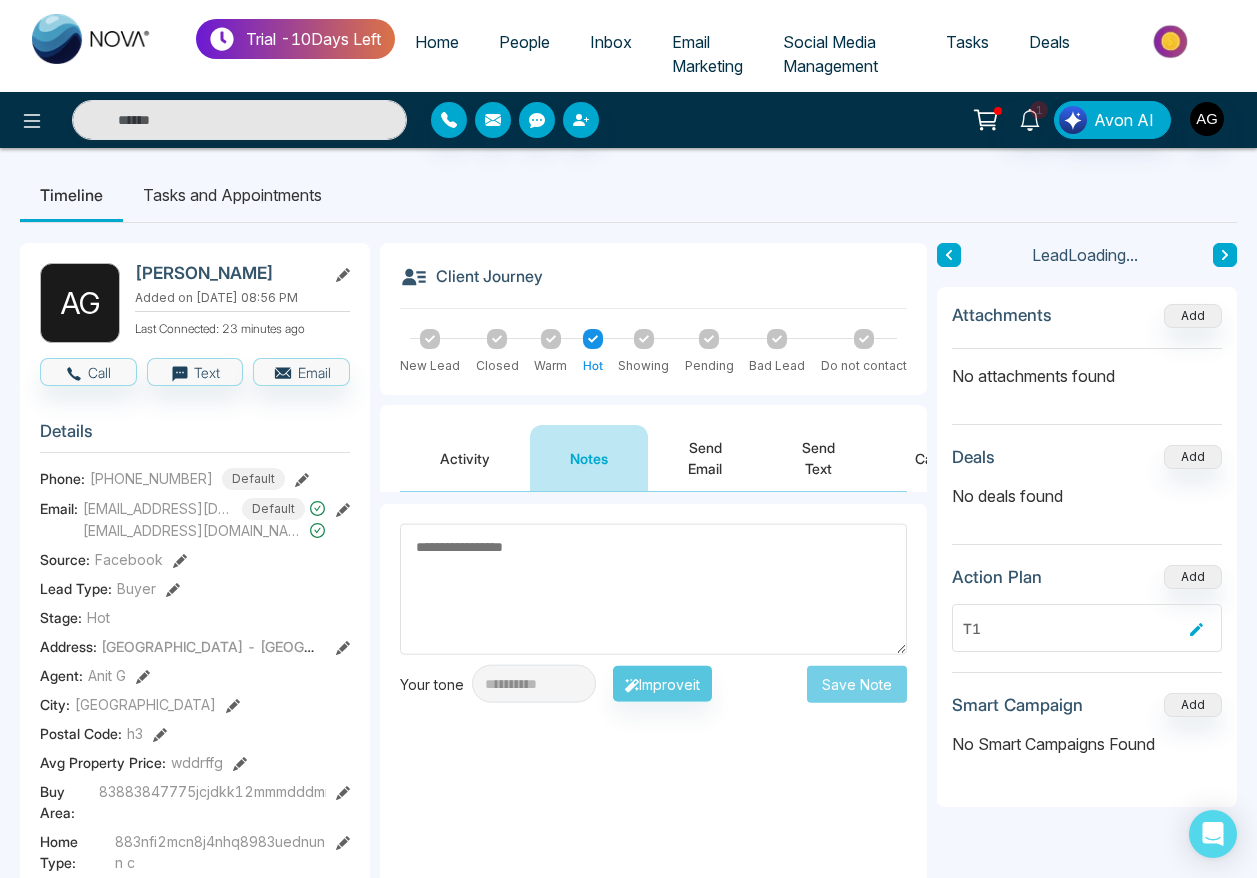 click on "Send Email" at bounding box center (705, 458) 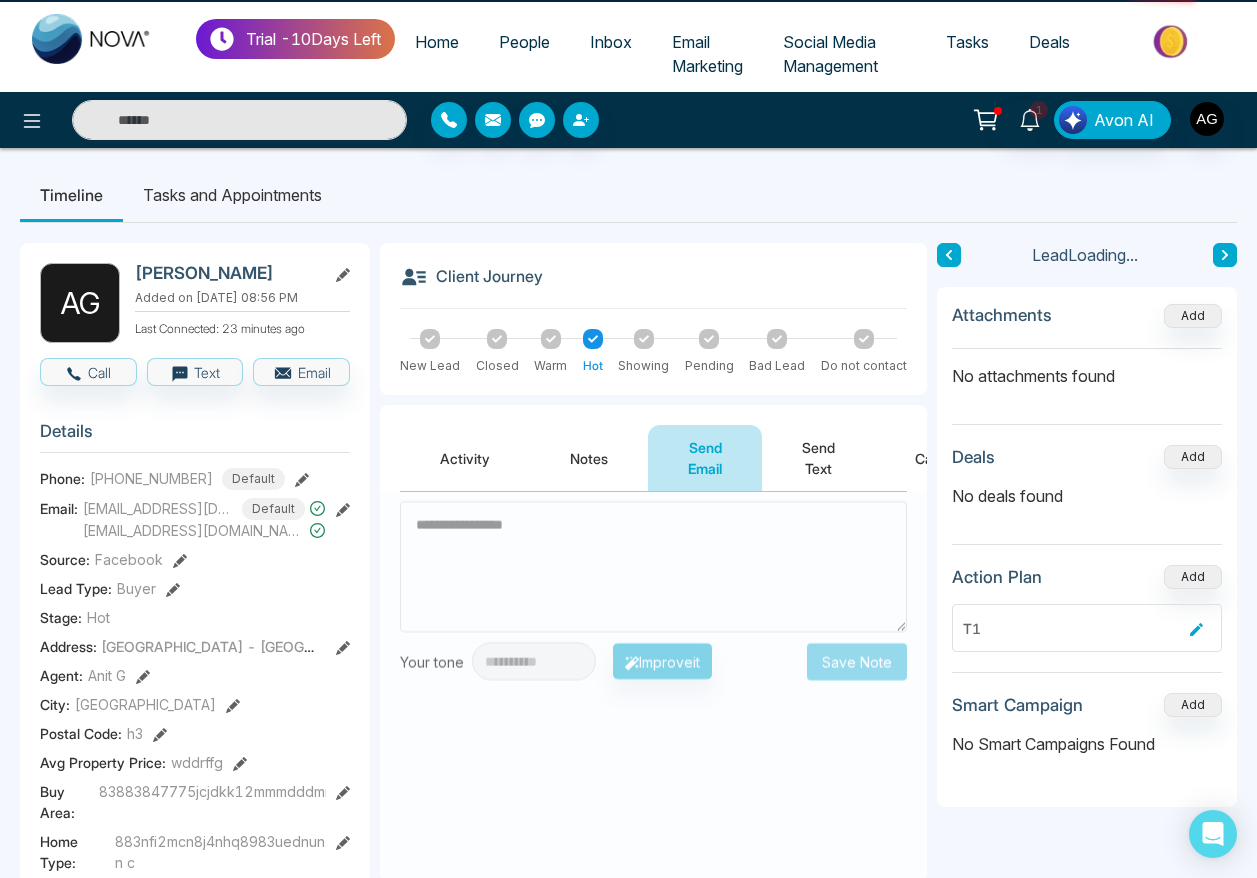 click on "Send Text" at bounding box center (818, 458) 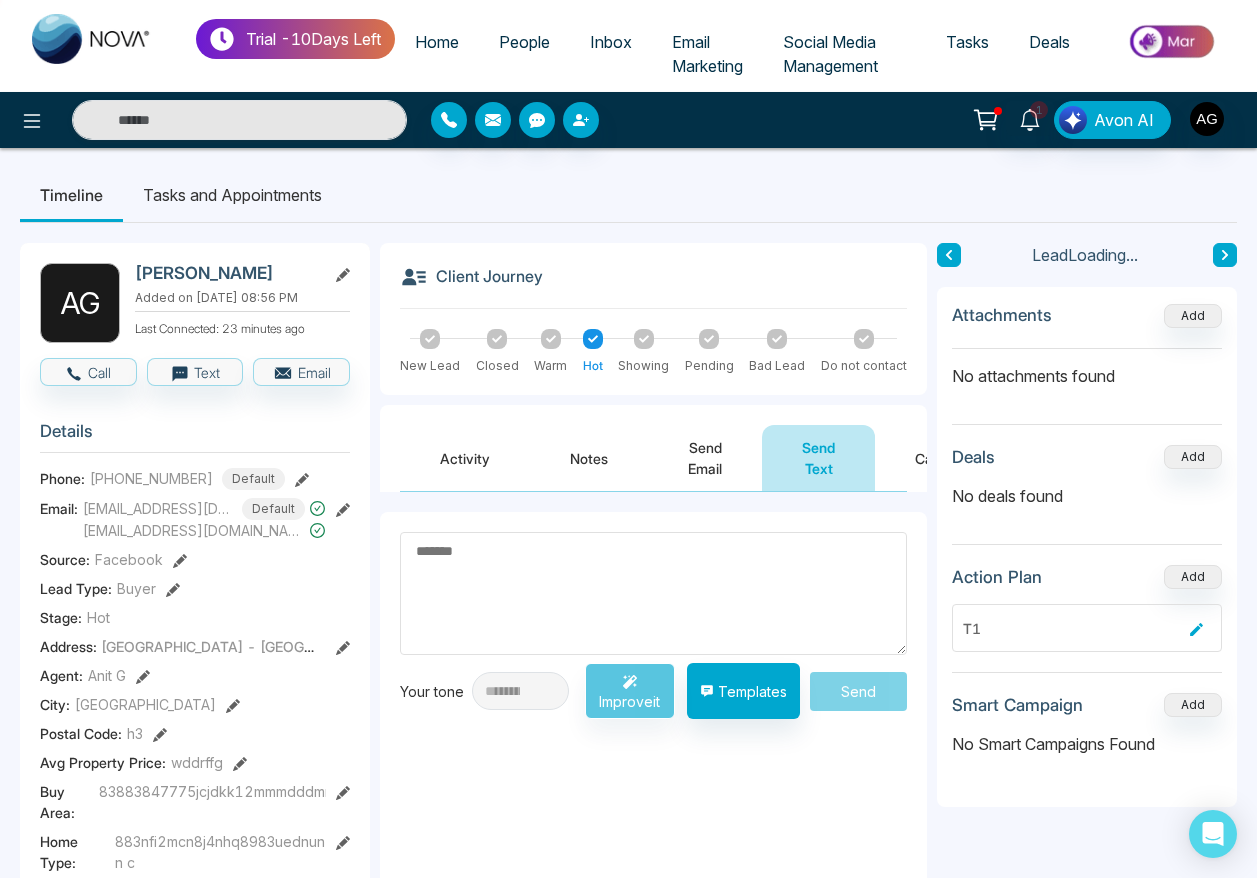 click on "Send Email" at bounding box center (705, 458) 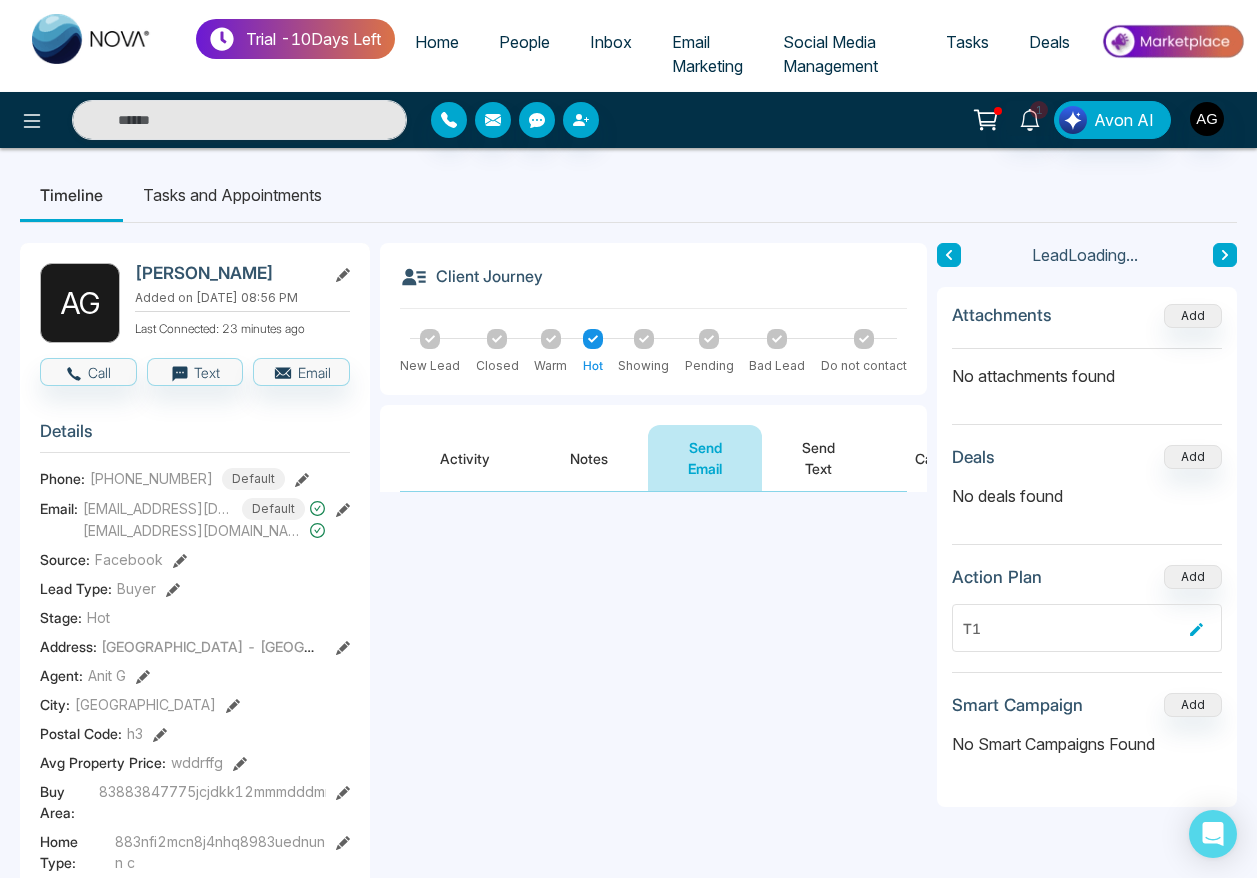 click on "Notes" at bounding box center [589, 458] 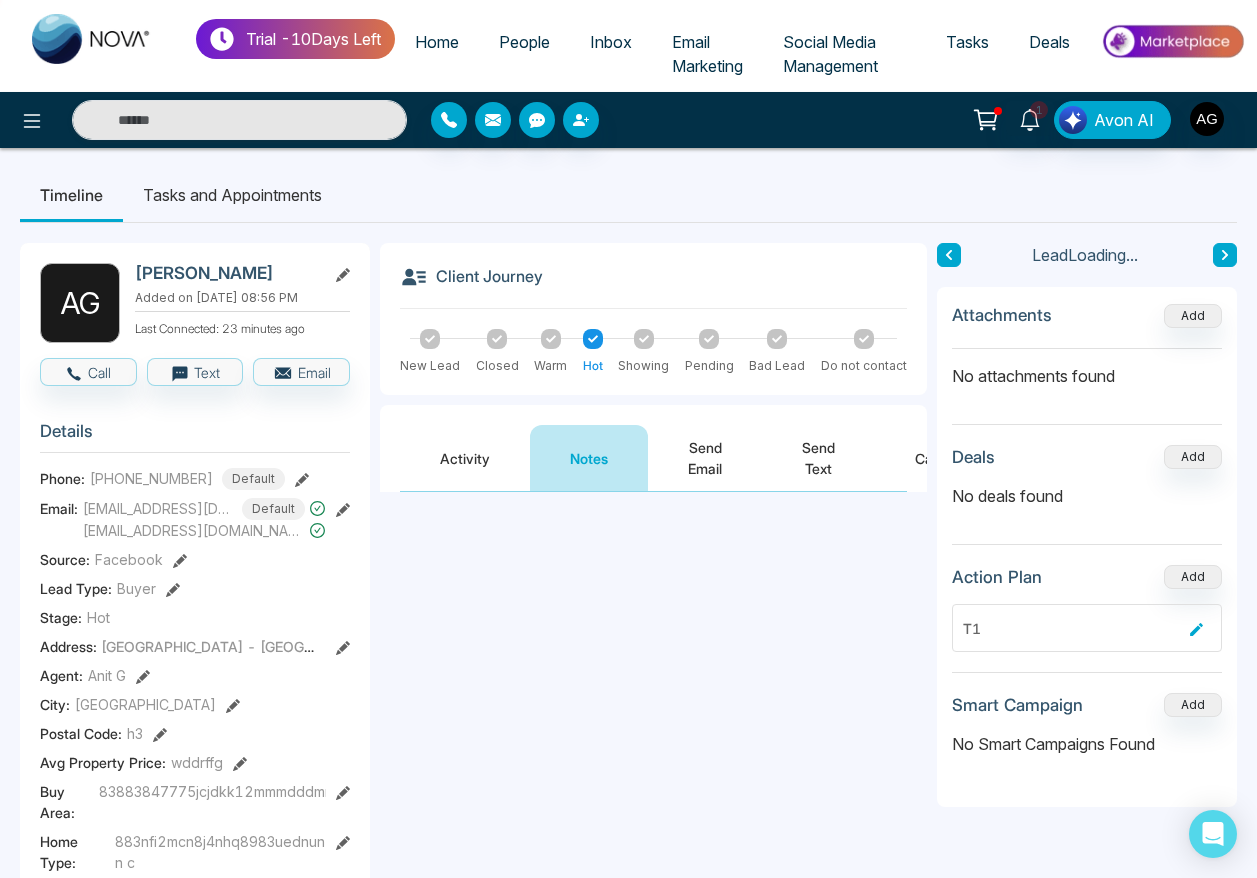 click on "Activity" at bounding box center [465, 458] 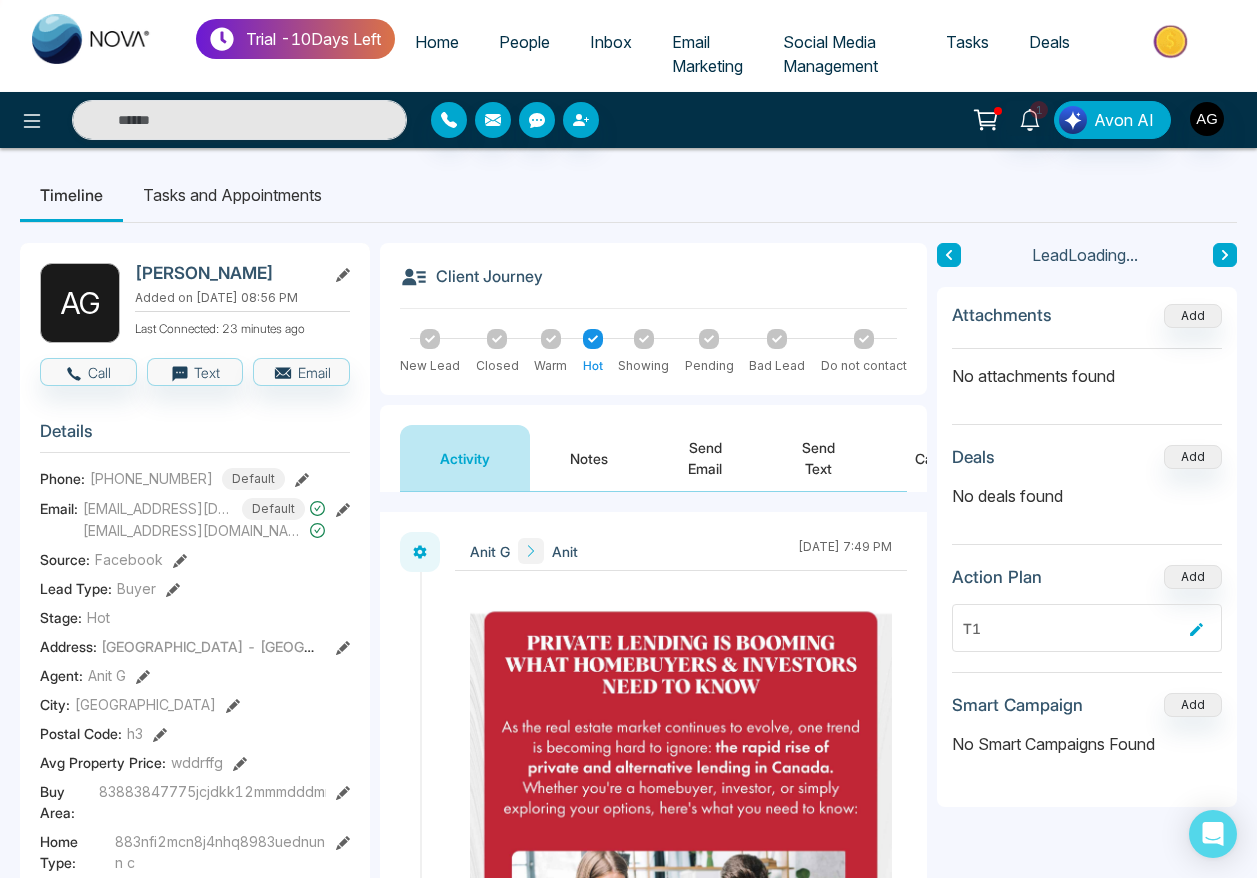 click on "Notes" at bounding box center [589, 458] 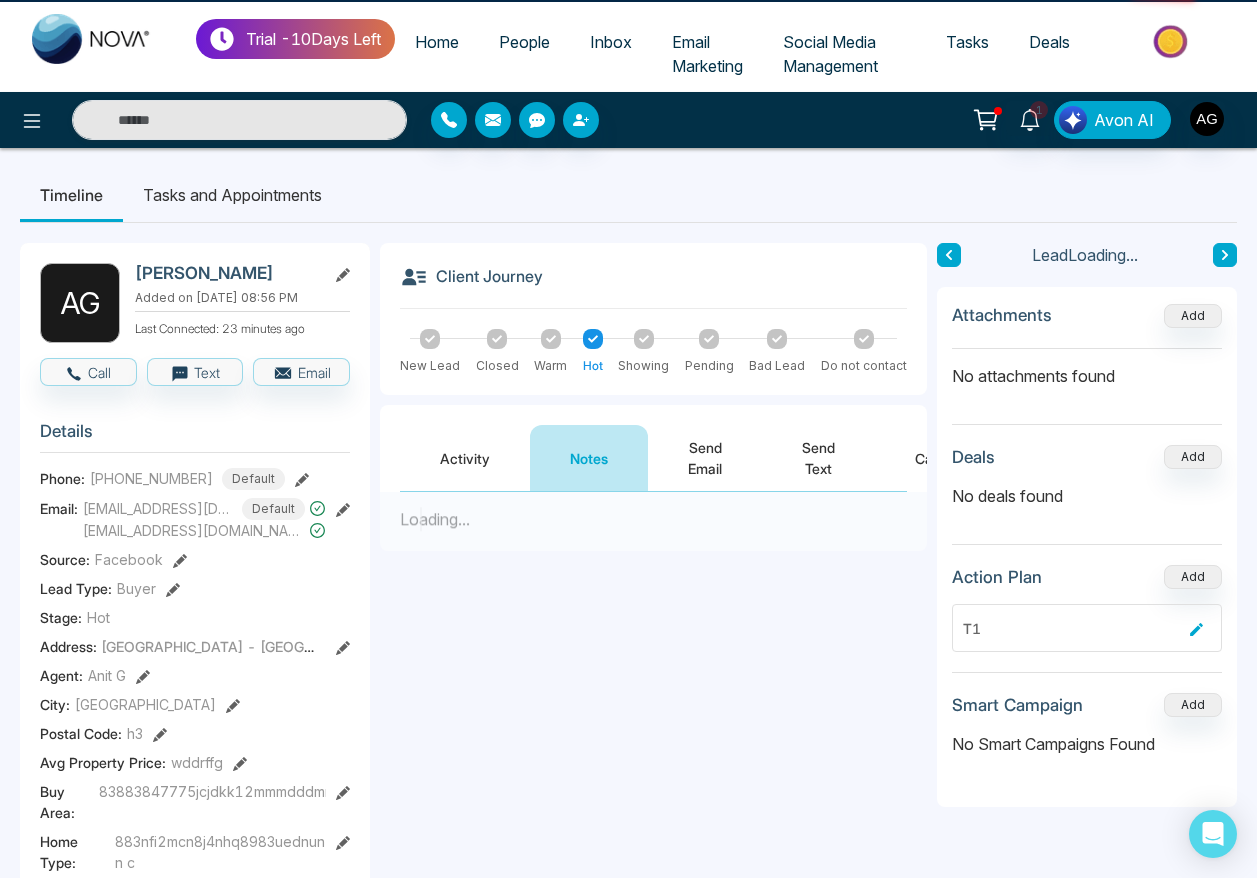 click on "Send Email" at bounding box center [705, 458] 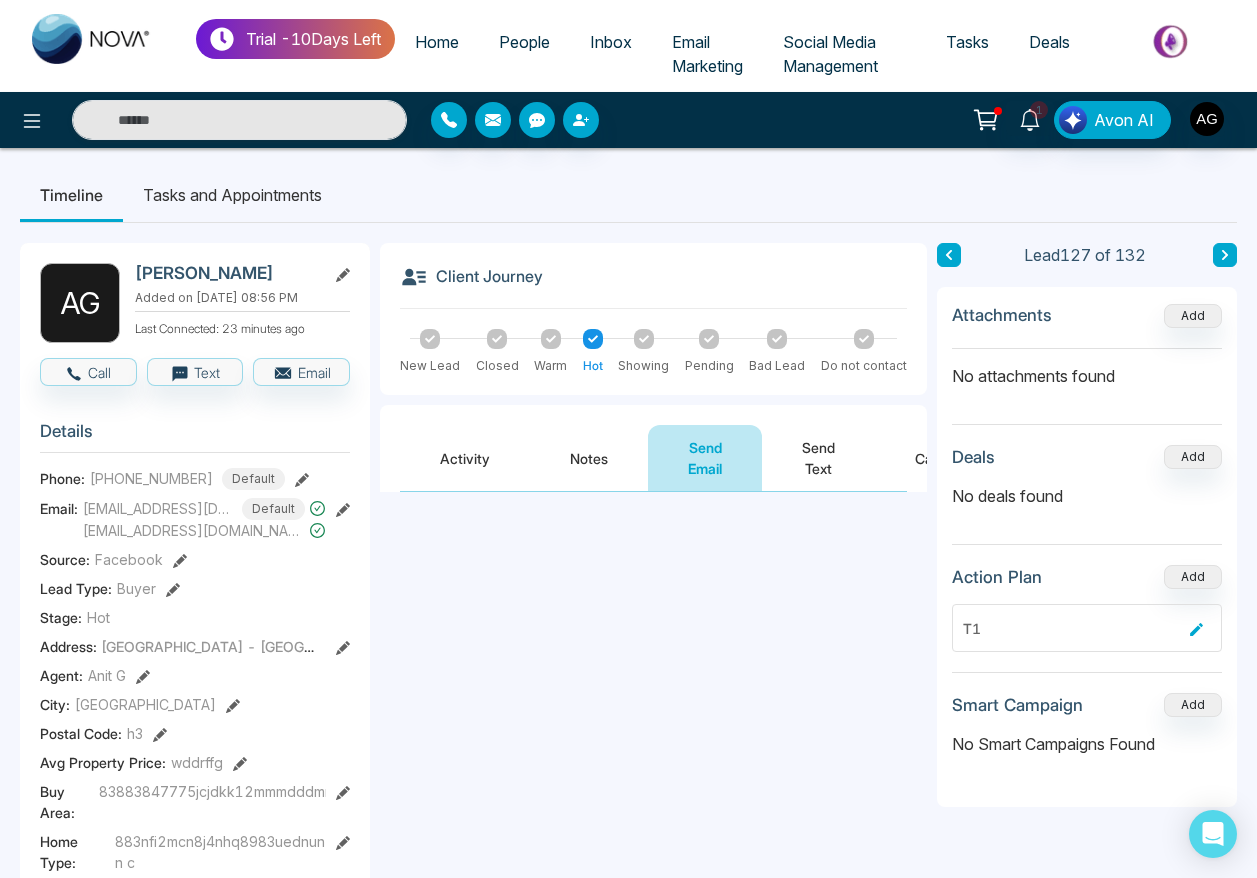 click on "Send Text" at bounding box center (818, 458) 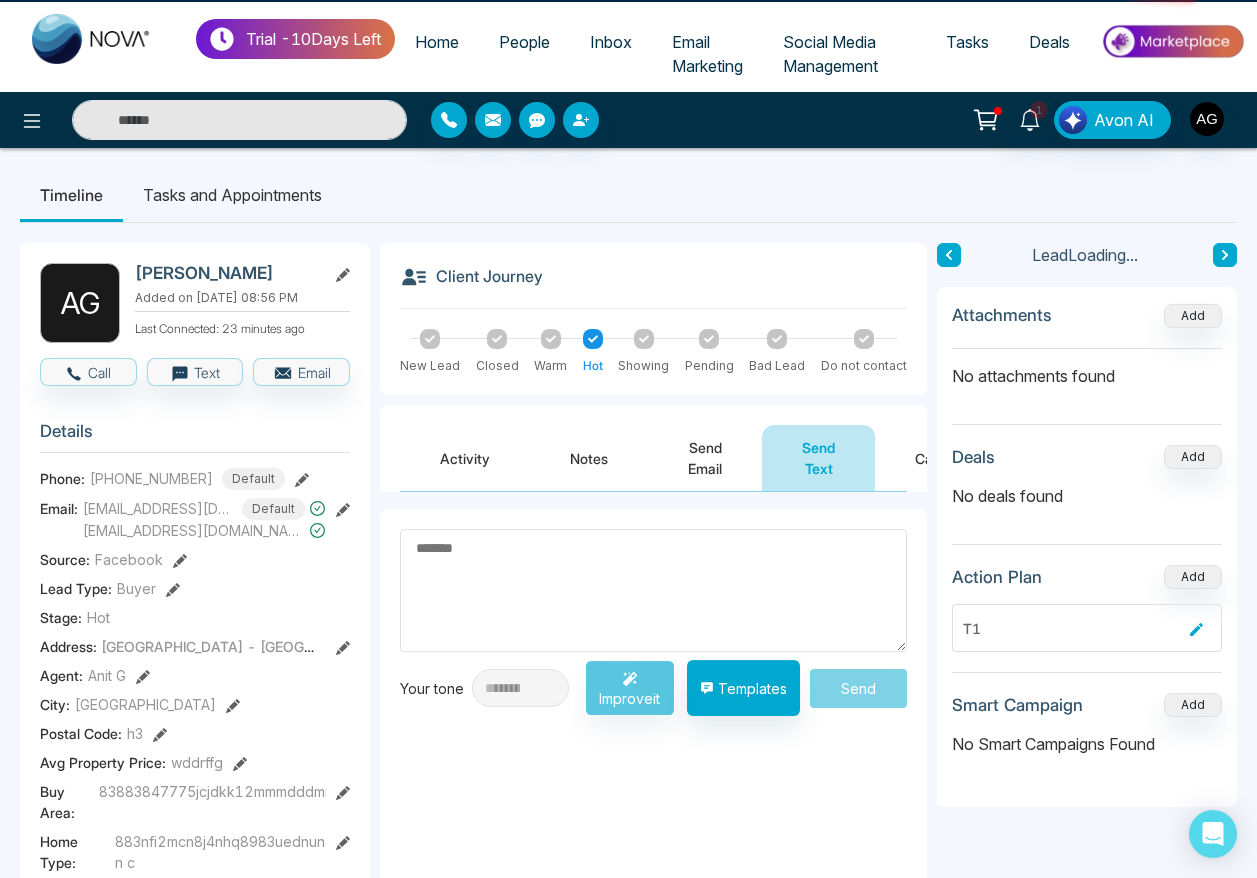 click on "Send Email" at bounding box center [705, 458] 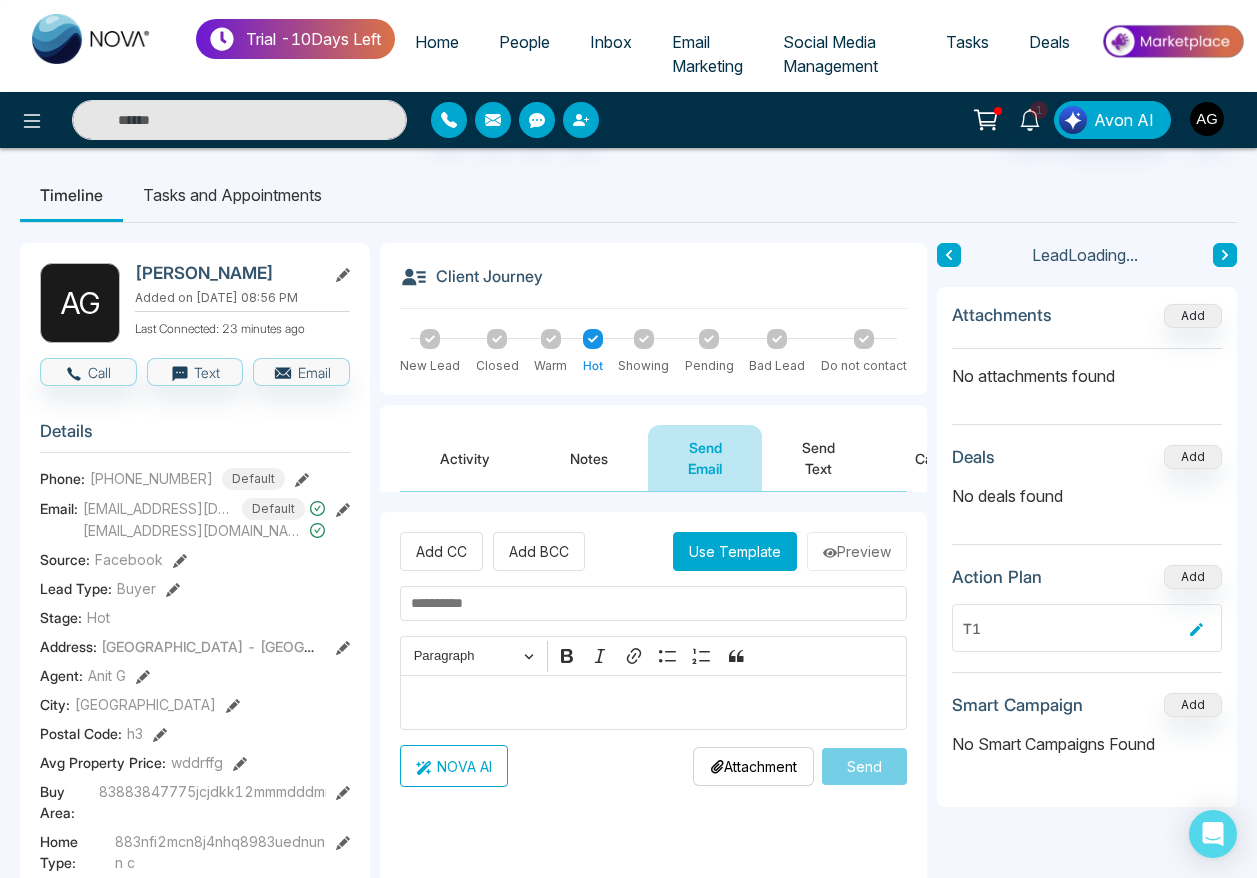 click on "Notes" at bounding box center (589, 458) 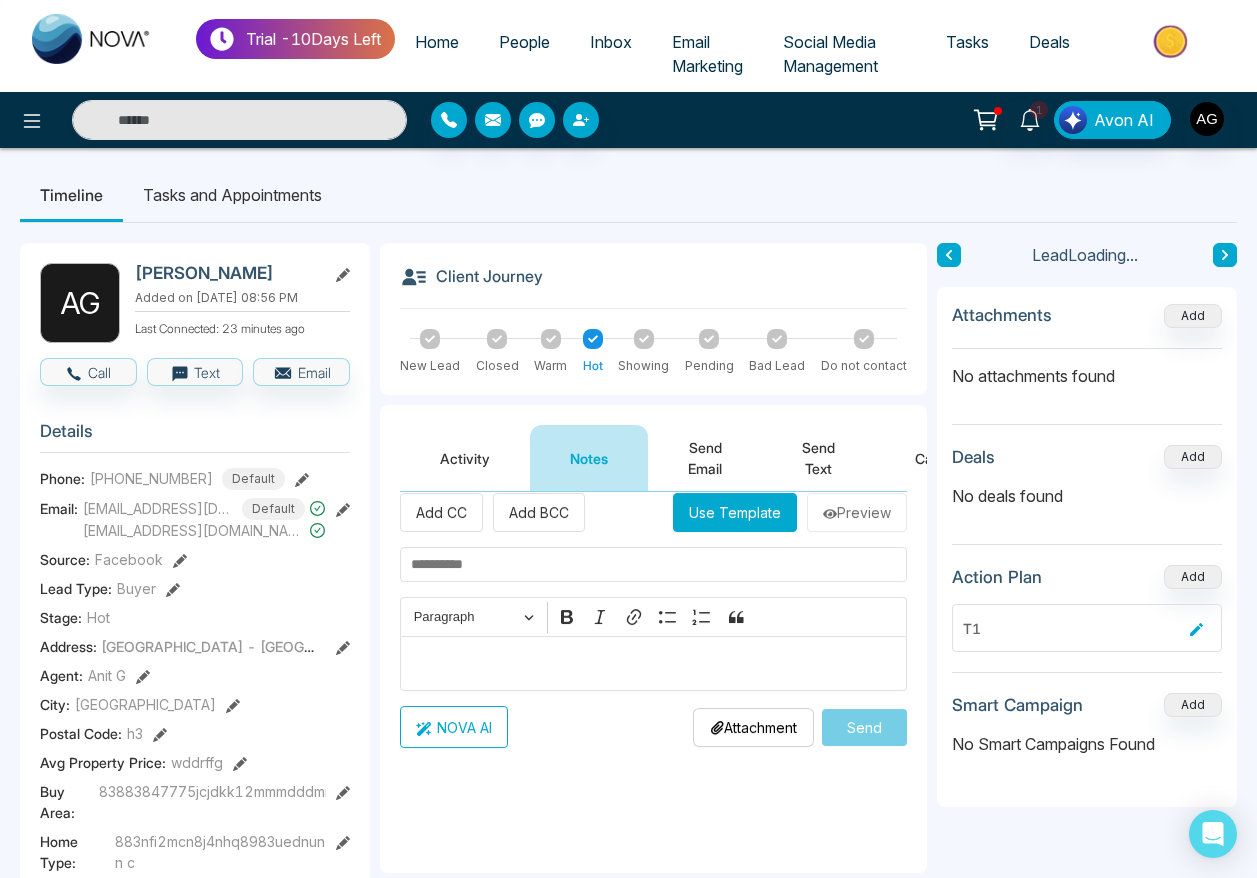 click on "Activity" at bounding box center [465, 458] 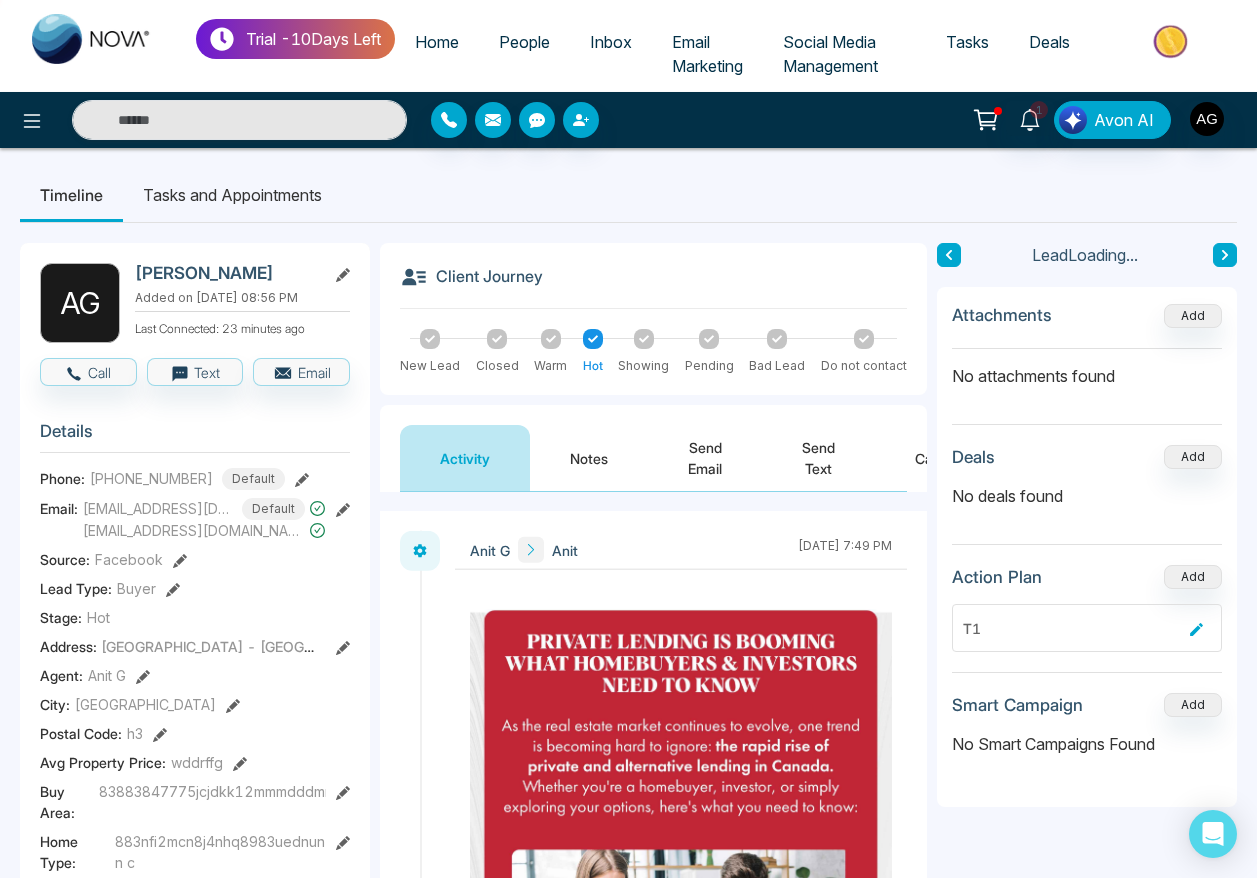 click on "Notes" at bounding box center (589, 458) 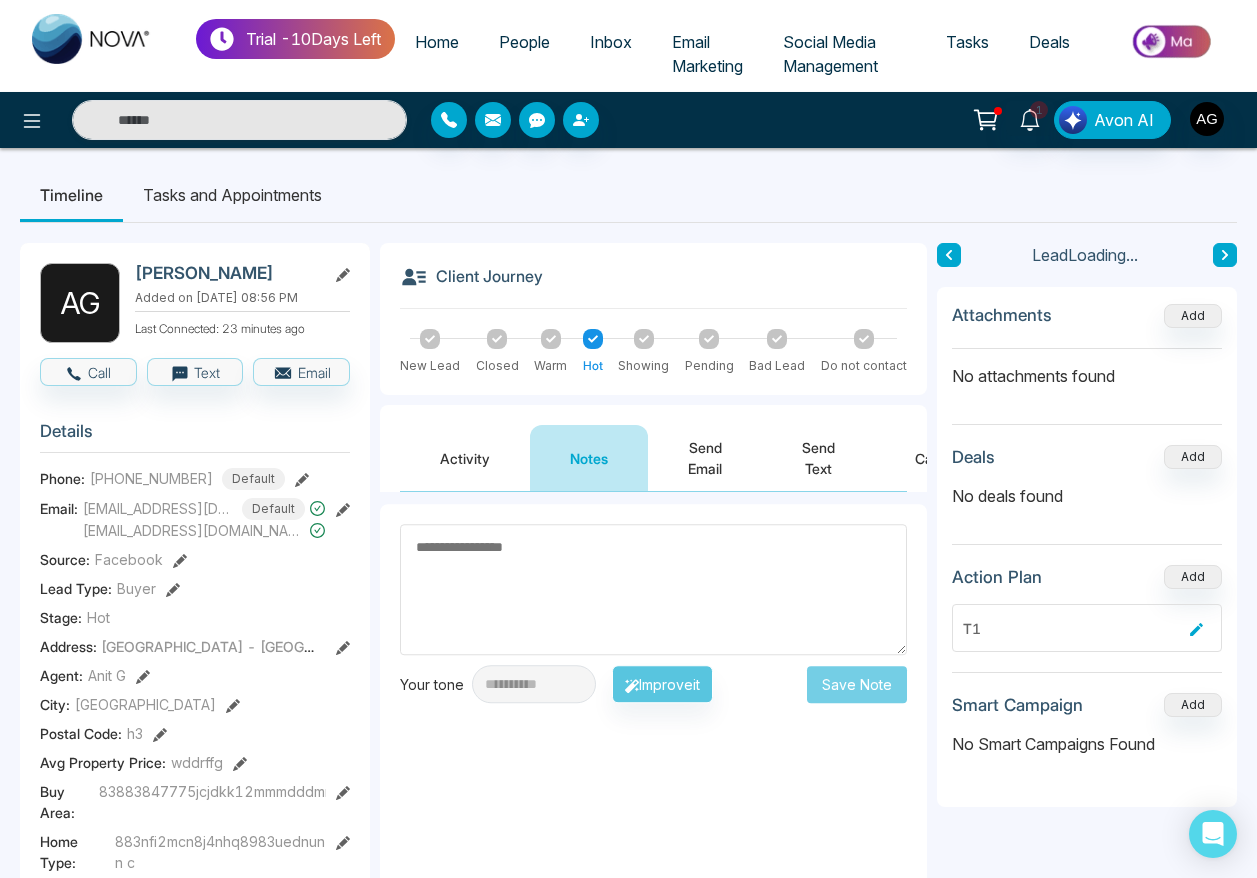click on "Send Email" at bounding box center (705, 458) 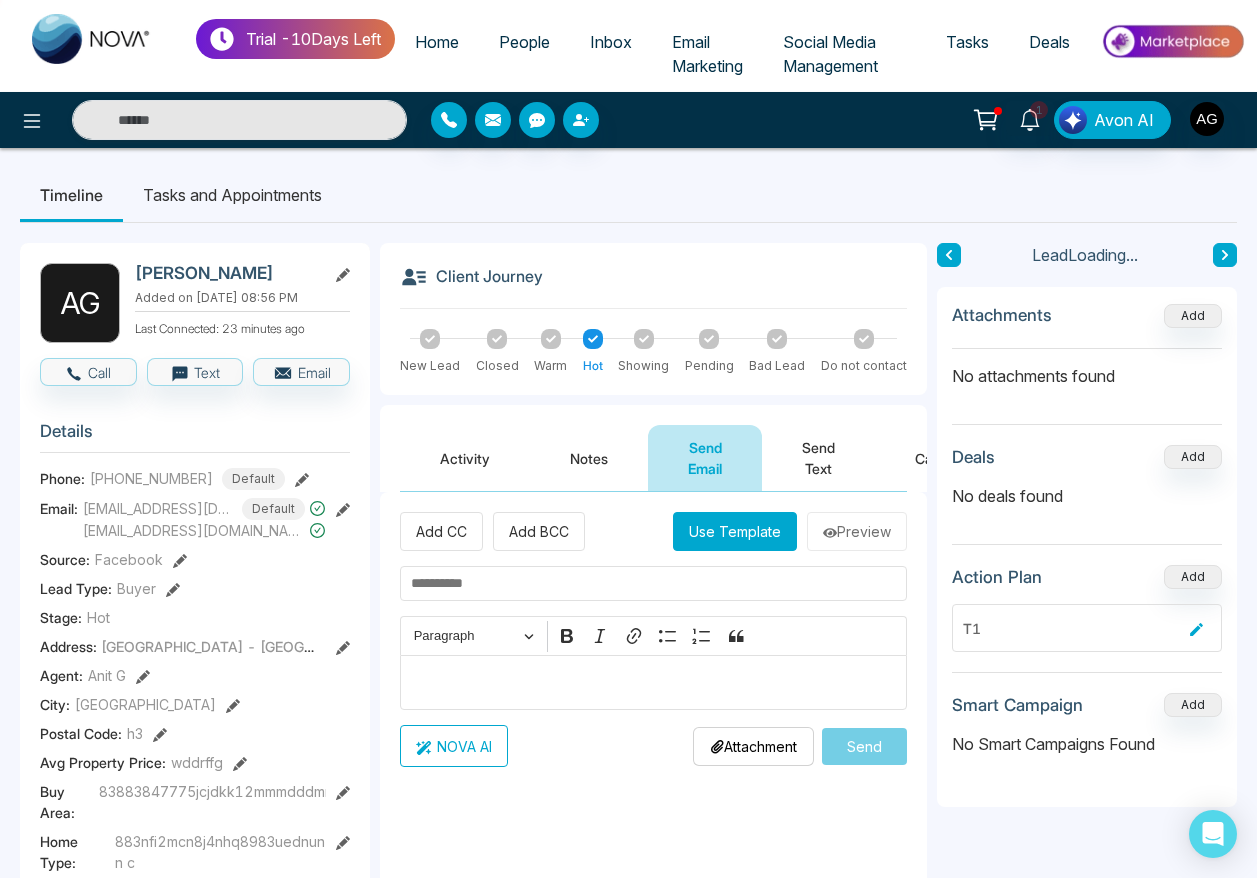 drag, startPoint x: 830, startPoint y: 451, endPoint x: 684, endPoint y: 462, distance: 146.4138 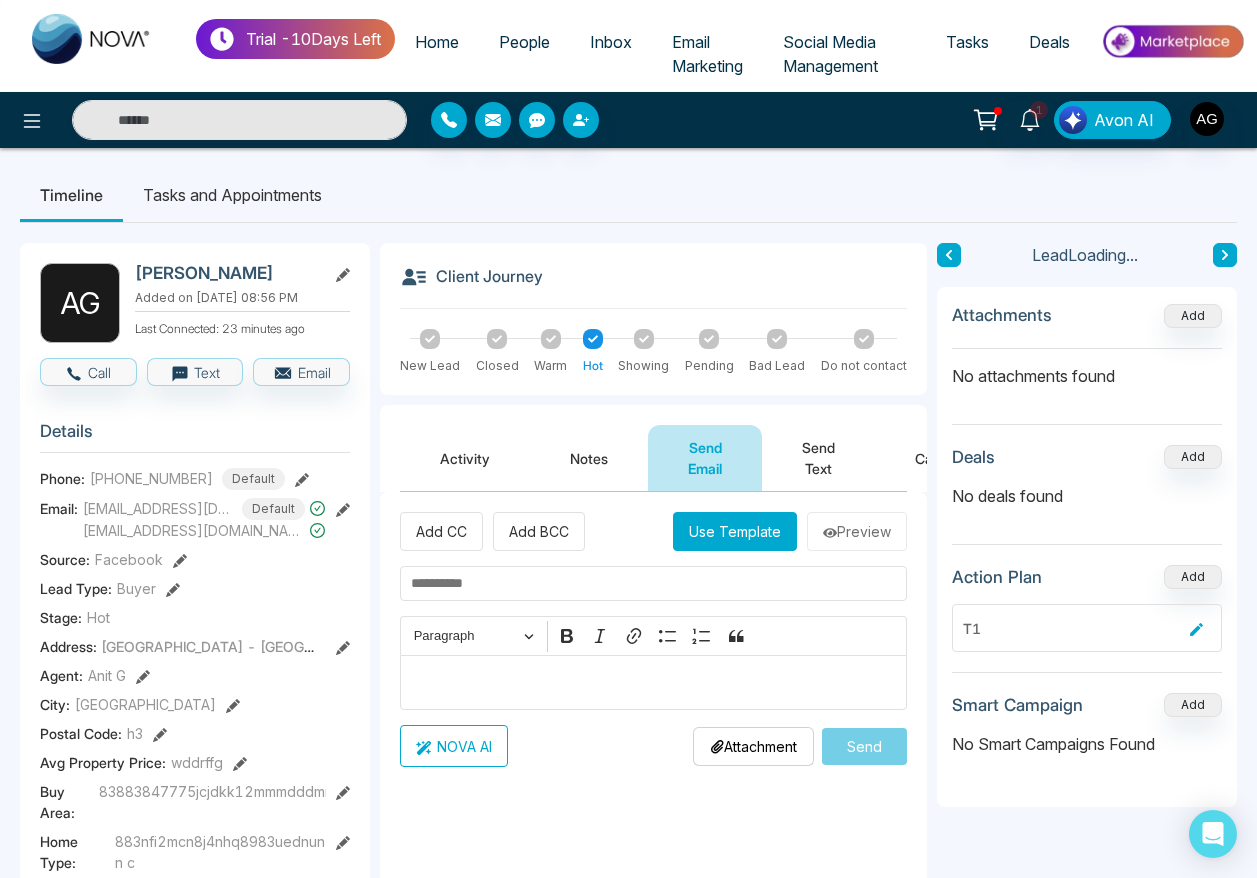 click on "Activity Notes Send Email Send Text Call" at bounding box center [653, 458] 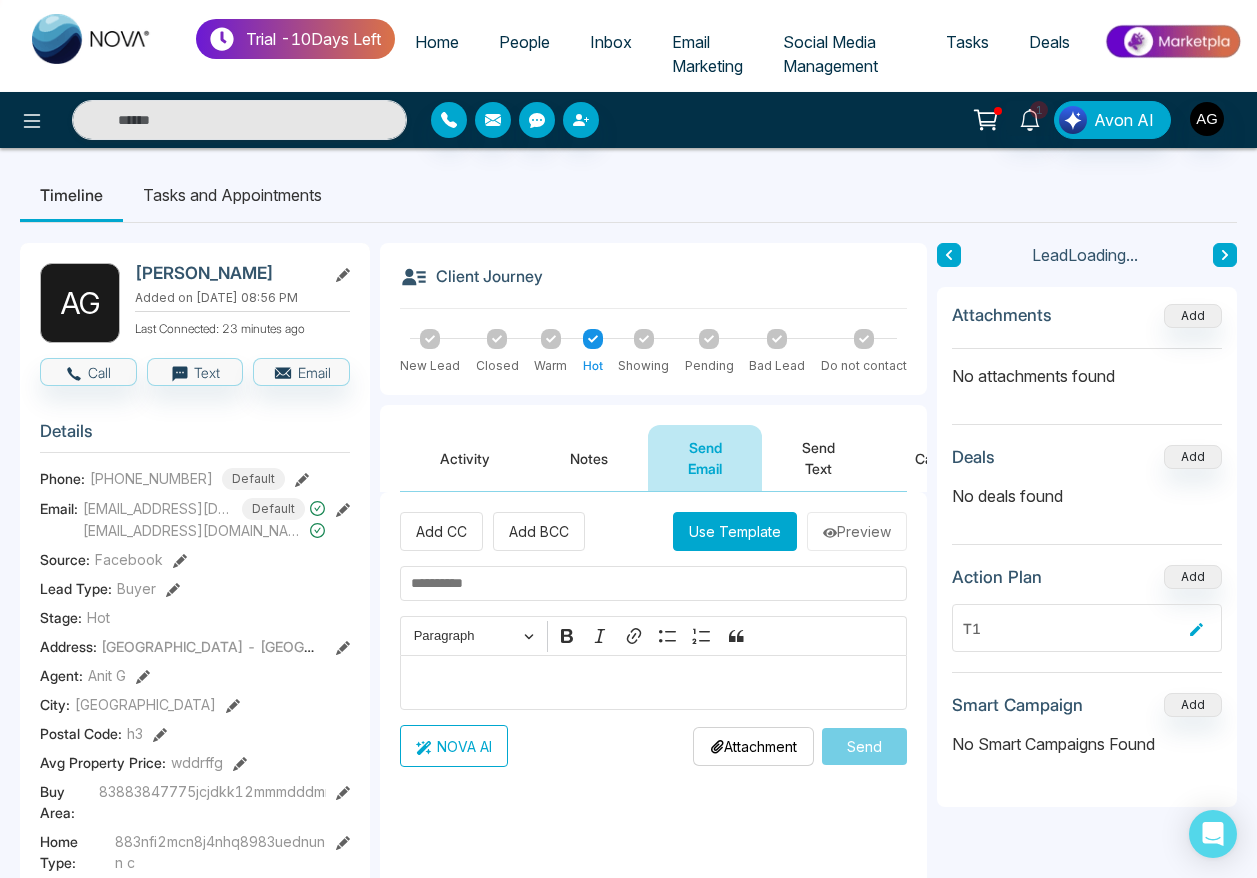 click on "Send Text" at bounding box center (818, 458) 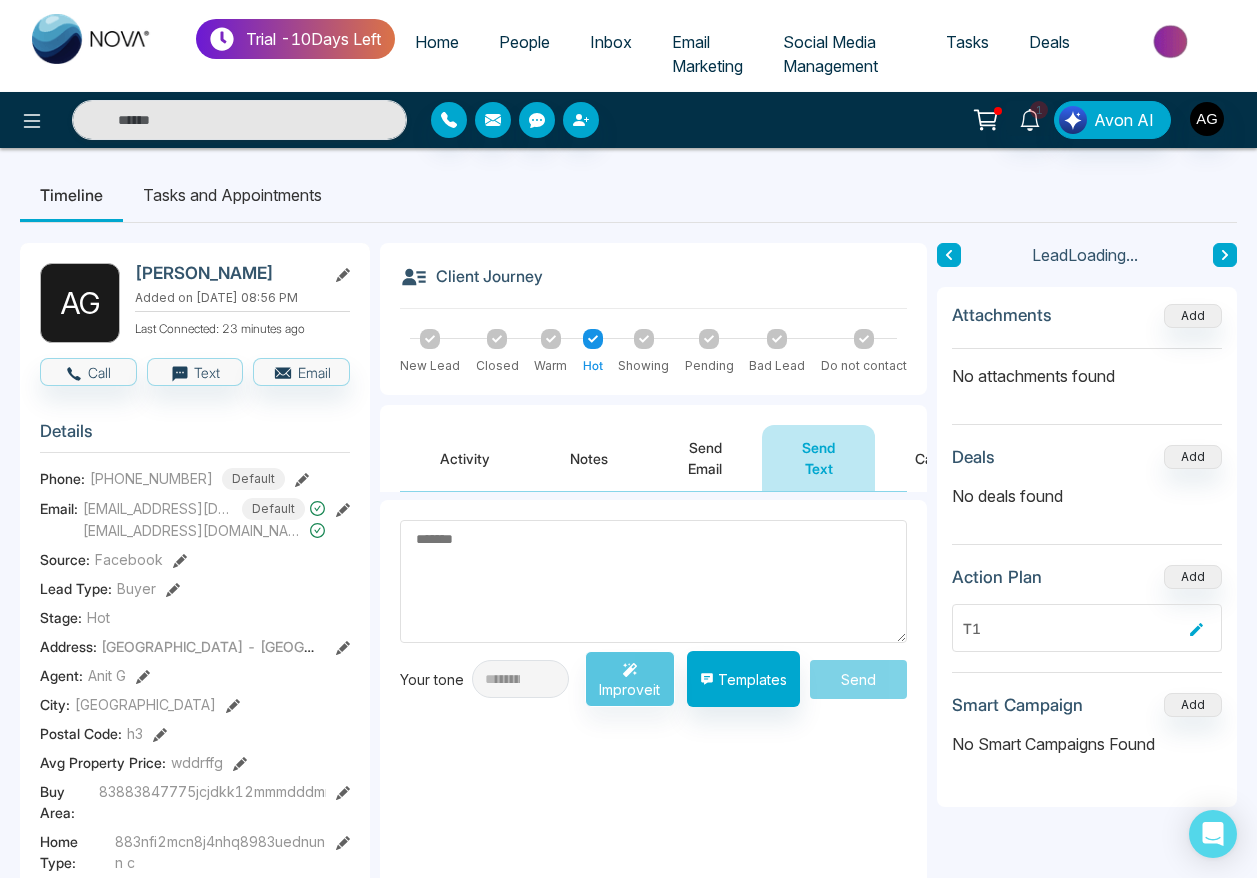 click on "Send Email" at bounding box center [705, 458] 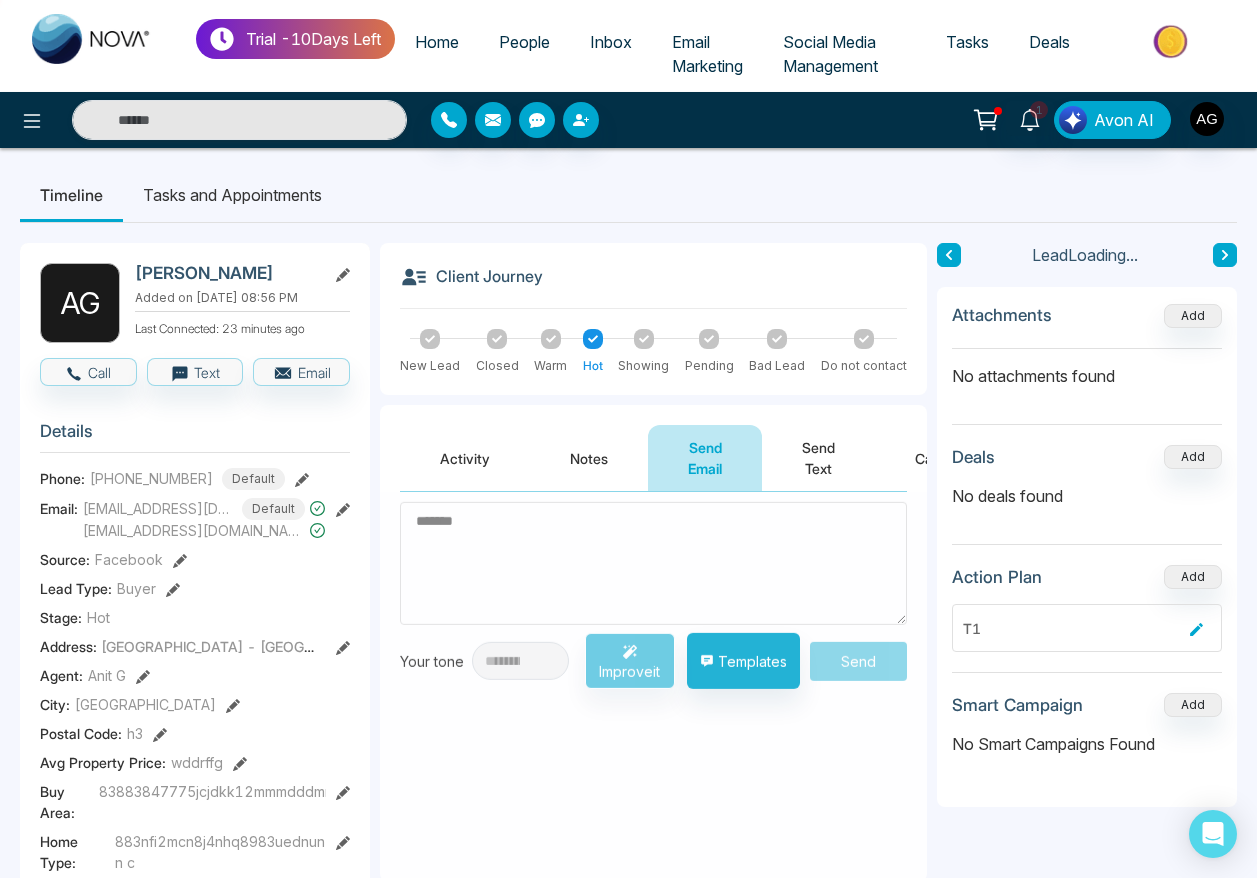 click on "Notes" at bounding box center [589, 458] 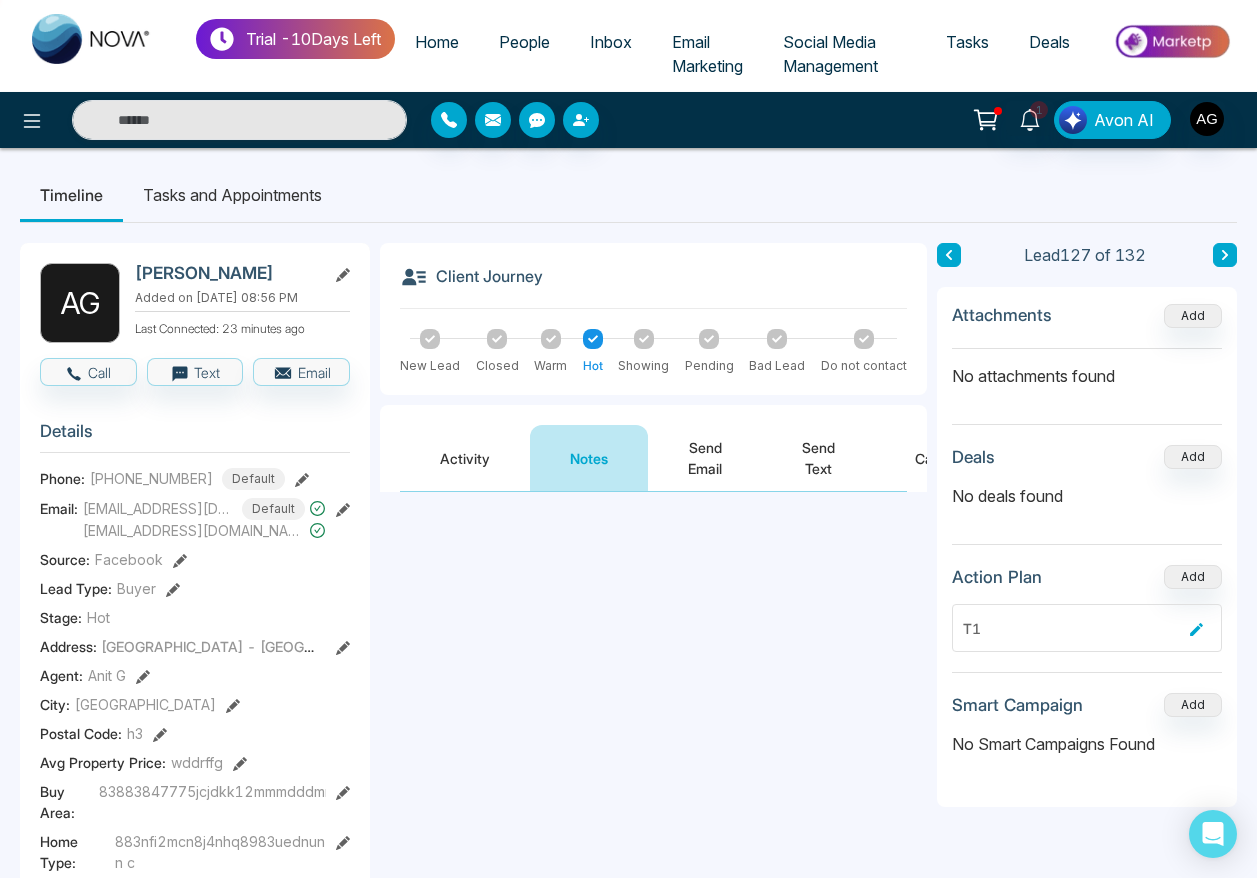 click on "Activity" at bounding box center [465, 458] 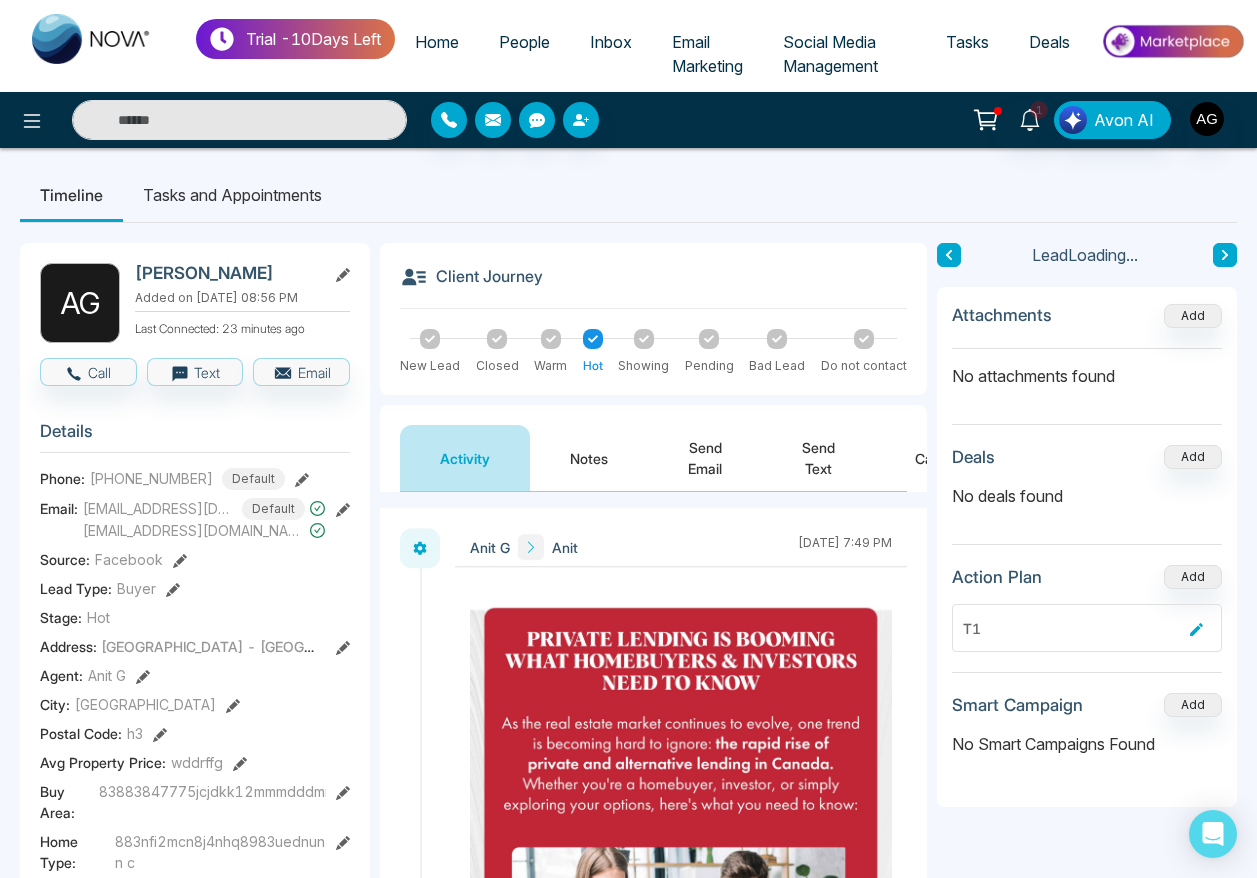 click on "Notes" at bounding box center (589, 458) 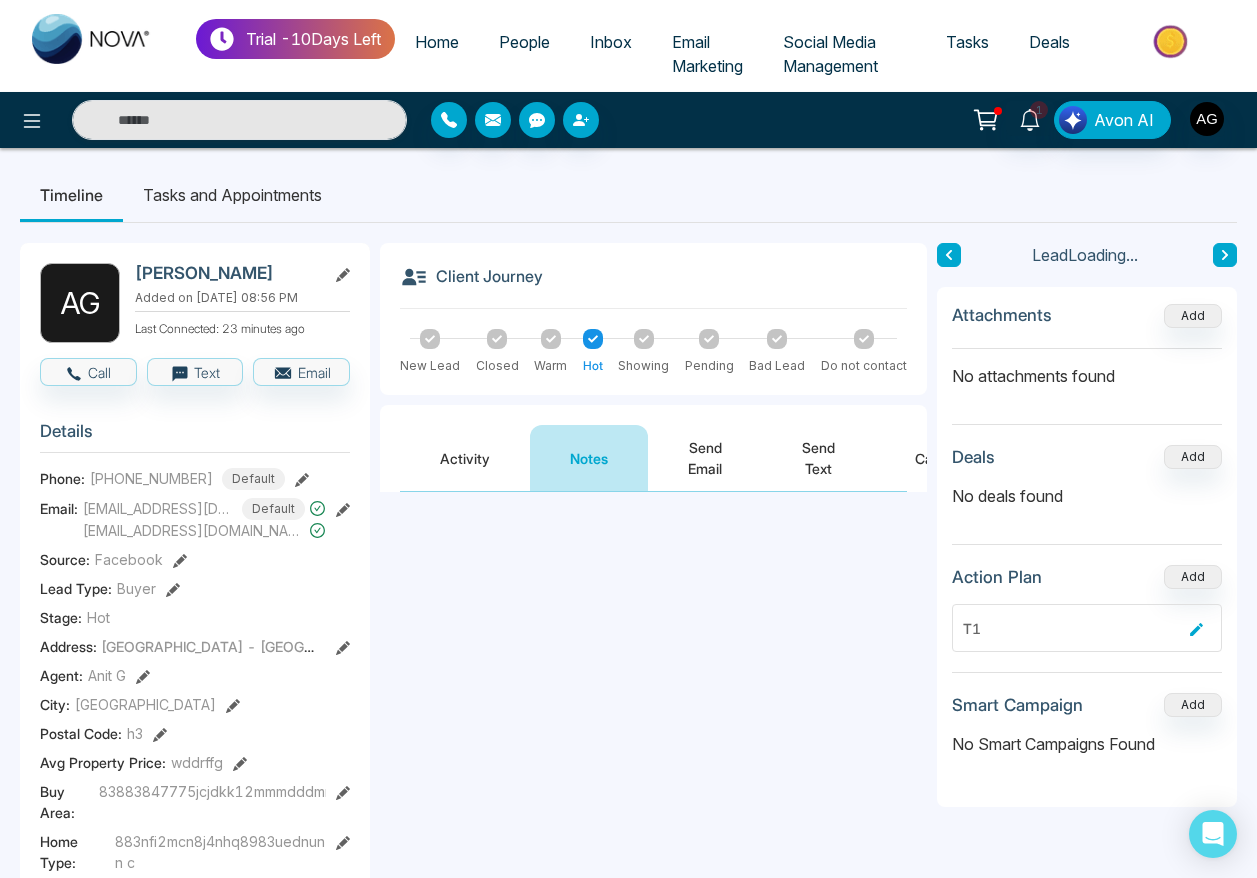 click on "Send Email" at bounding box center [705, 458] 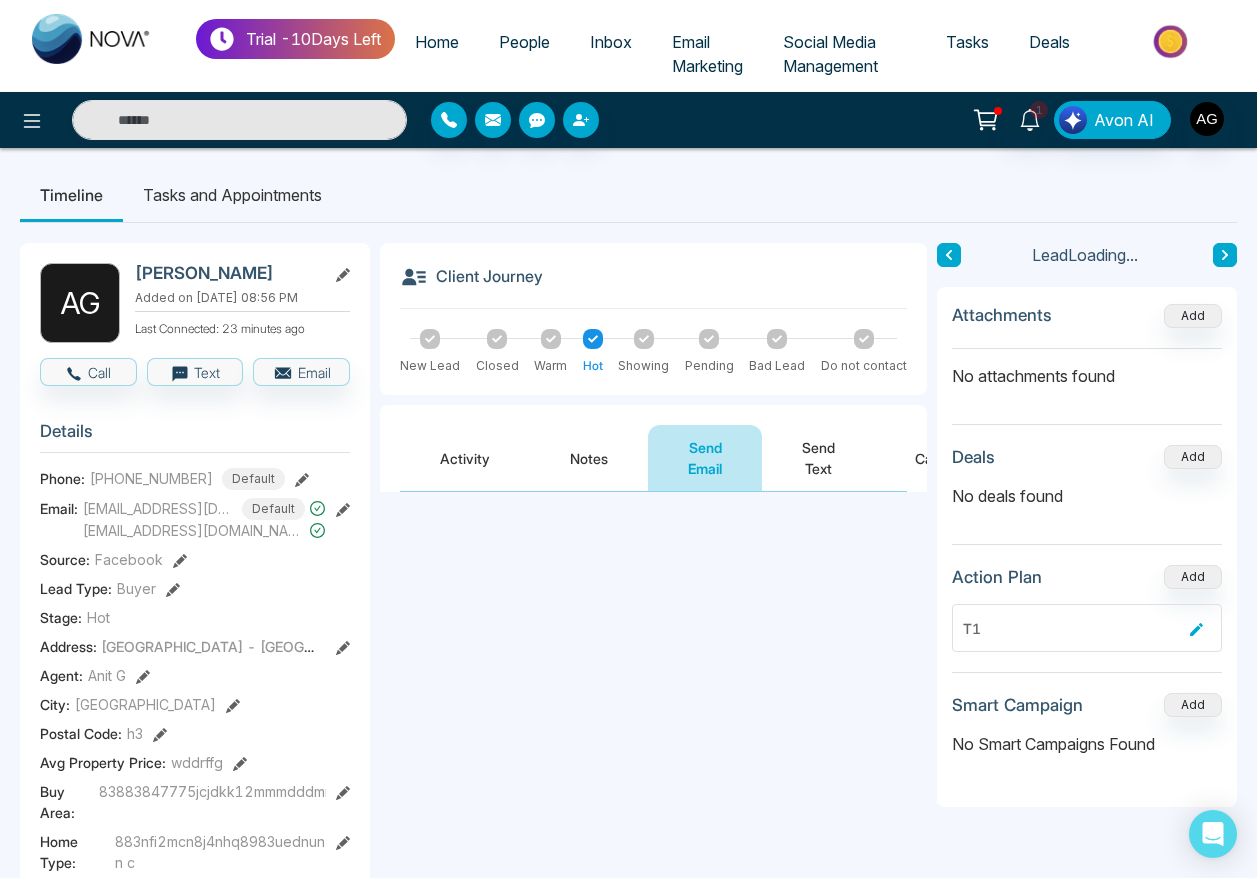 click on "Send Text" at bounding box center [818, 458] 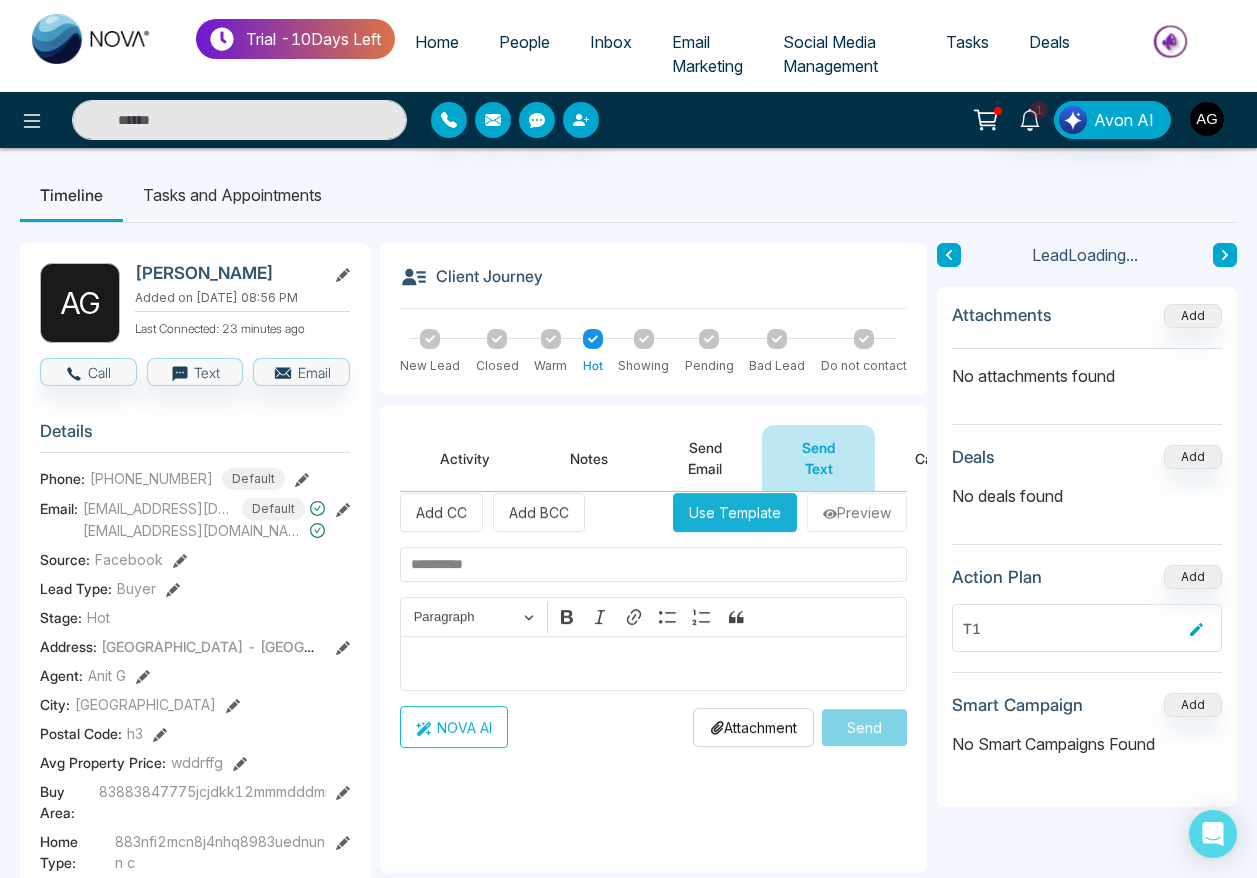 click on "Send Email" at bounding box center [705, 458] 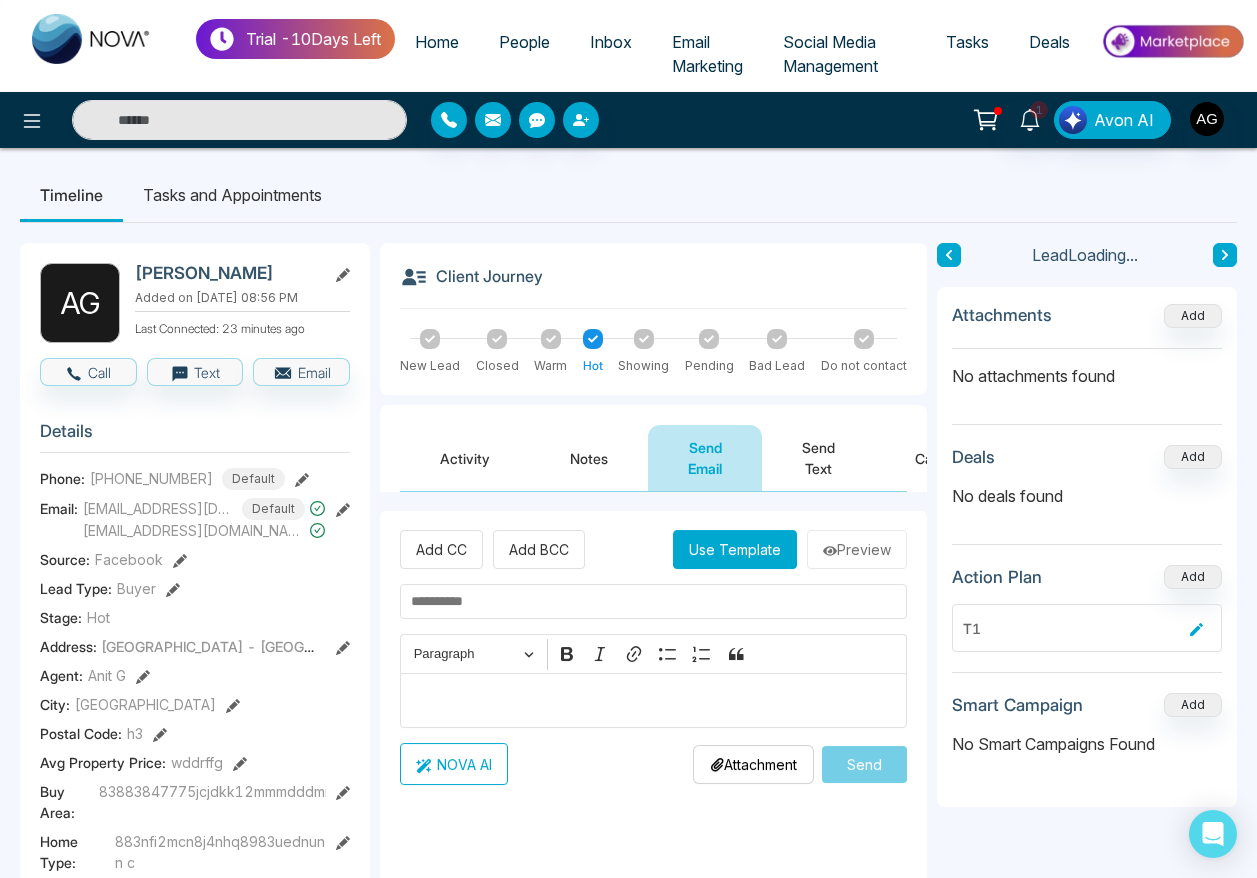 click on "Notes" at bounding box center [589, 458] 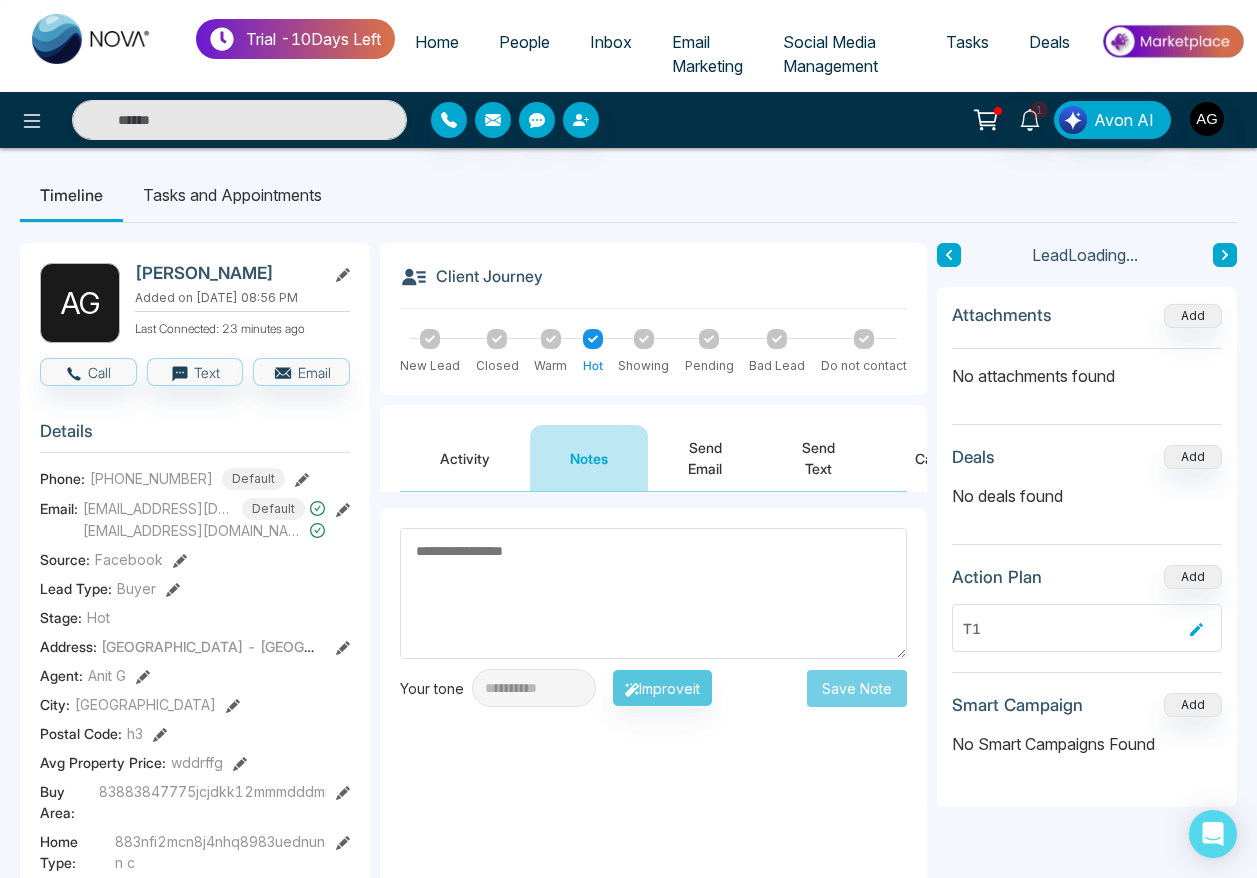 click on "Activity" at bounding box center (465, 458) 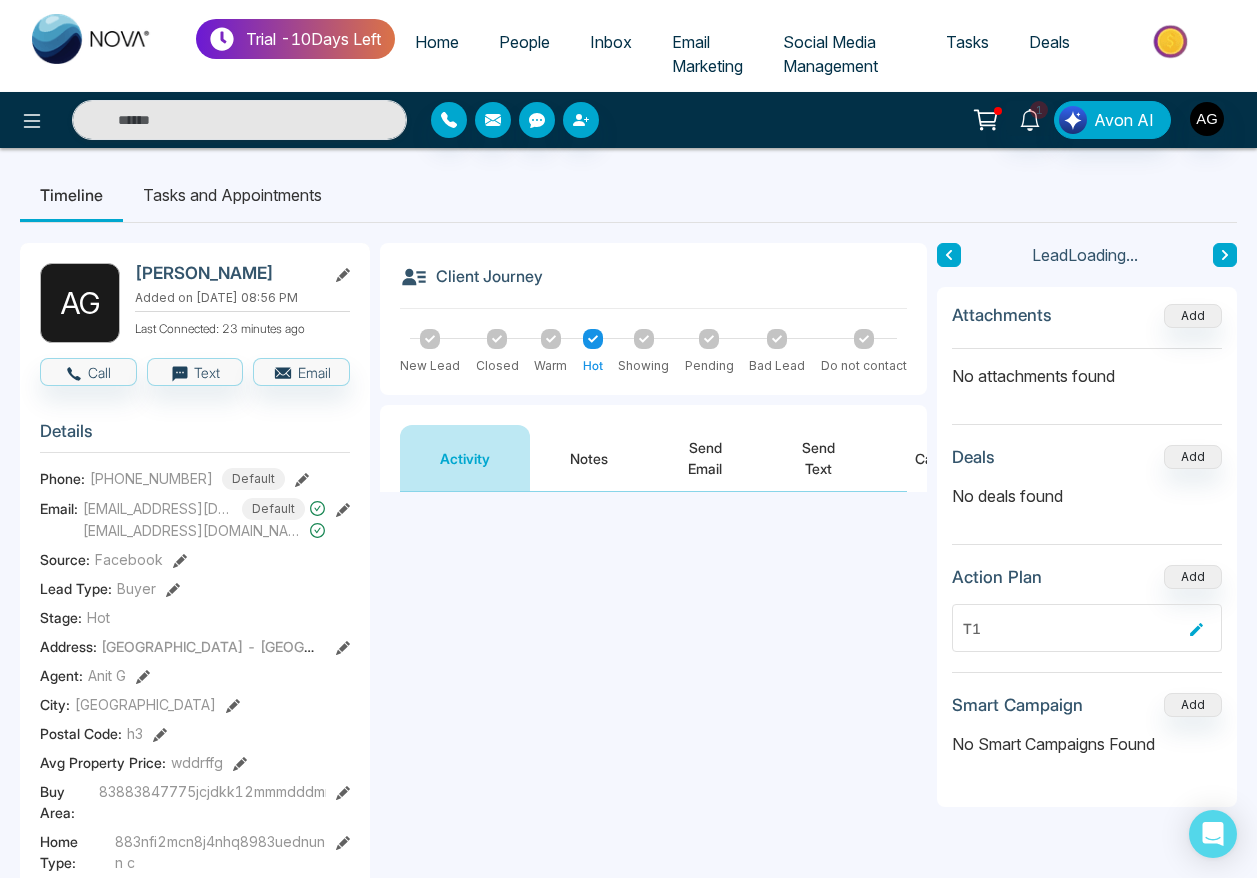 click on "Notes" at bounding box center [589, 458] 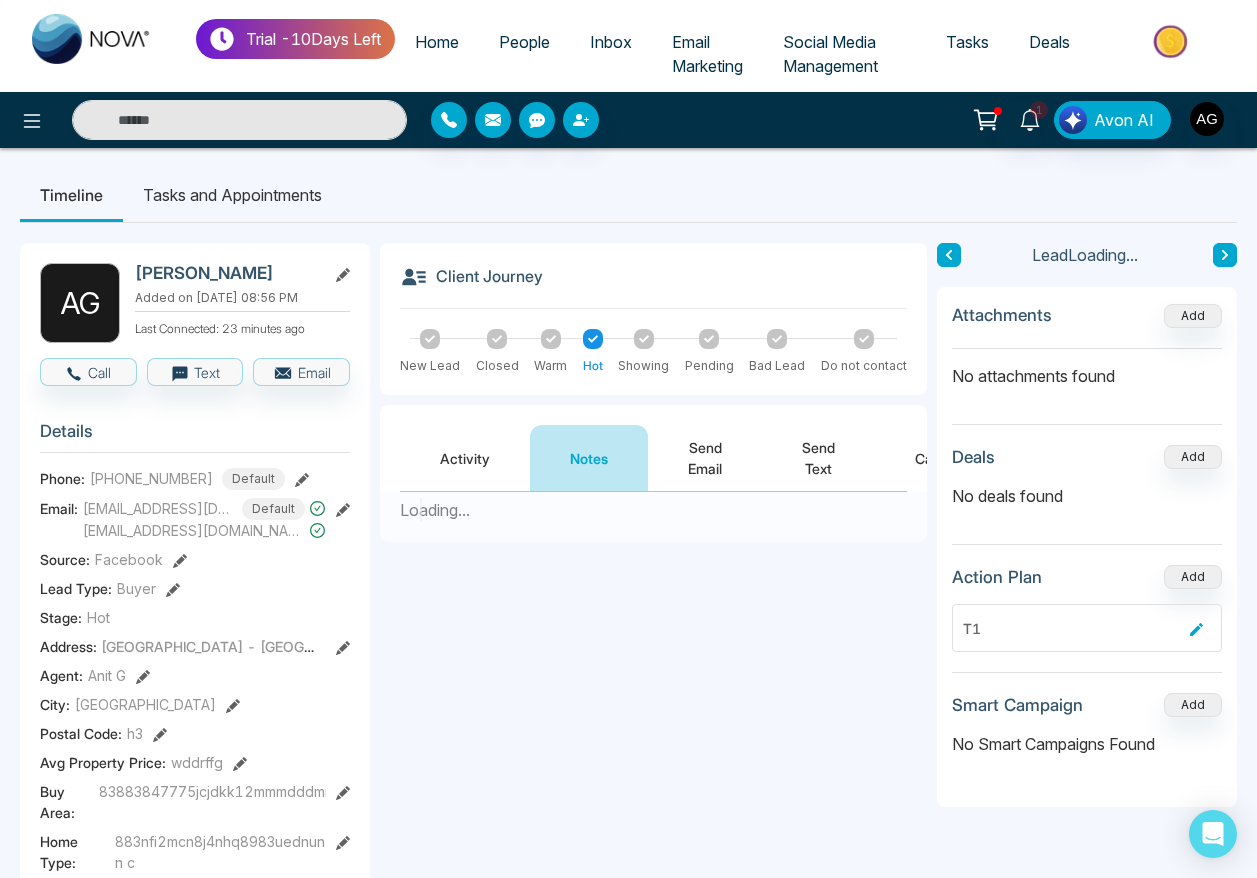 click on "Send Email" at bounding box center [705, 458] 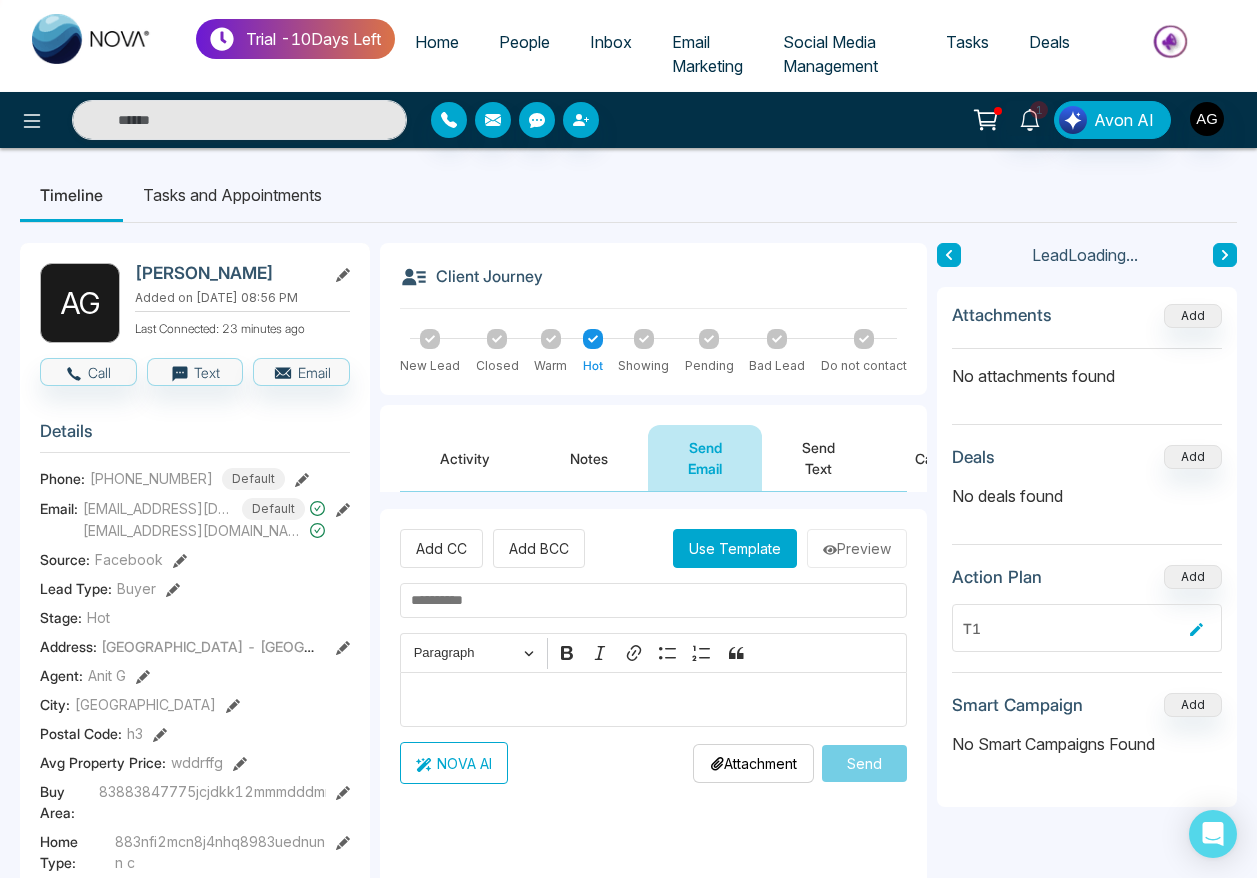 click on "Send Text" at bounding box center [818, 458] 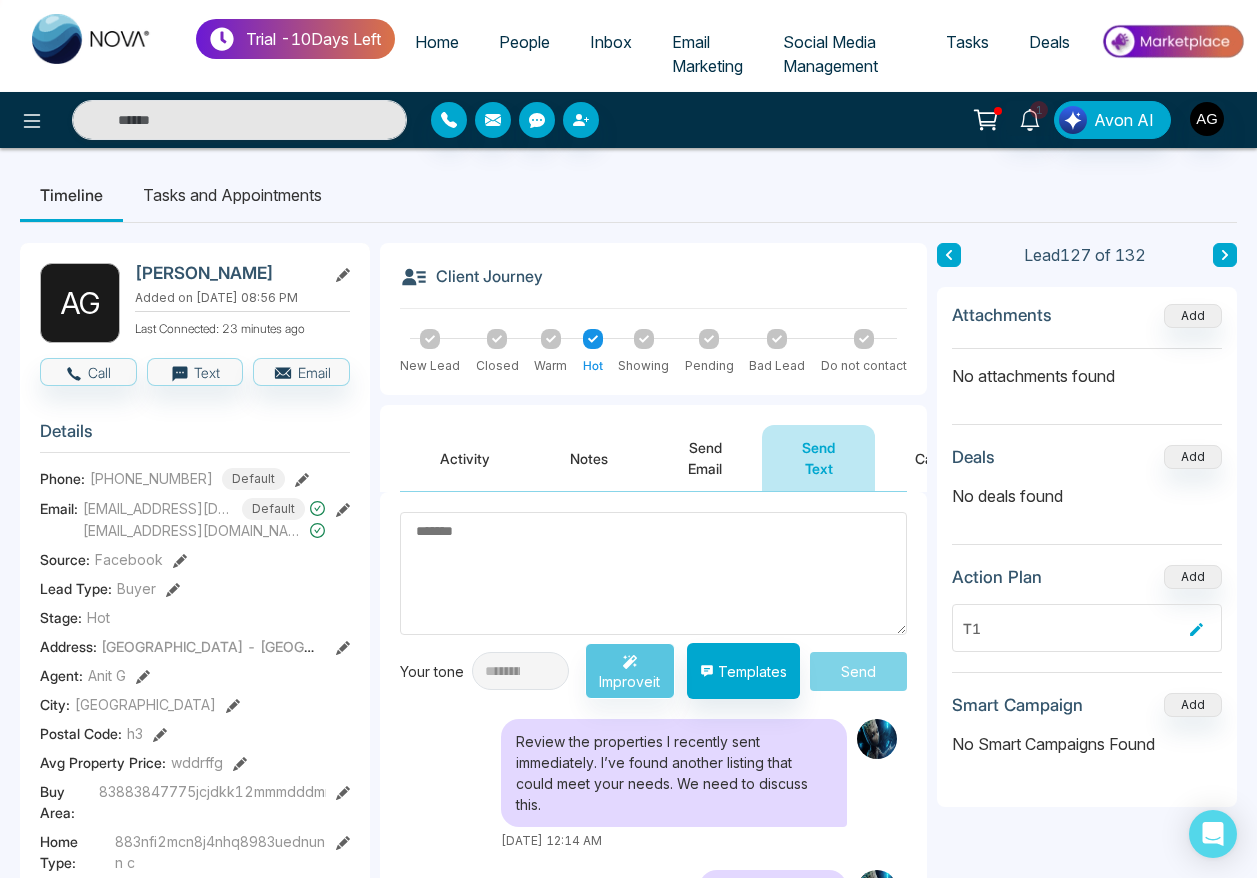 click on "Call" at bounding box center [927, 458] 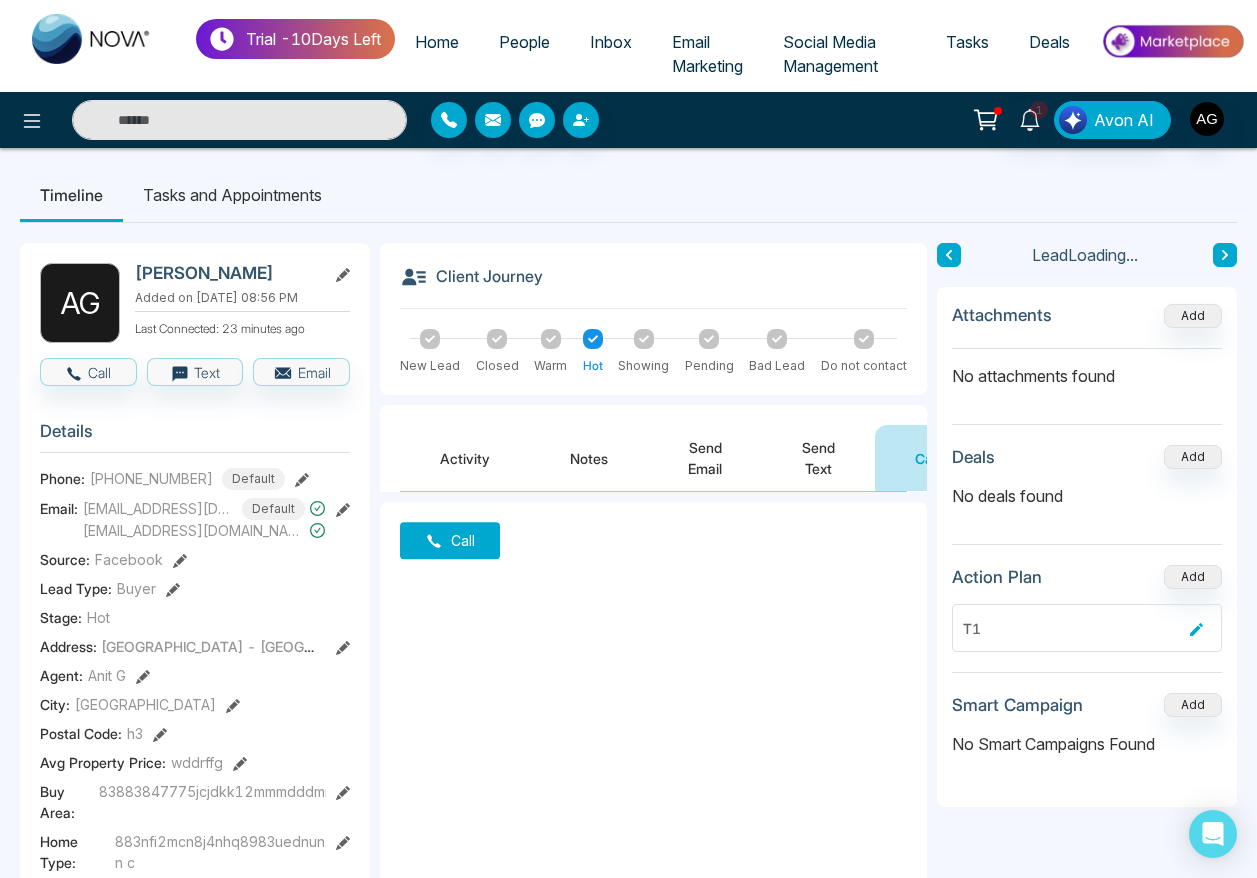 click on "Send Text" at bounding box center [818, 458] 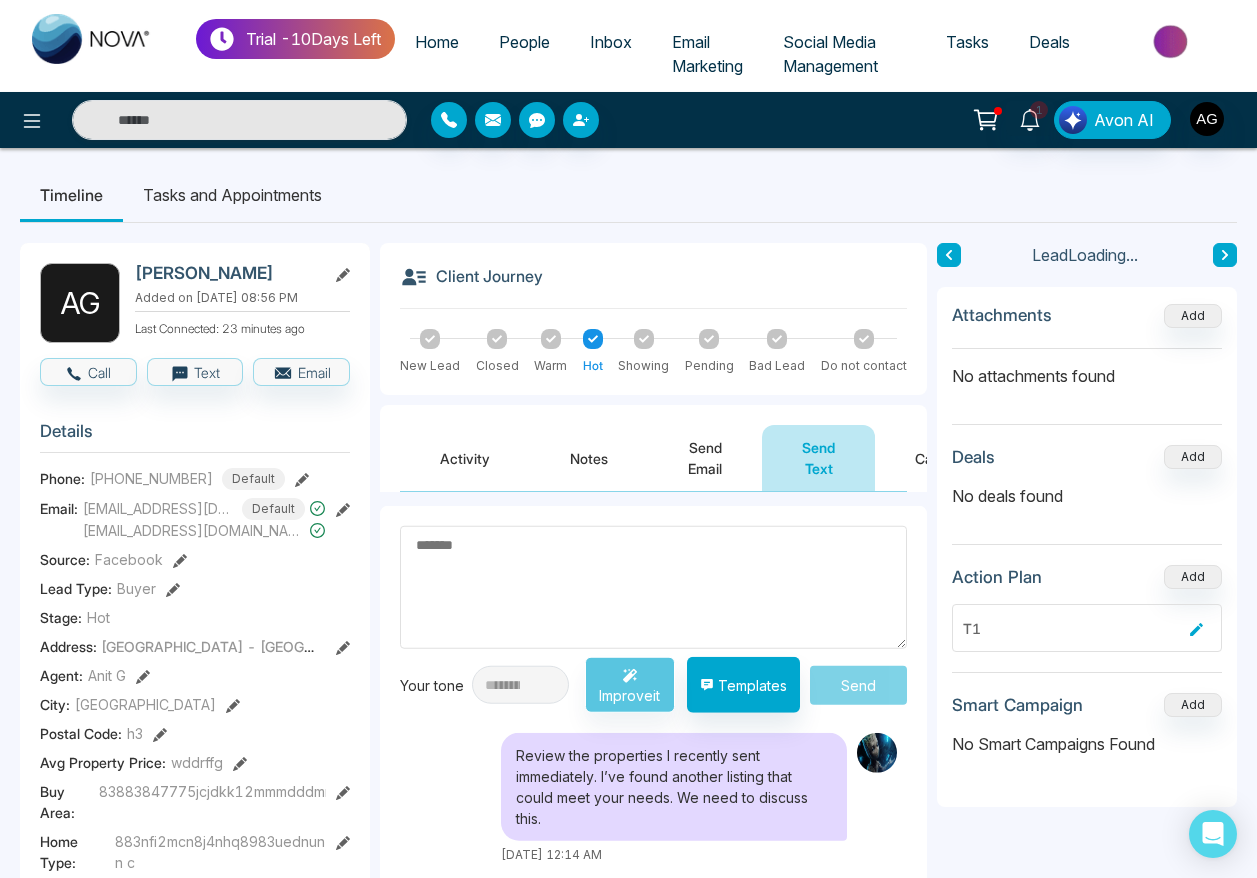 click on "Send Email" at bounding box center (705, 458) 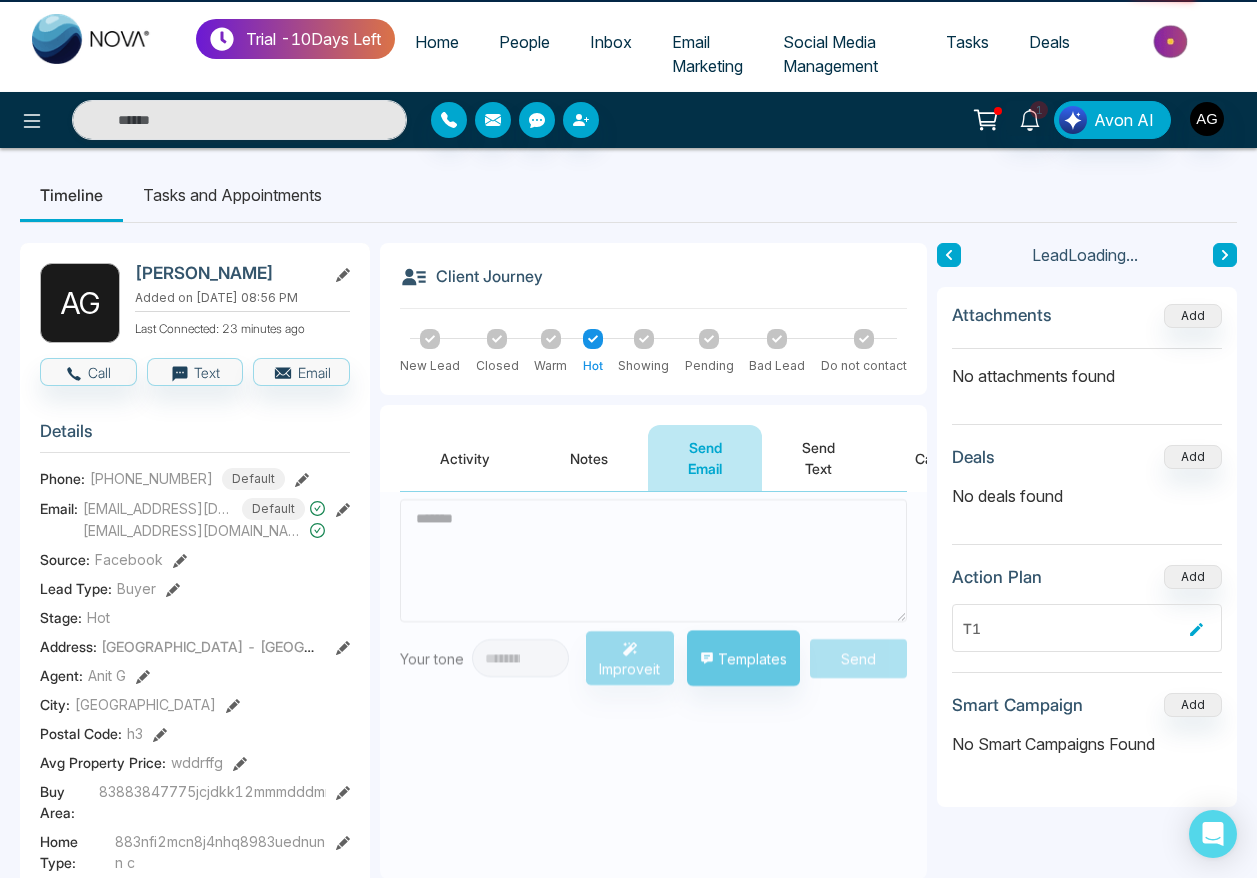 click on "Notes" at bounding box center (589, 458) 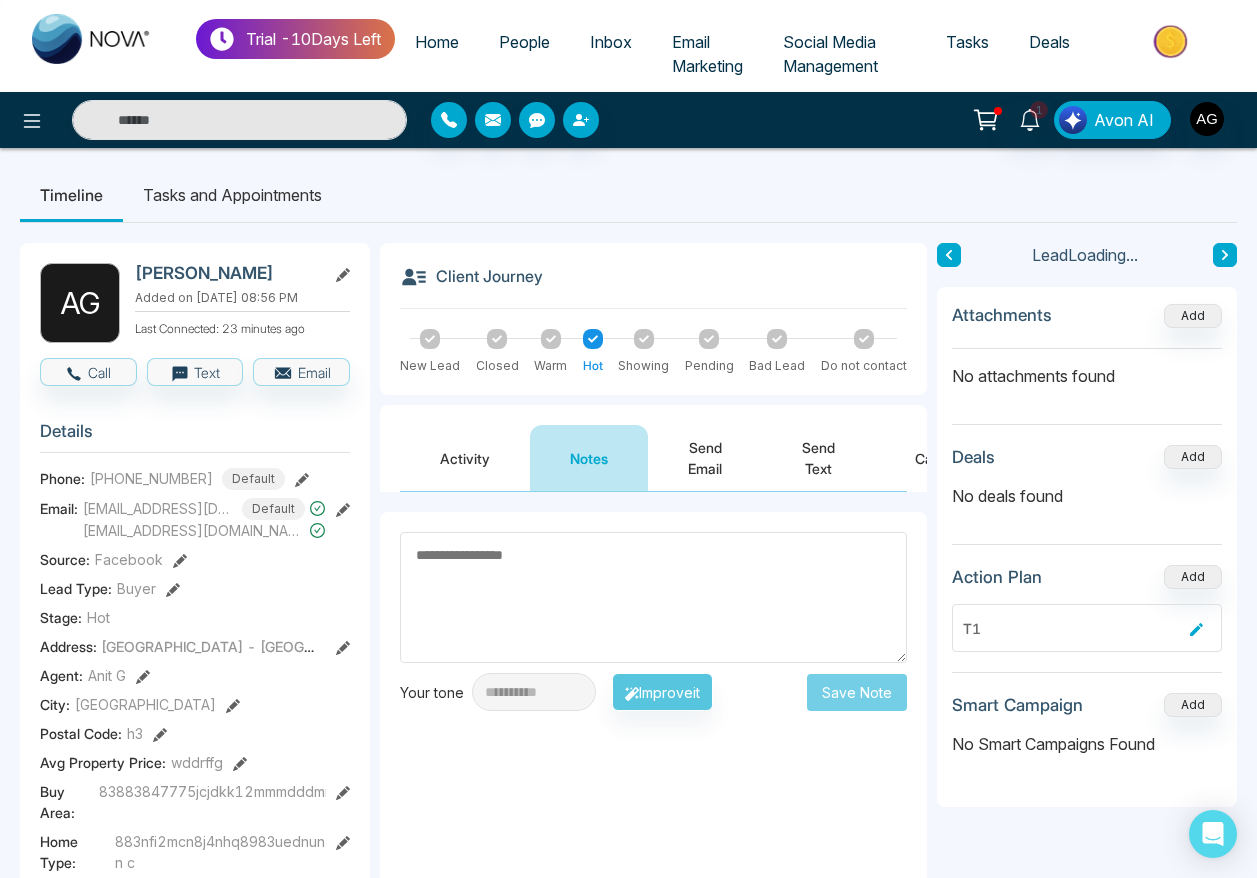 click on "Activity" at bounding box center [465, 458] 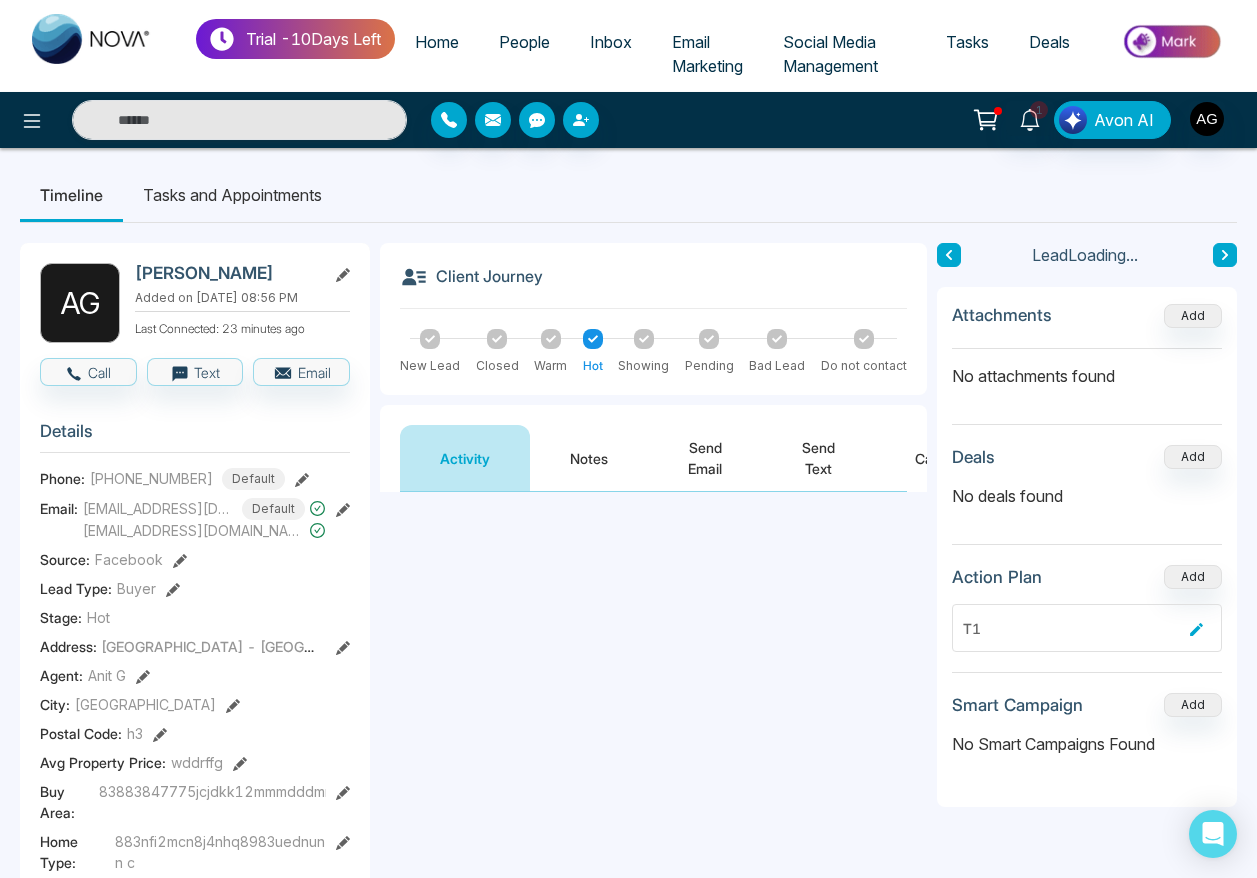 click on "Notes" at bounding box center (589, 458) 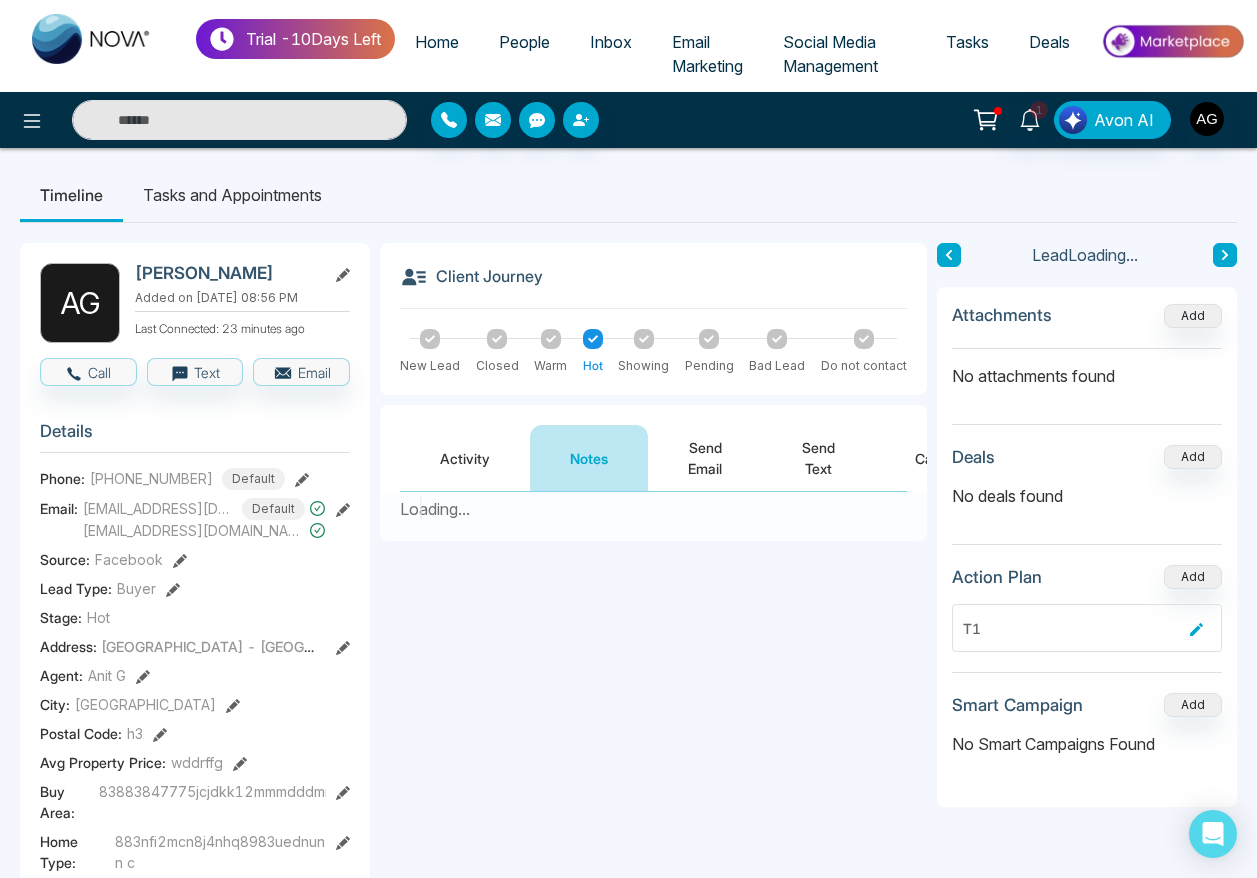click on "Send Email" at bounding box center (705, 458) 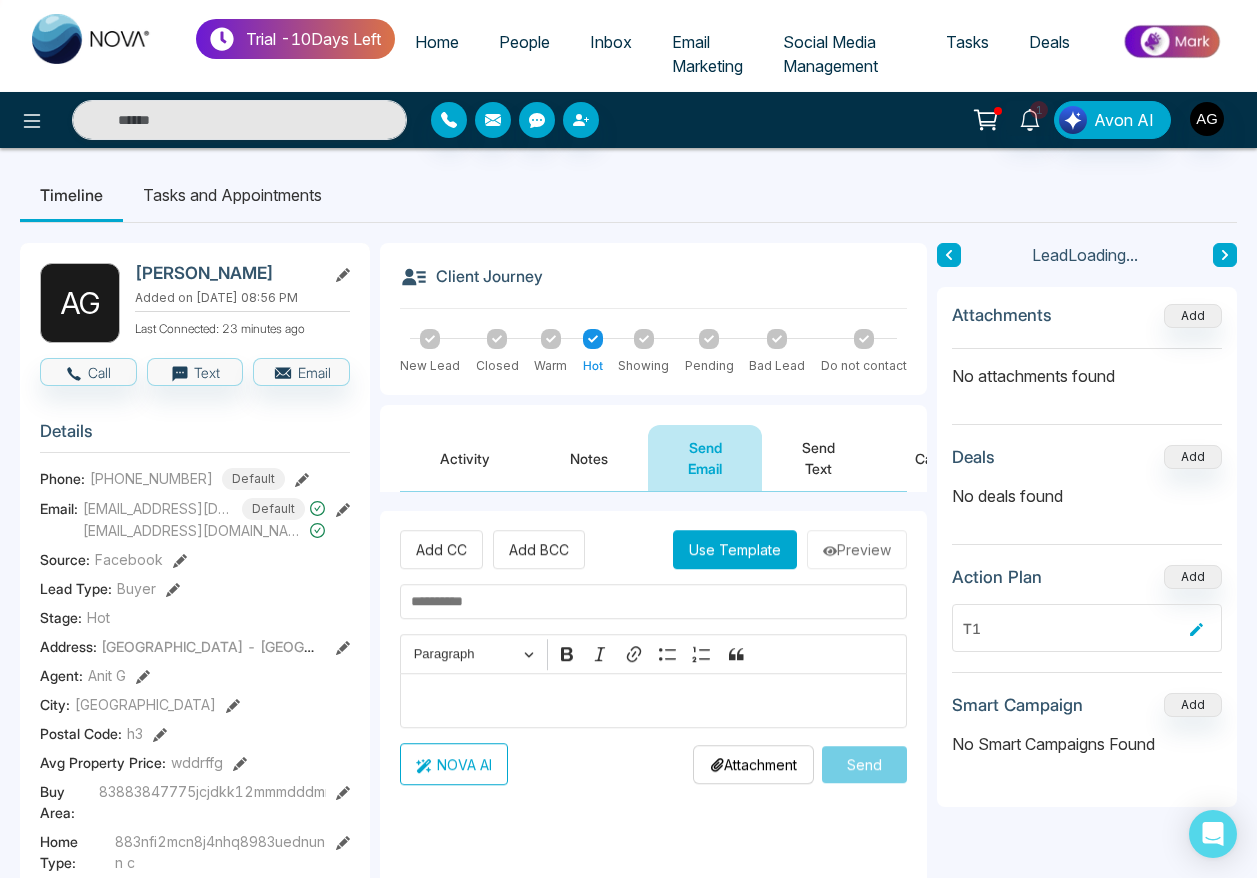 click on "Send Text" at bounding box center (818, 458) 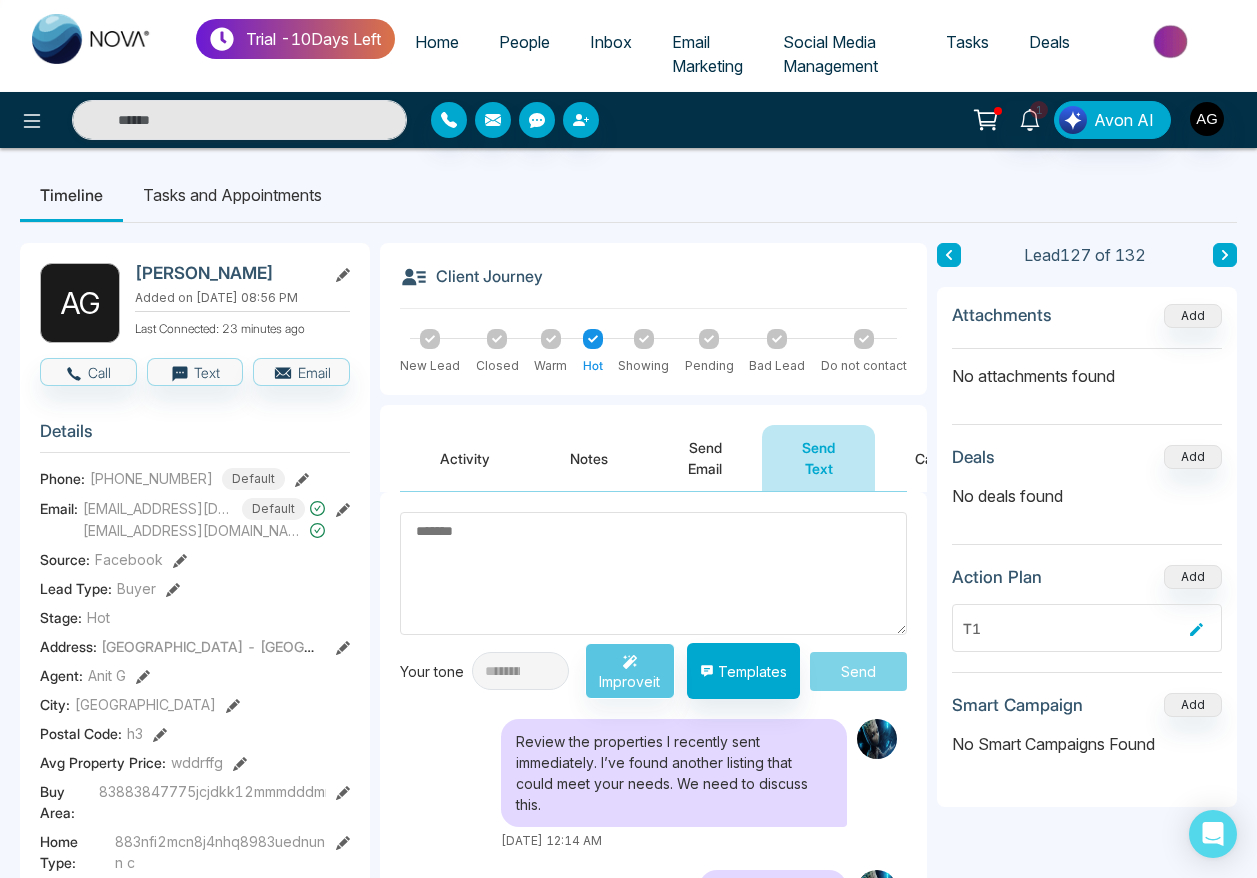 click on "Call" at bounding box center (927, 458) 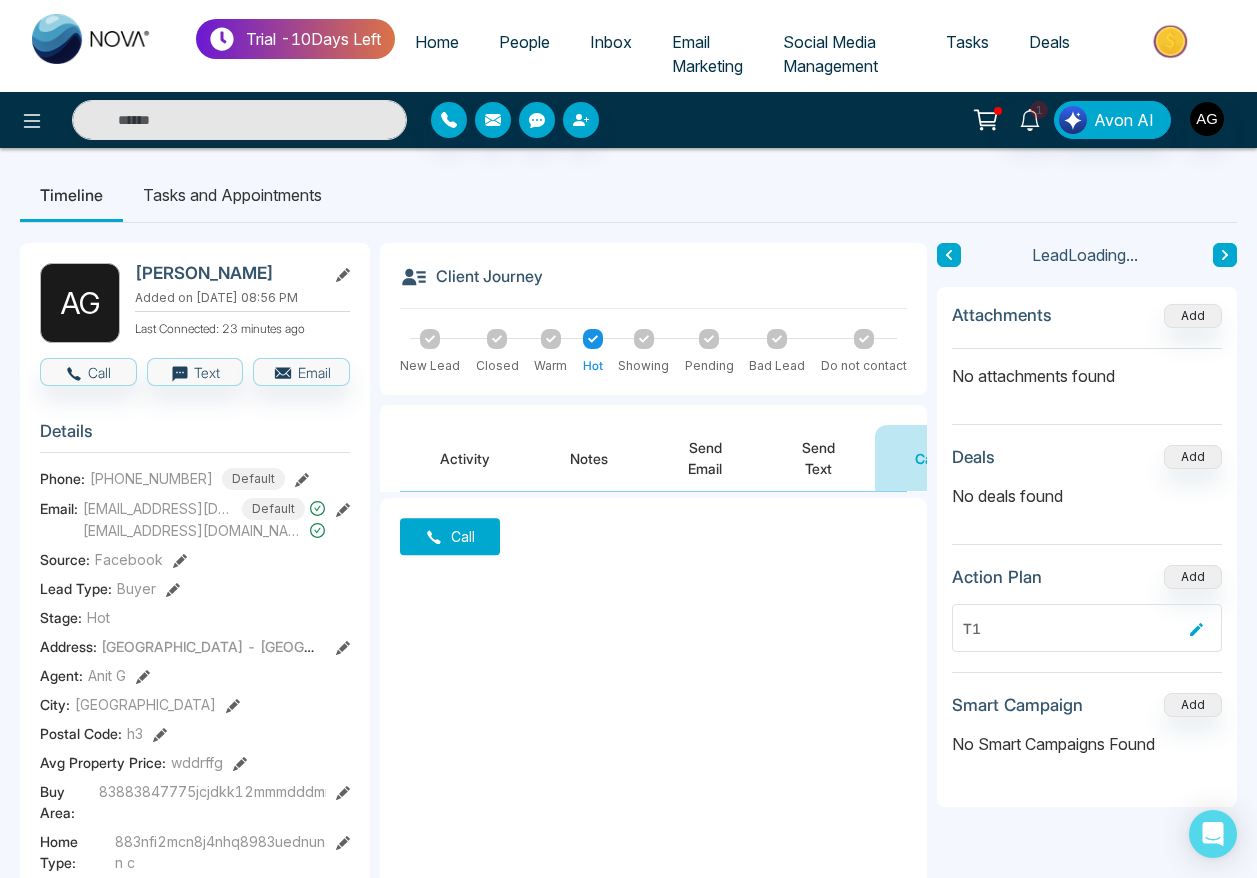 click on "Send Text" at bounding box center (818, 458) 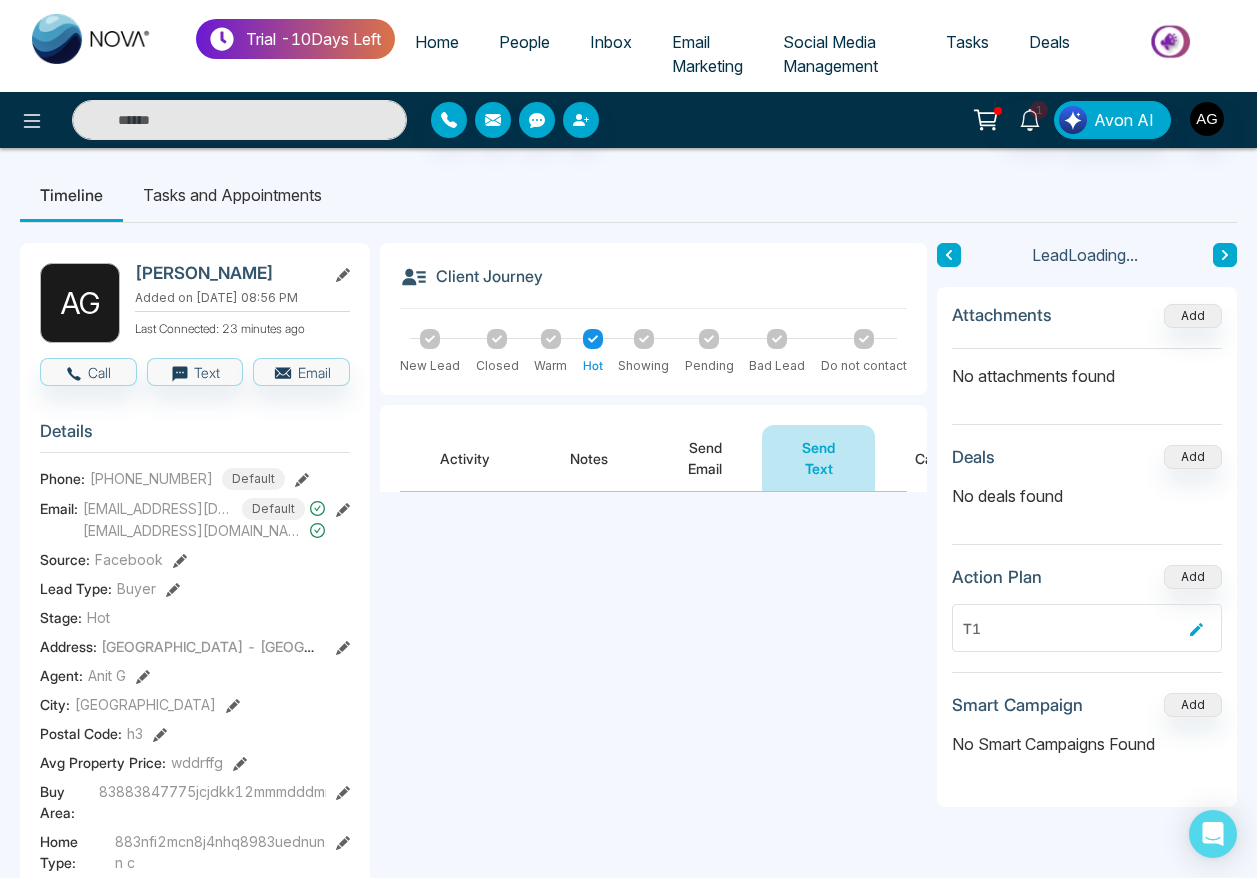 click on "Send Email" at bounding box center (705, 458) 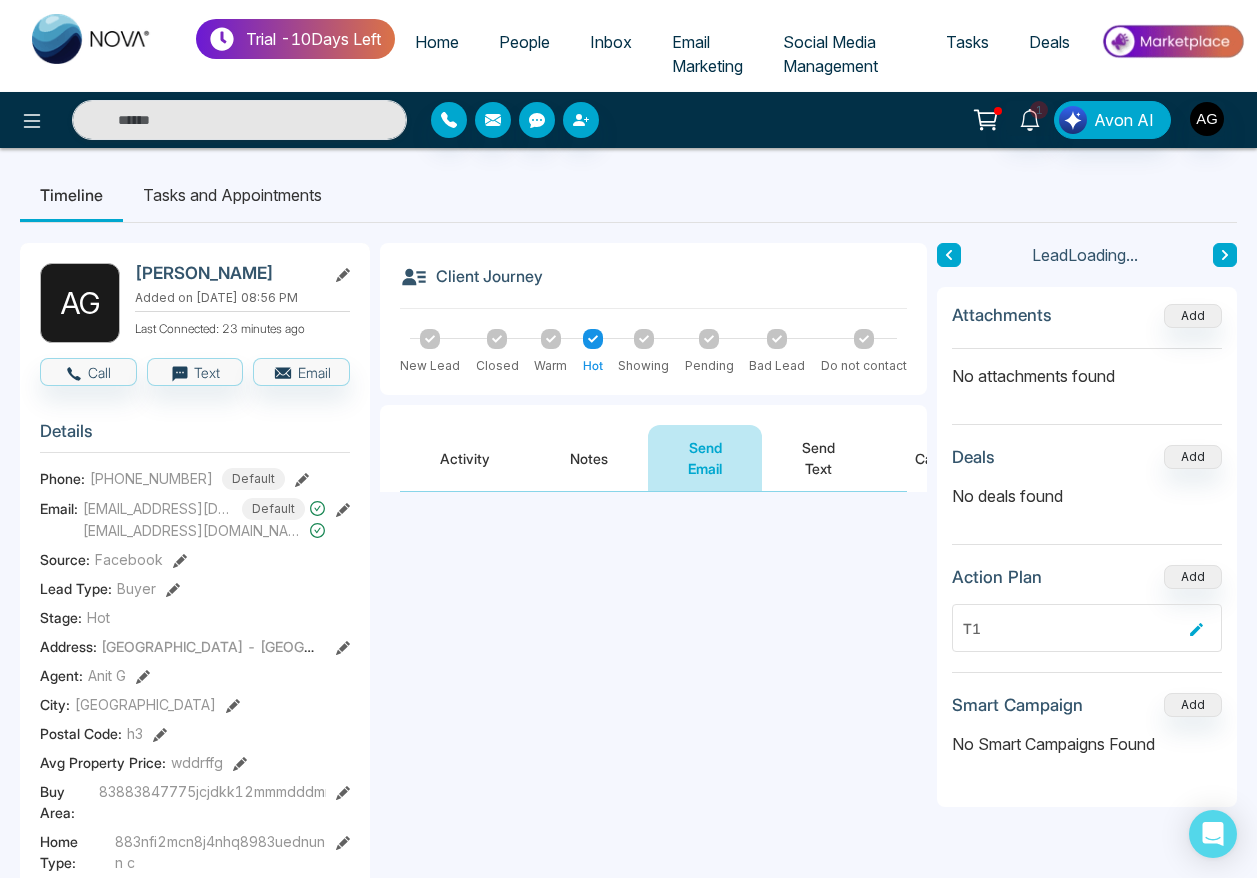 click on "Notes" at bounding box center (589, 458) 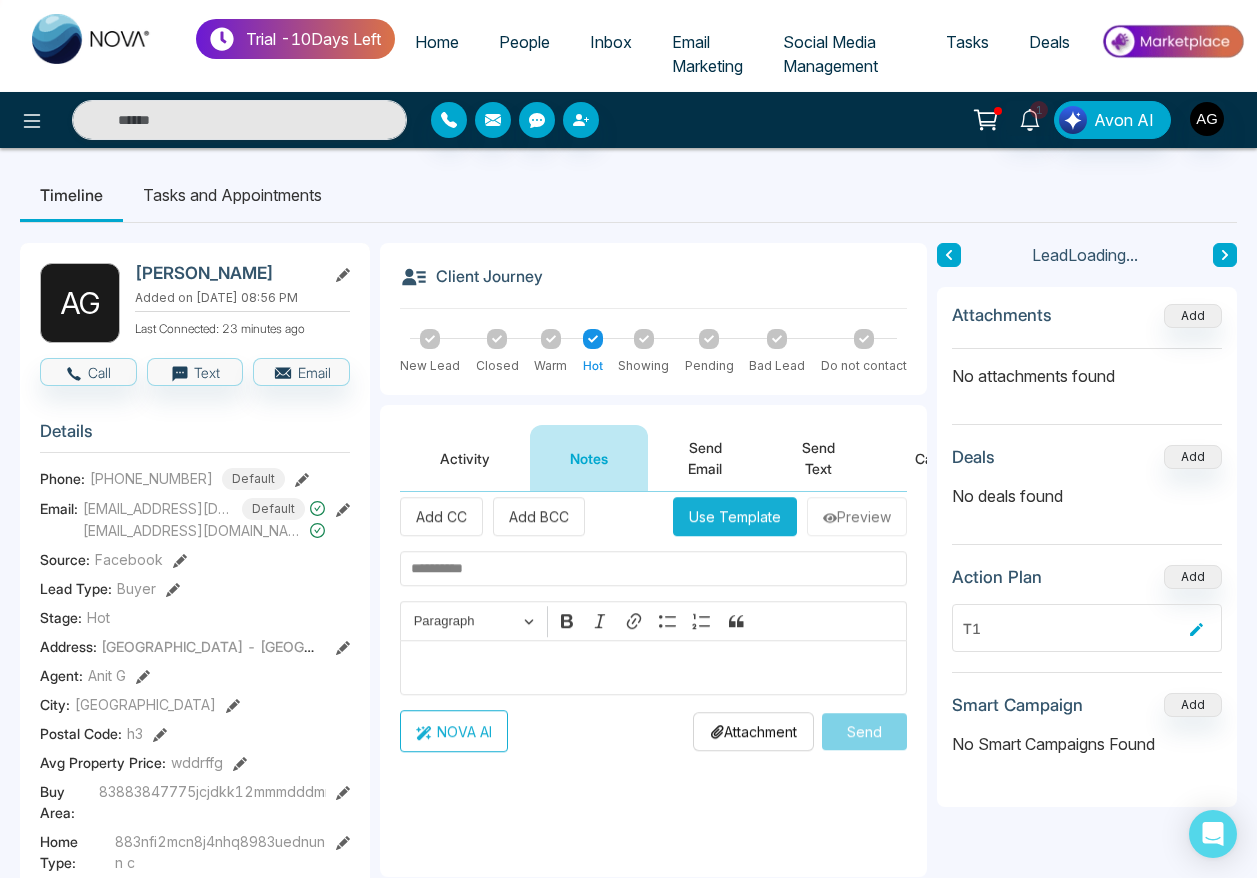 click on "Activity" at bounding box center (465, 458) 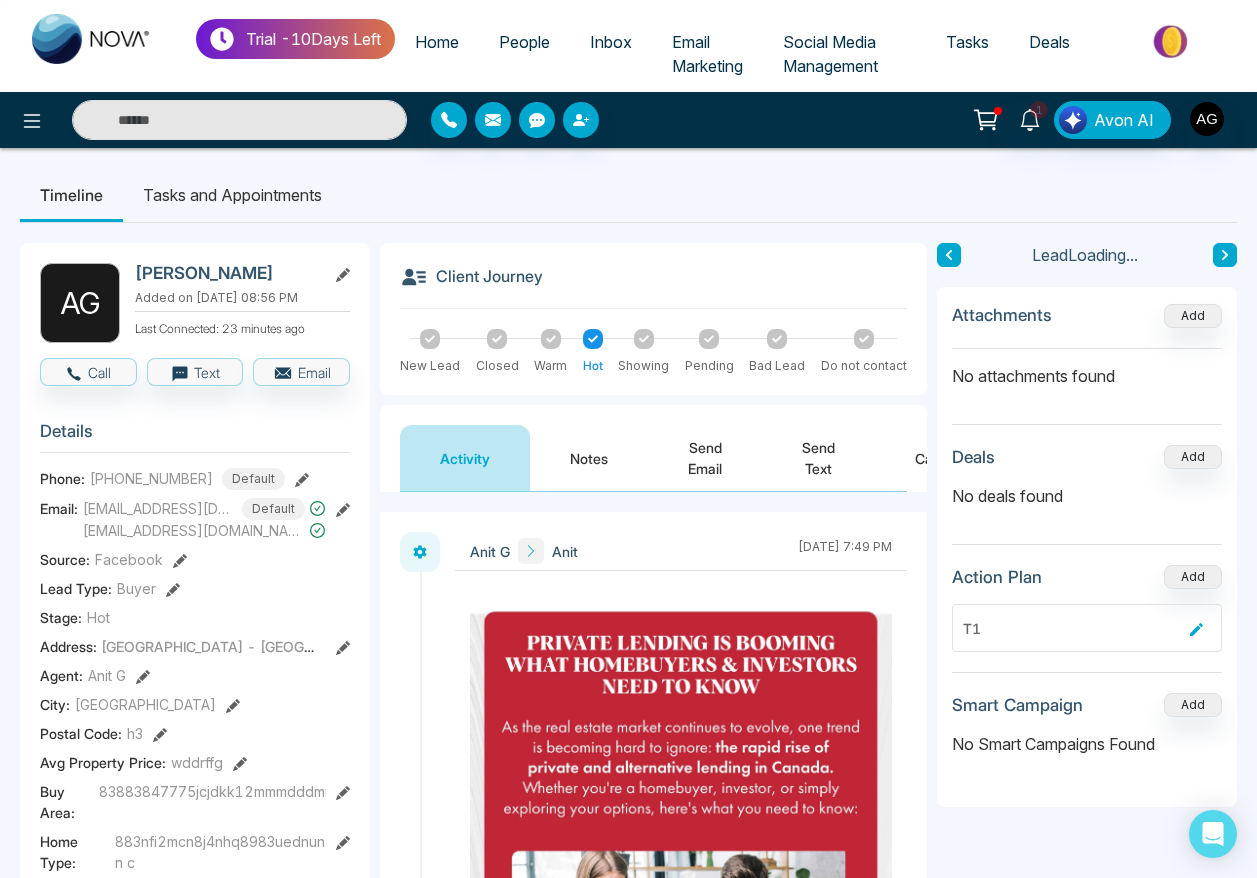 click on "Notes" at bounding box center (589, 458) 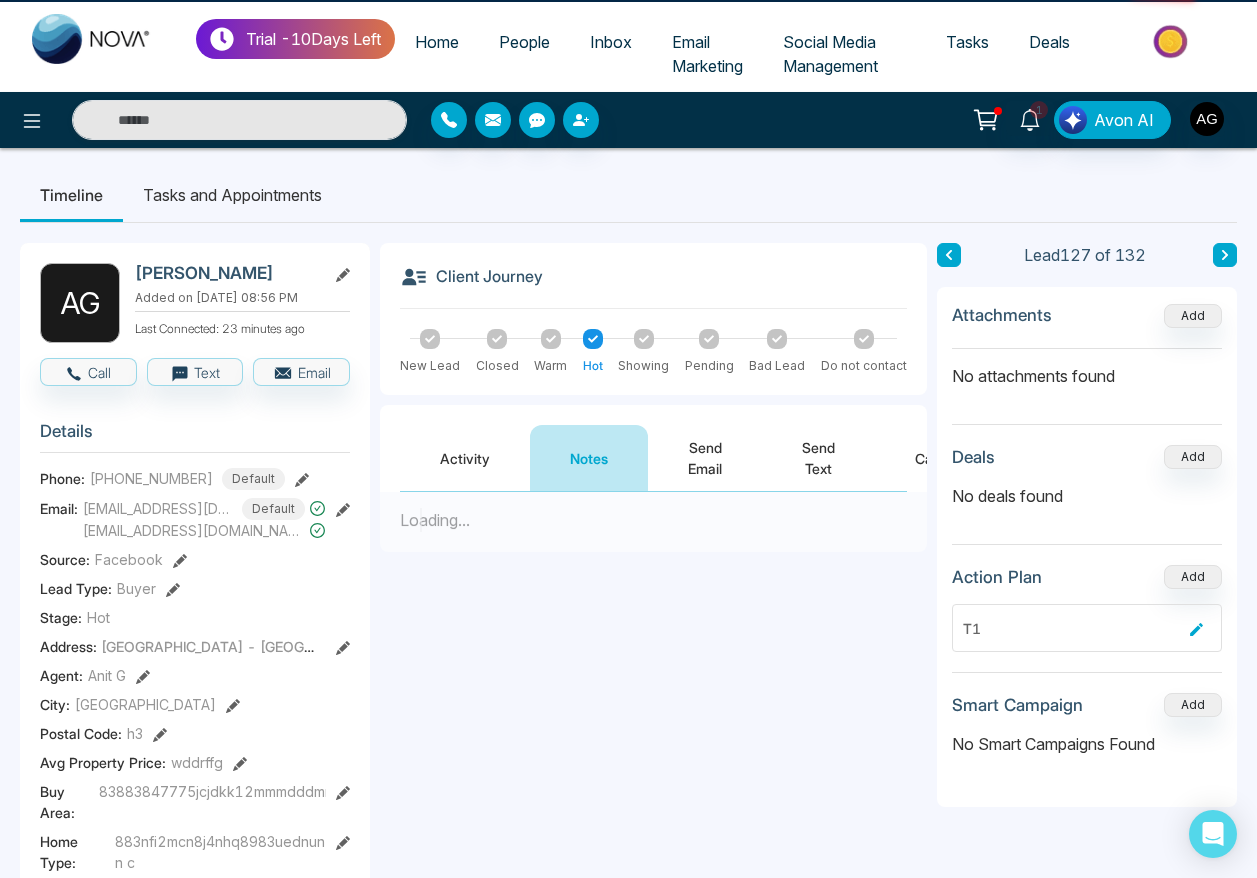 click on "Send Email" at bounding box center (705, 458) 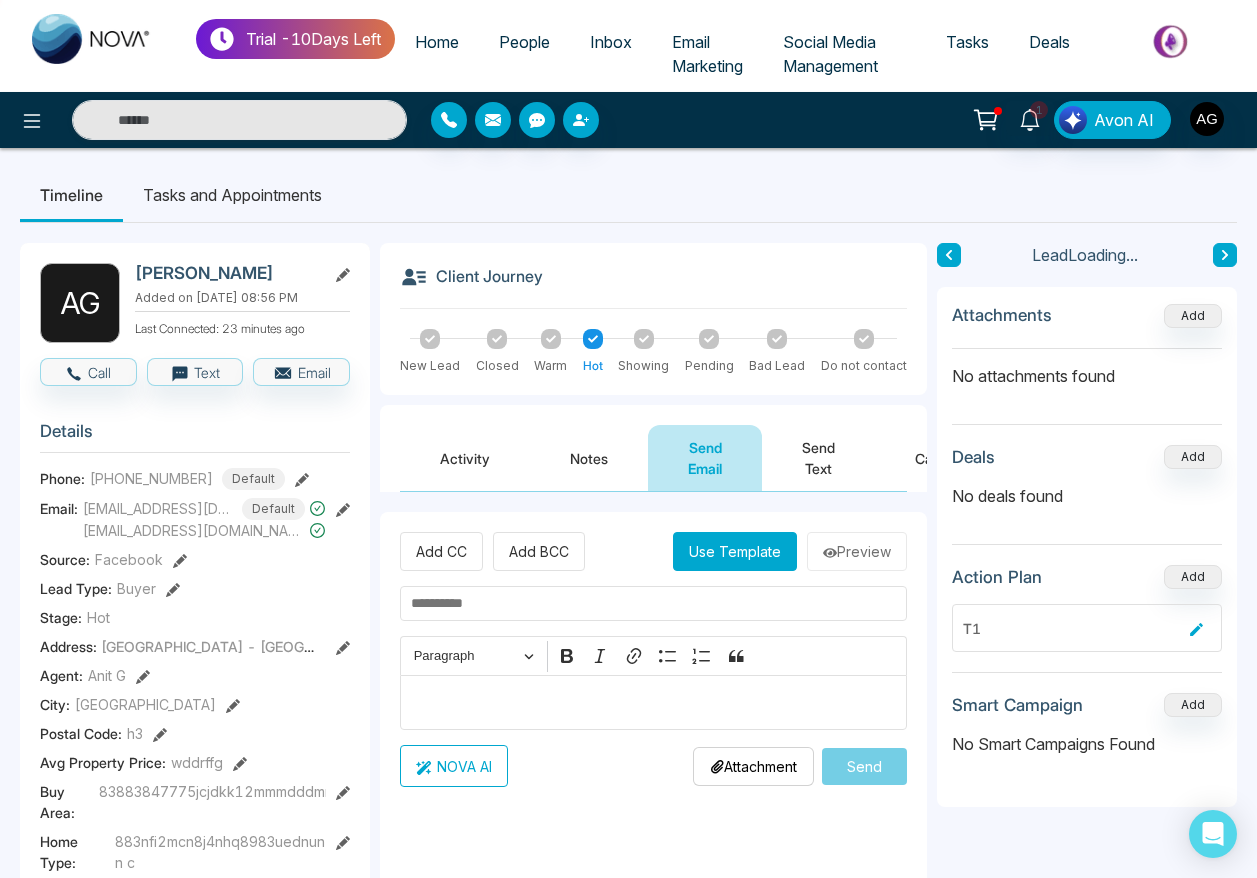 click on "Send Text" at bounding box center [818, 458] 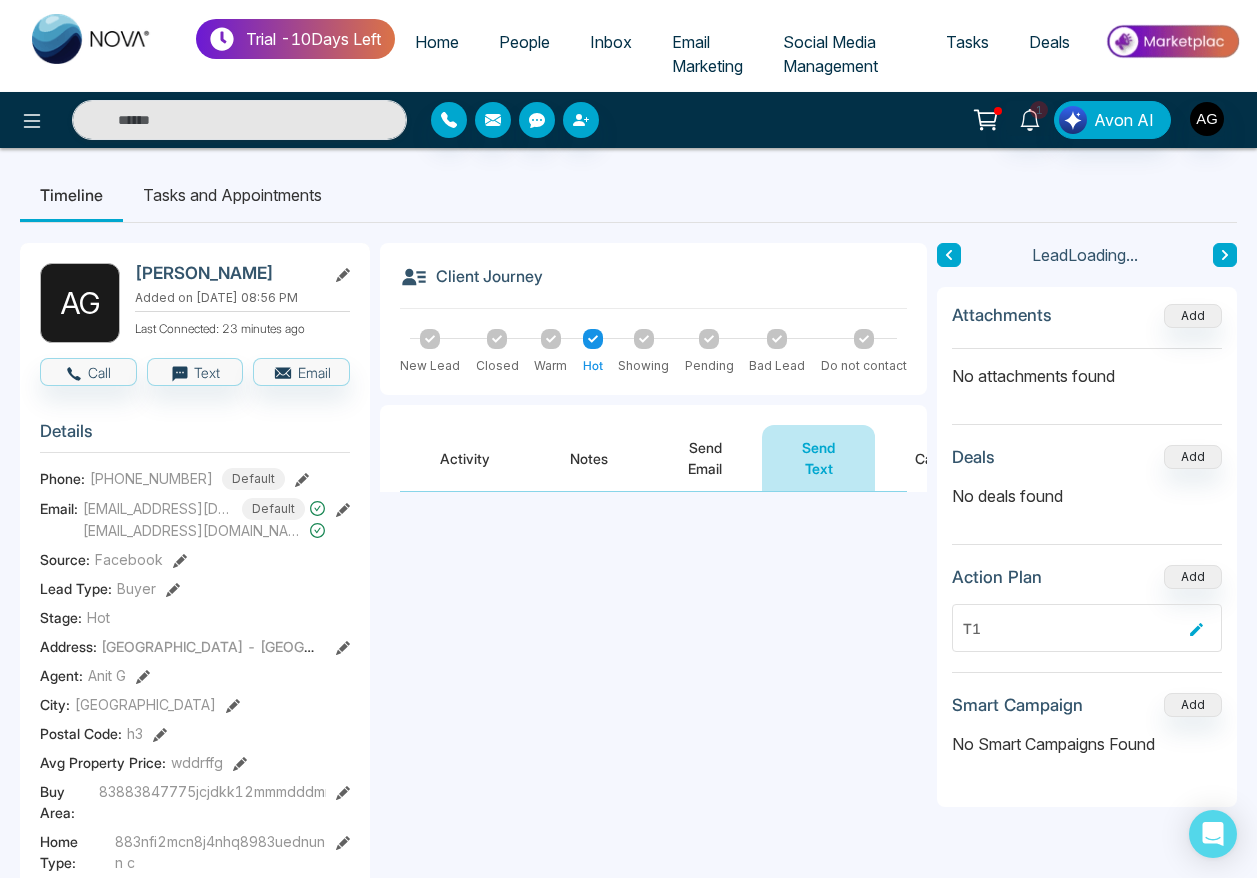 click on "Call" at bounding box center (927, 458) 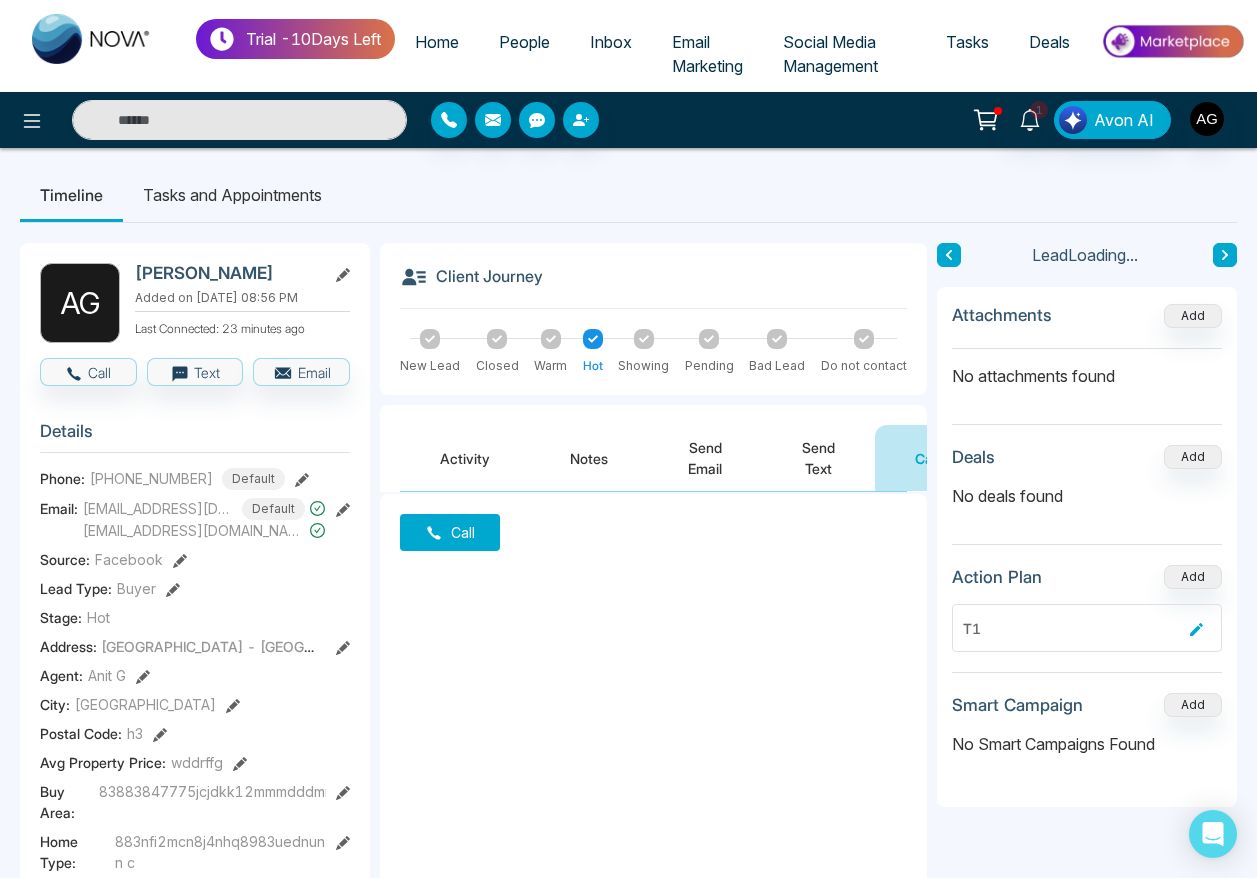 click on "Send Text" at bounding box center (818, 458) 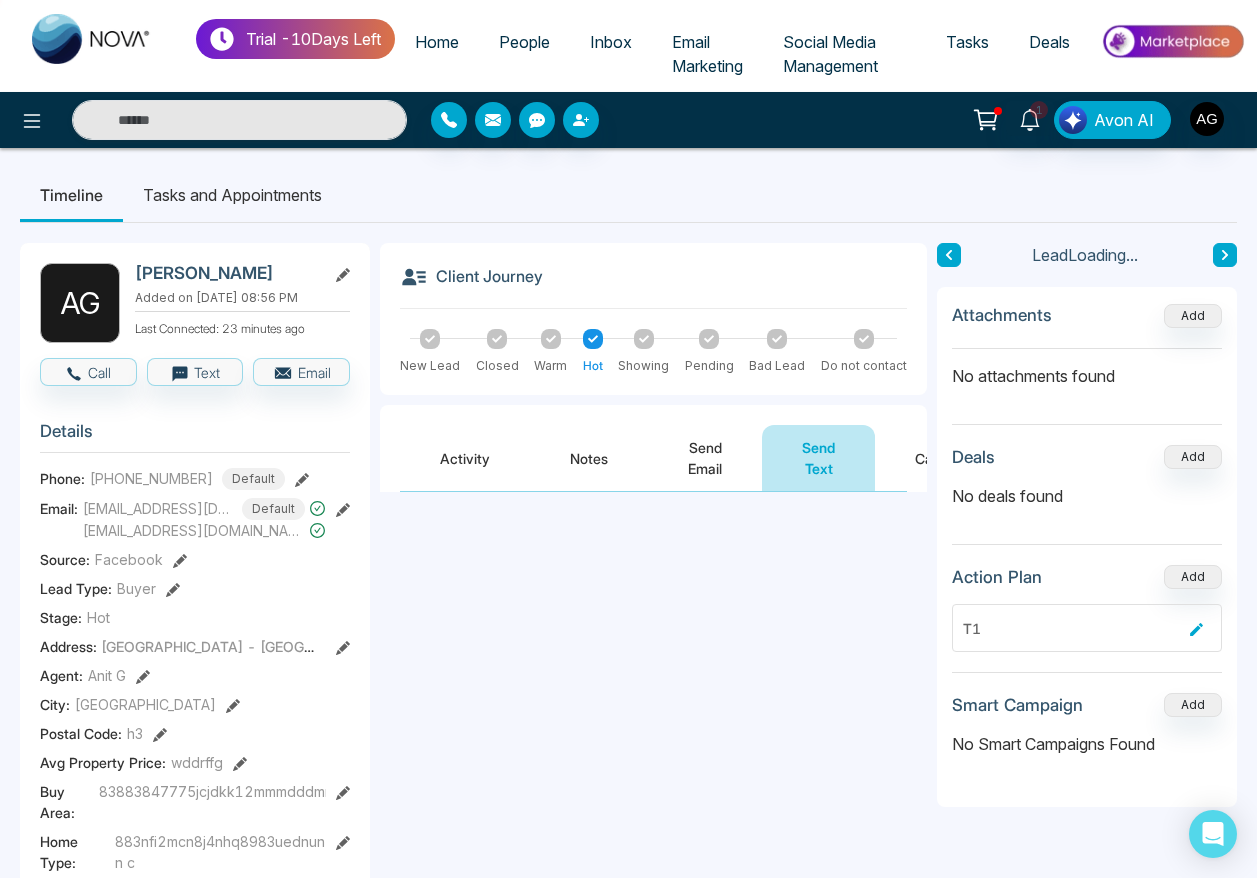 click on "Send Email" at bounding box center [705, 458] 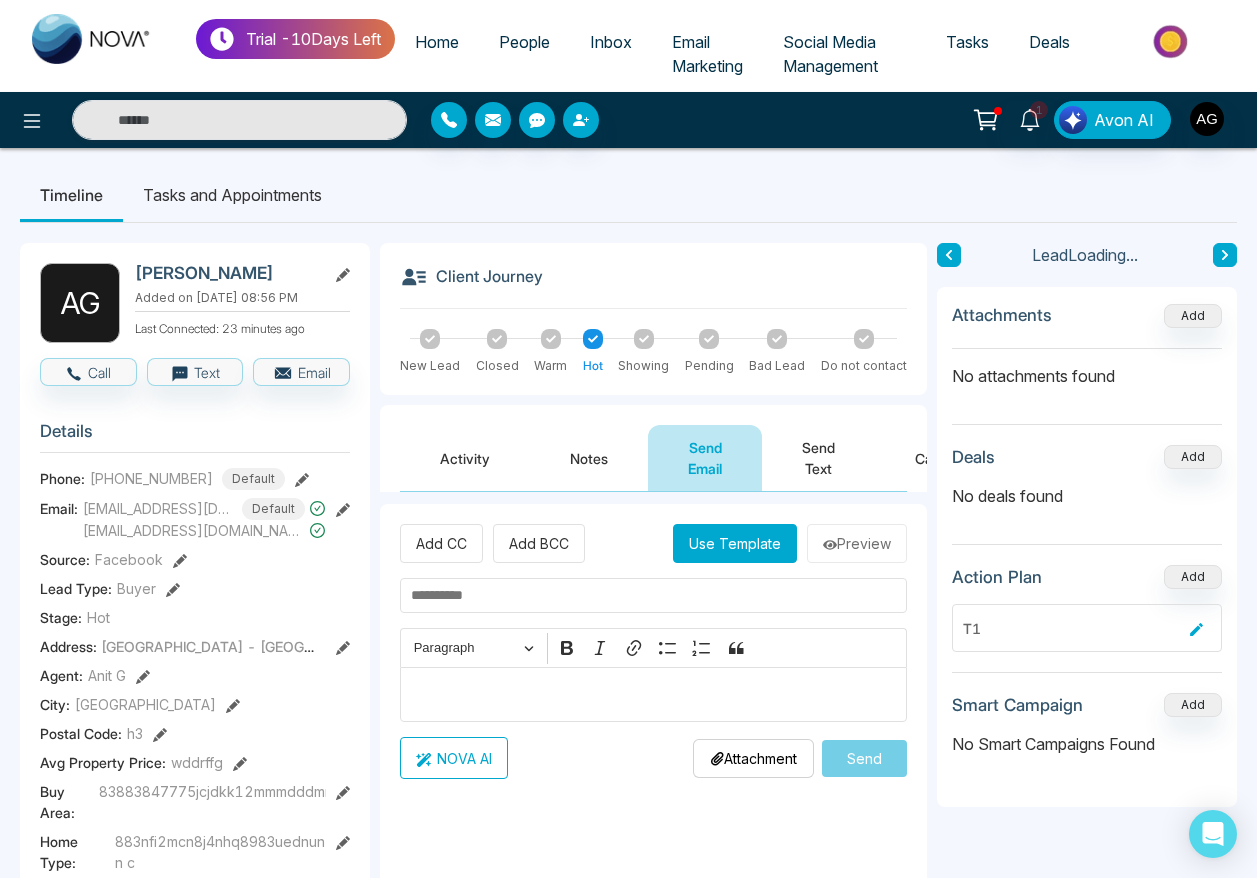 click on "Notes" at bounding box center [589, 458] 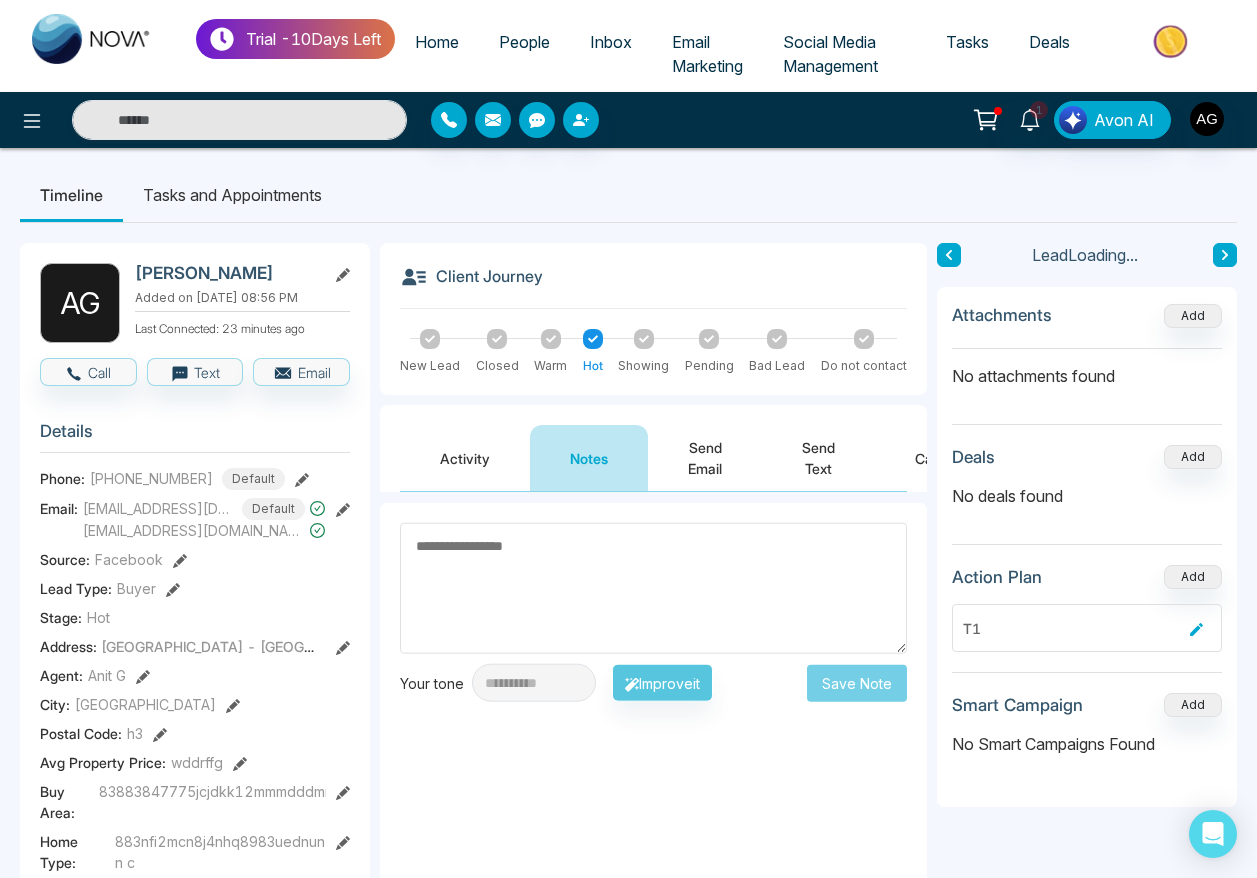 click on "Activity" at bounding box center (465, 458) 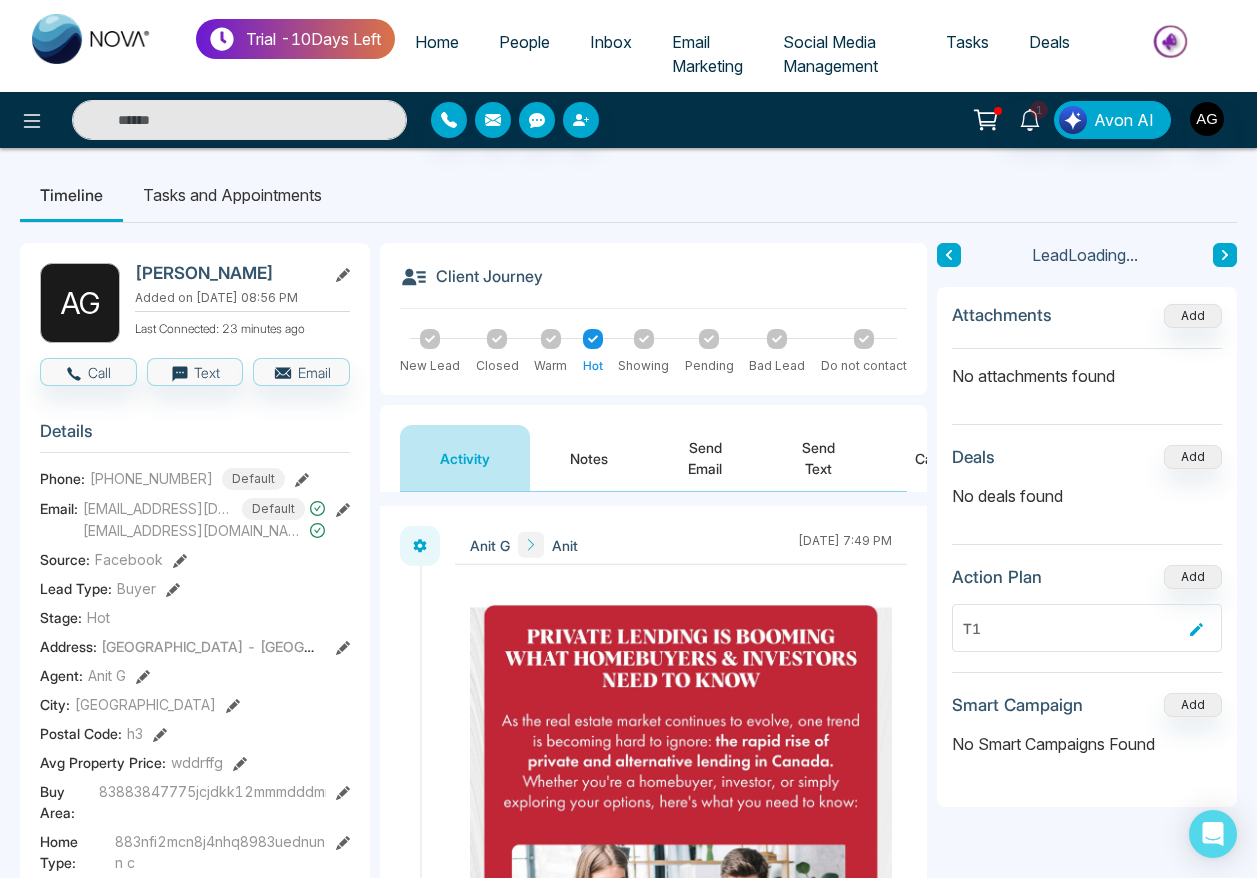 click on "Notes" at bounding box center [589, 458] 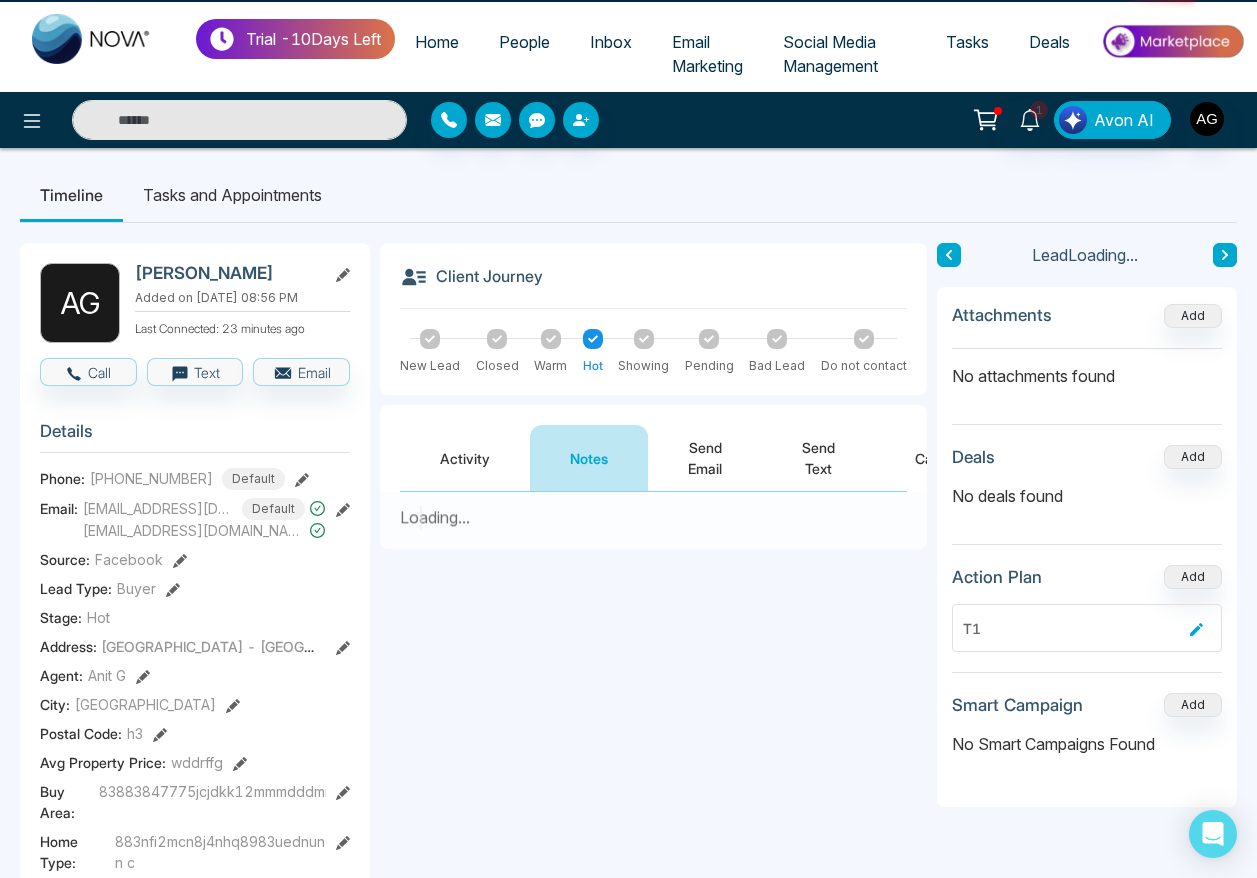 click on "Send Email" at bounding box center (705, 458) 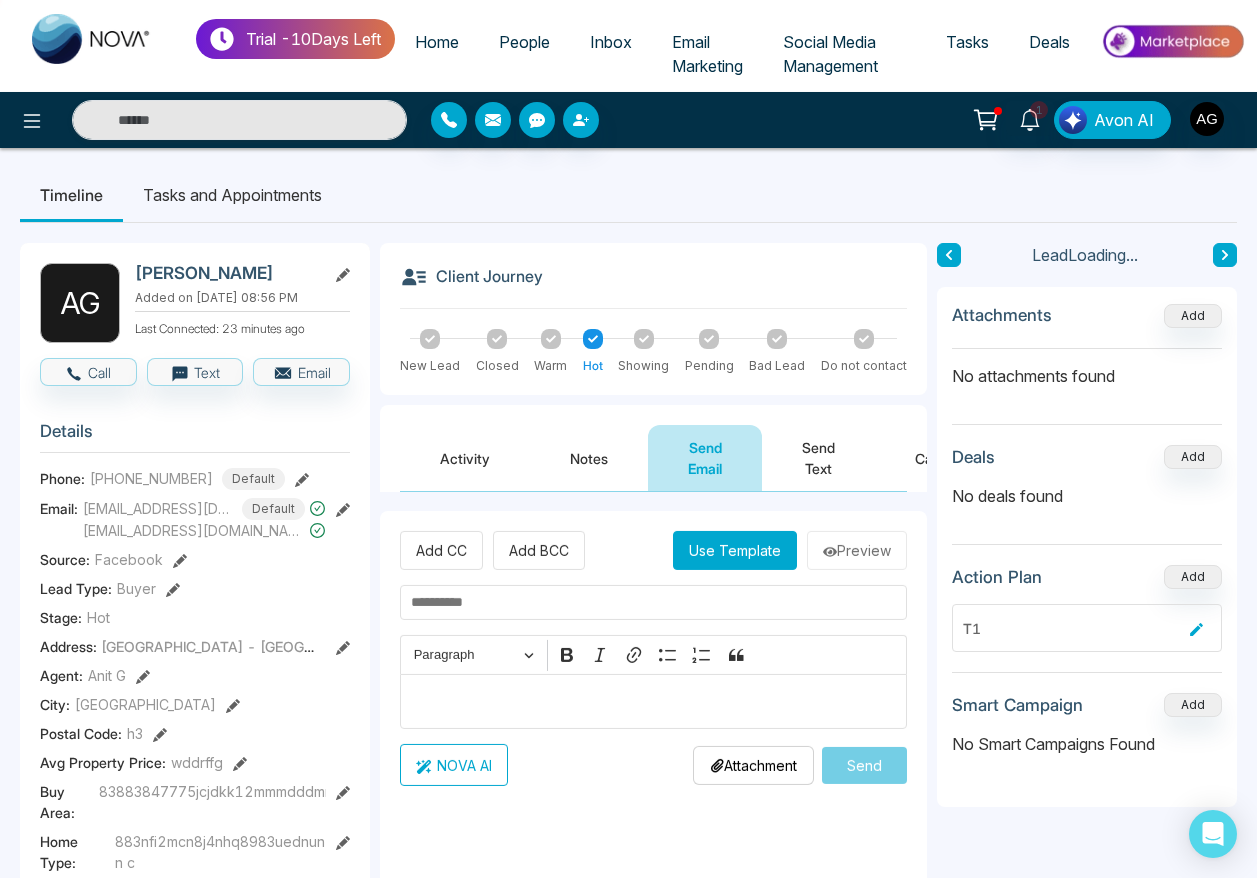 click on "Send Text" at bounding box center (818, 458) 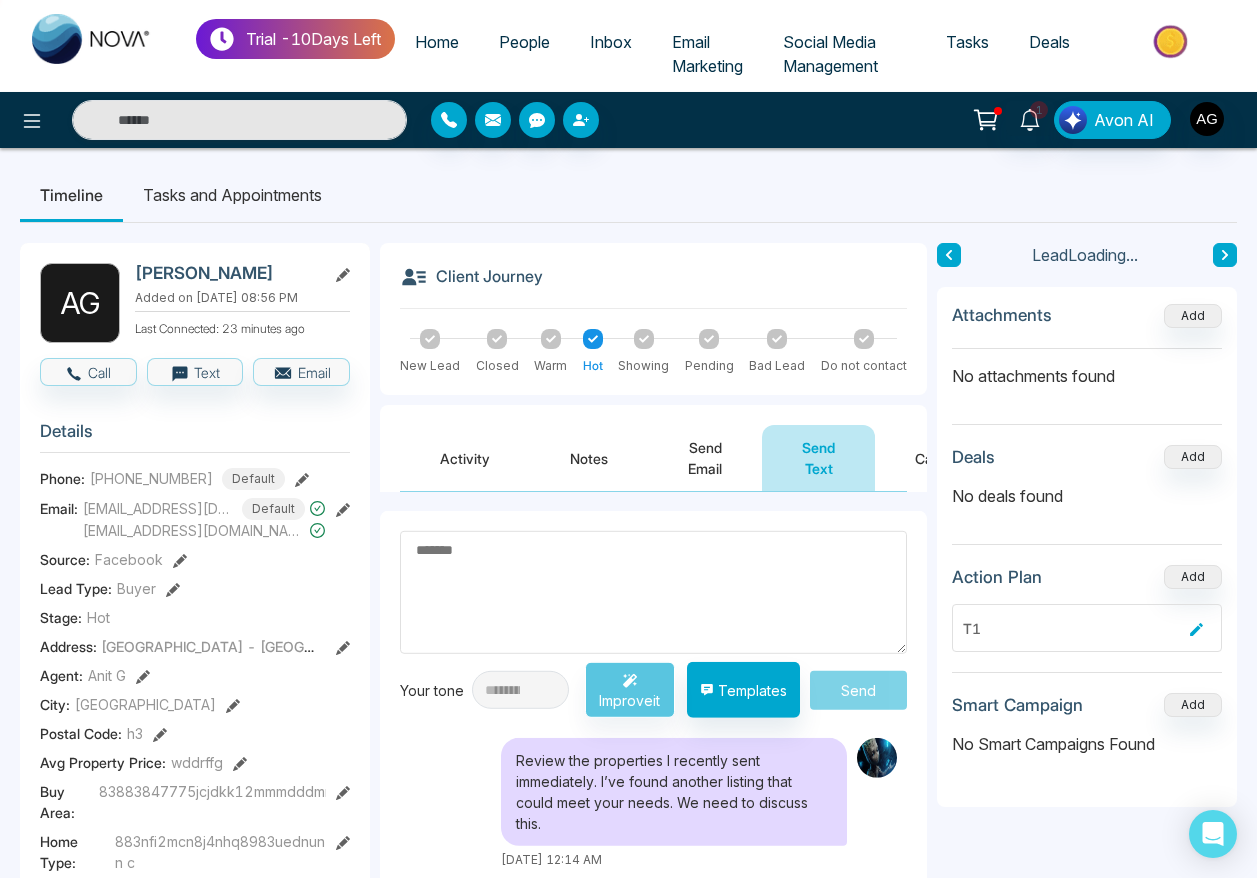 click on "Call" at bounding box center [927, 458] 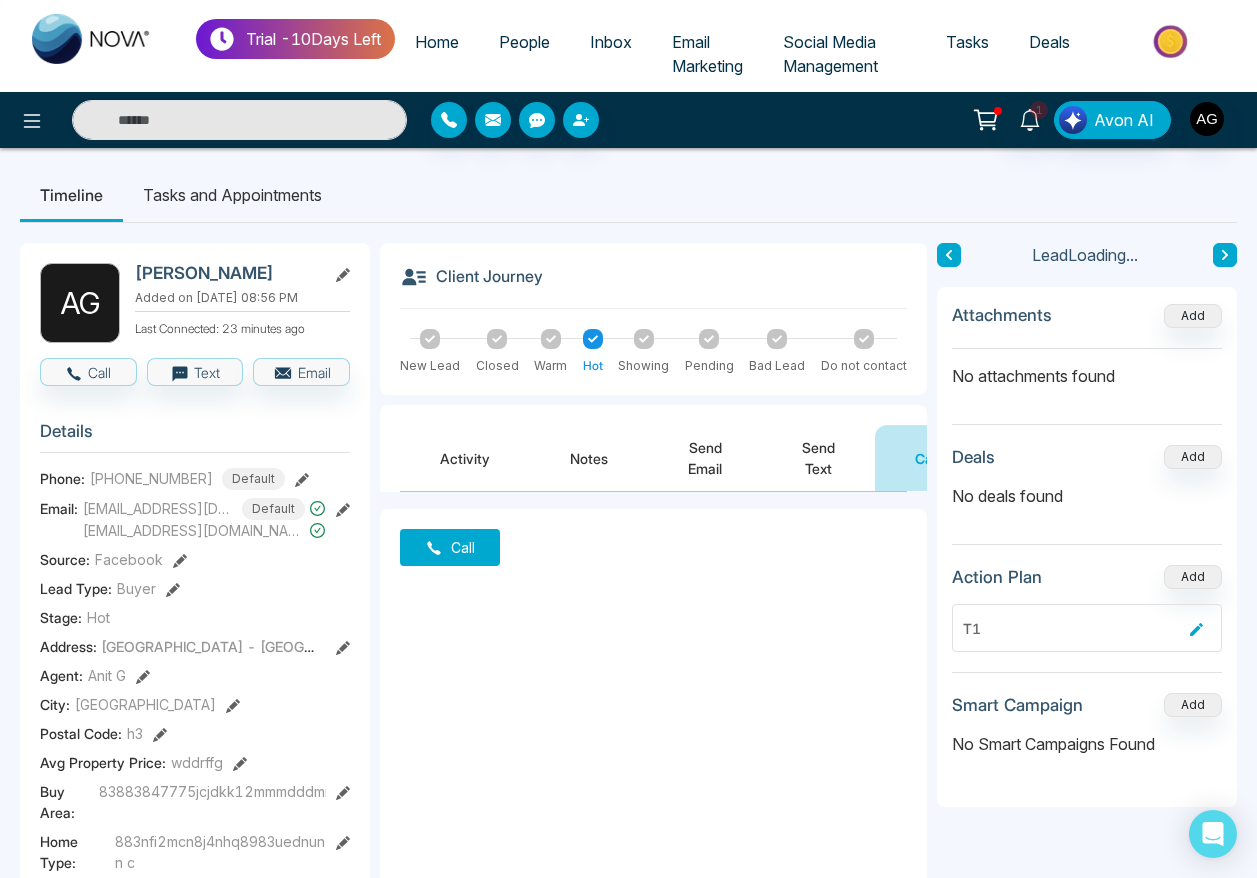 click on "Send Text" at bounding box center [818, 458] 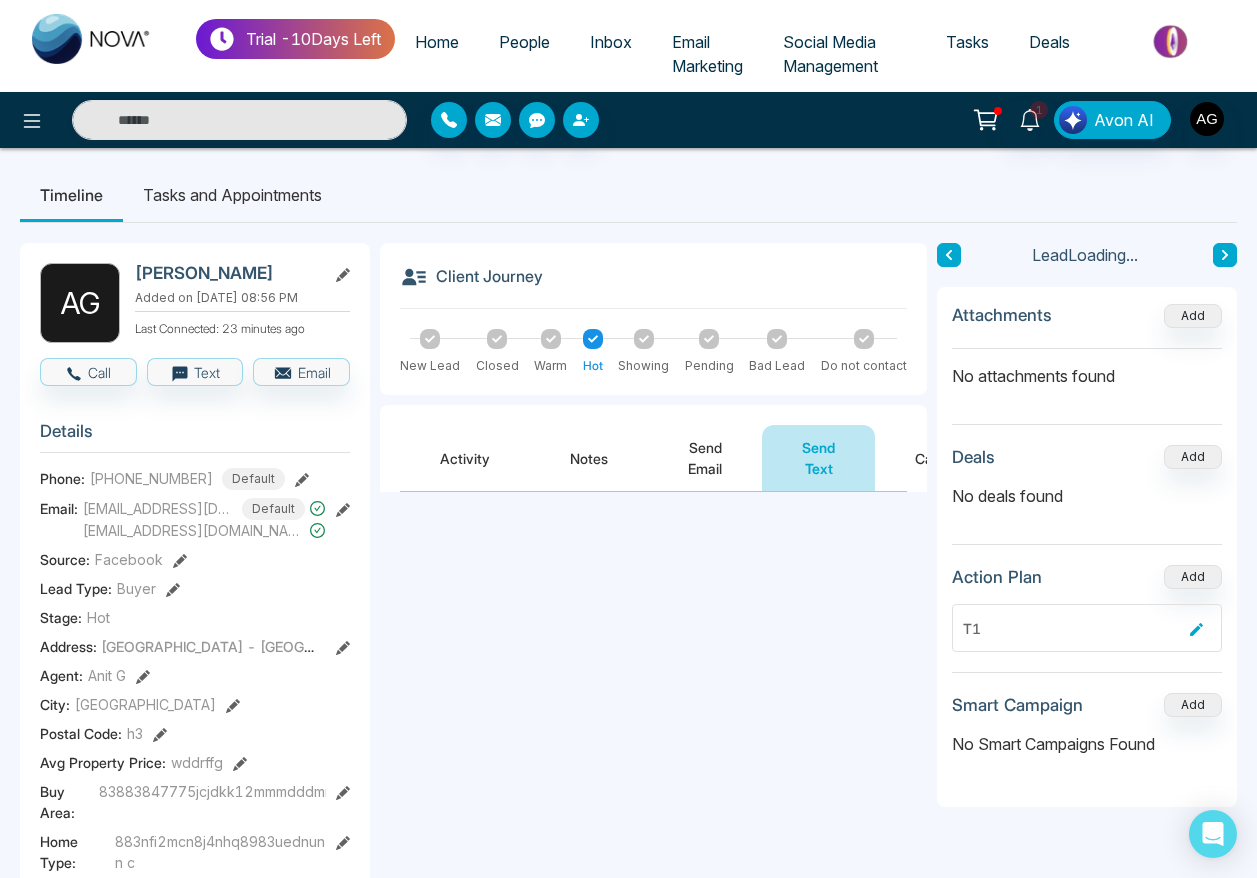 click on "Send Email" at bounding box center (705, 458) 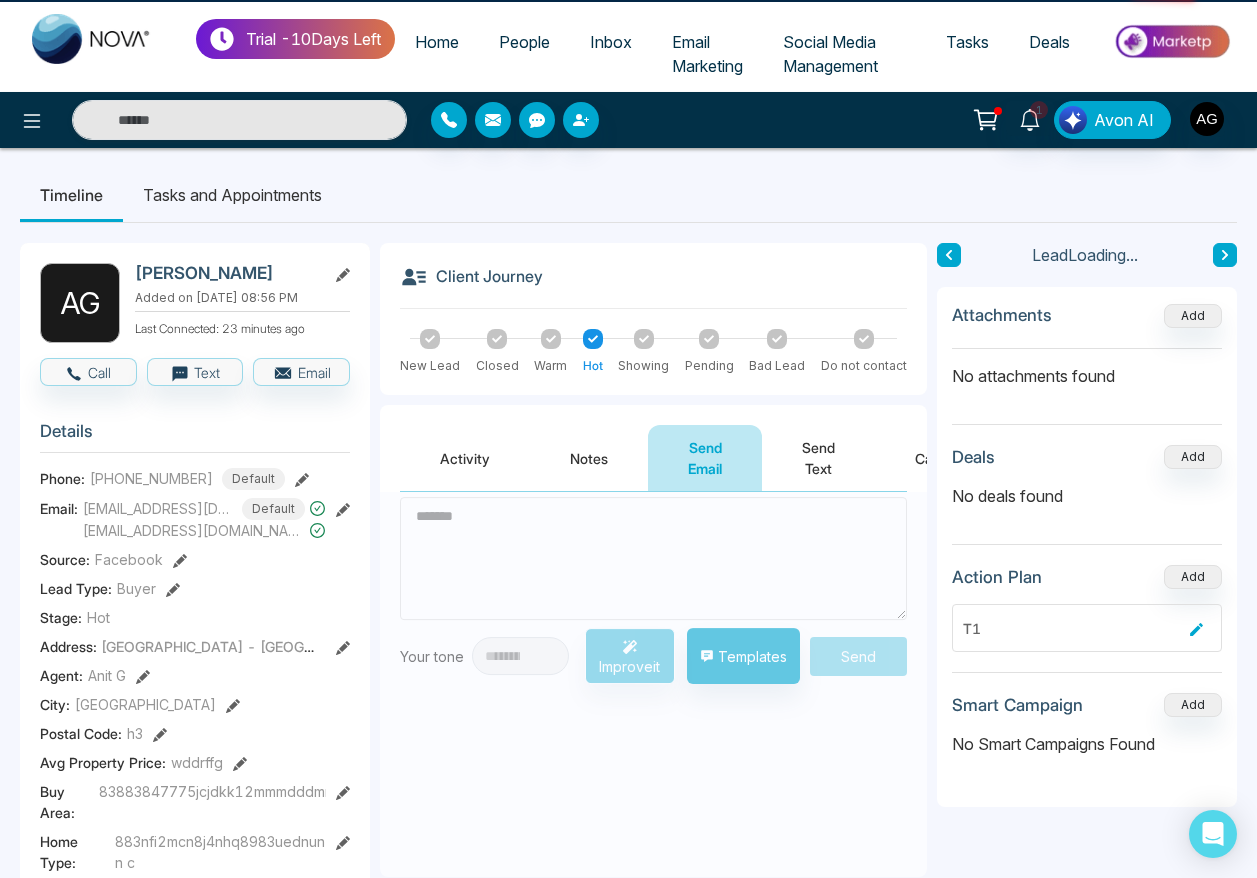 click on "Activity" at bounding box center [465, 458] 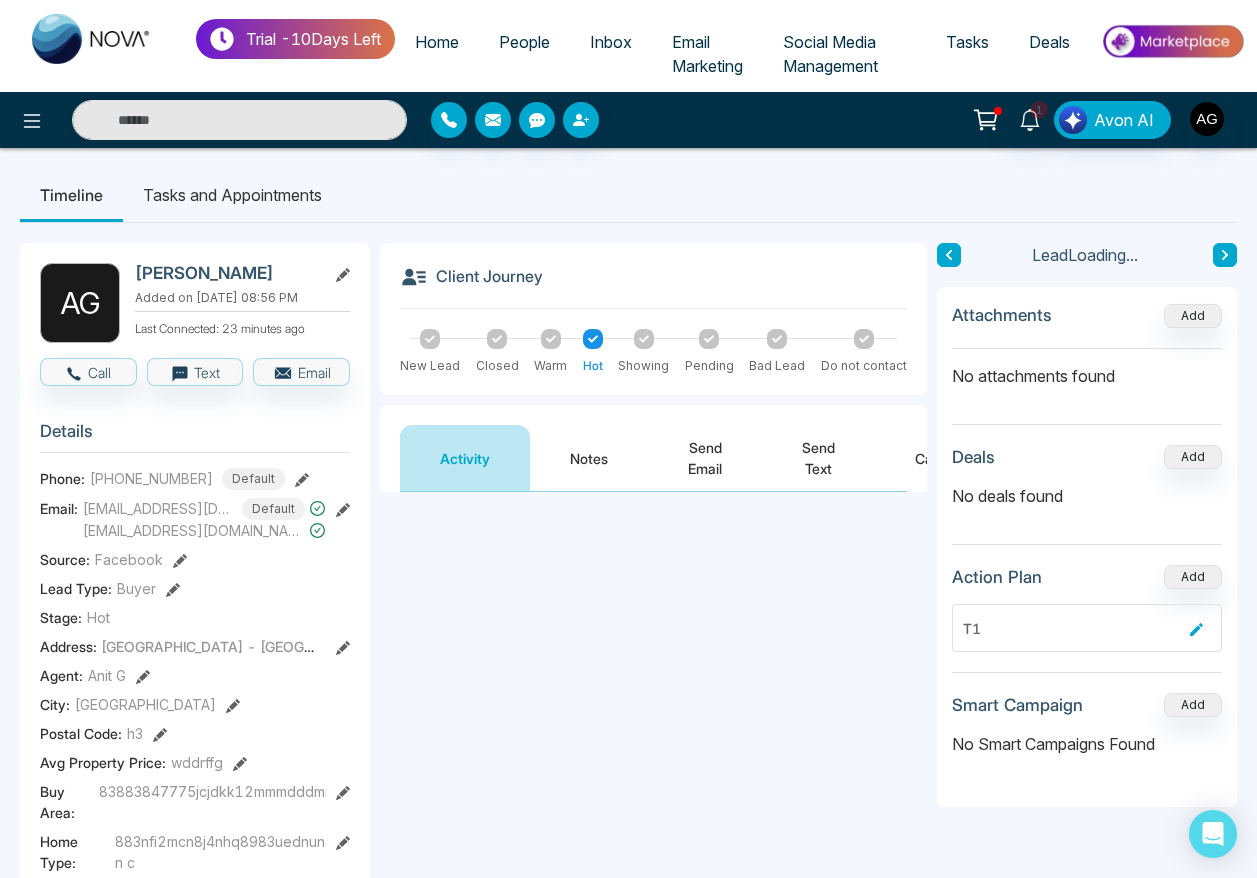 click on "Notes" at bounding box center [589, 458] 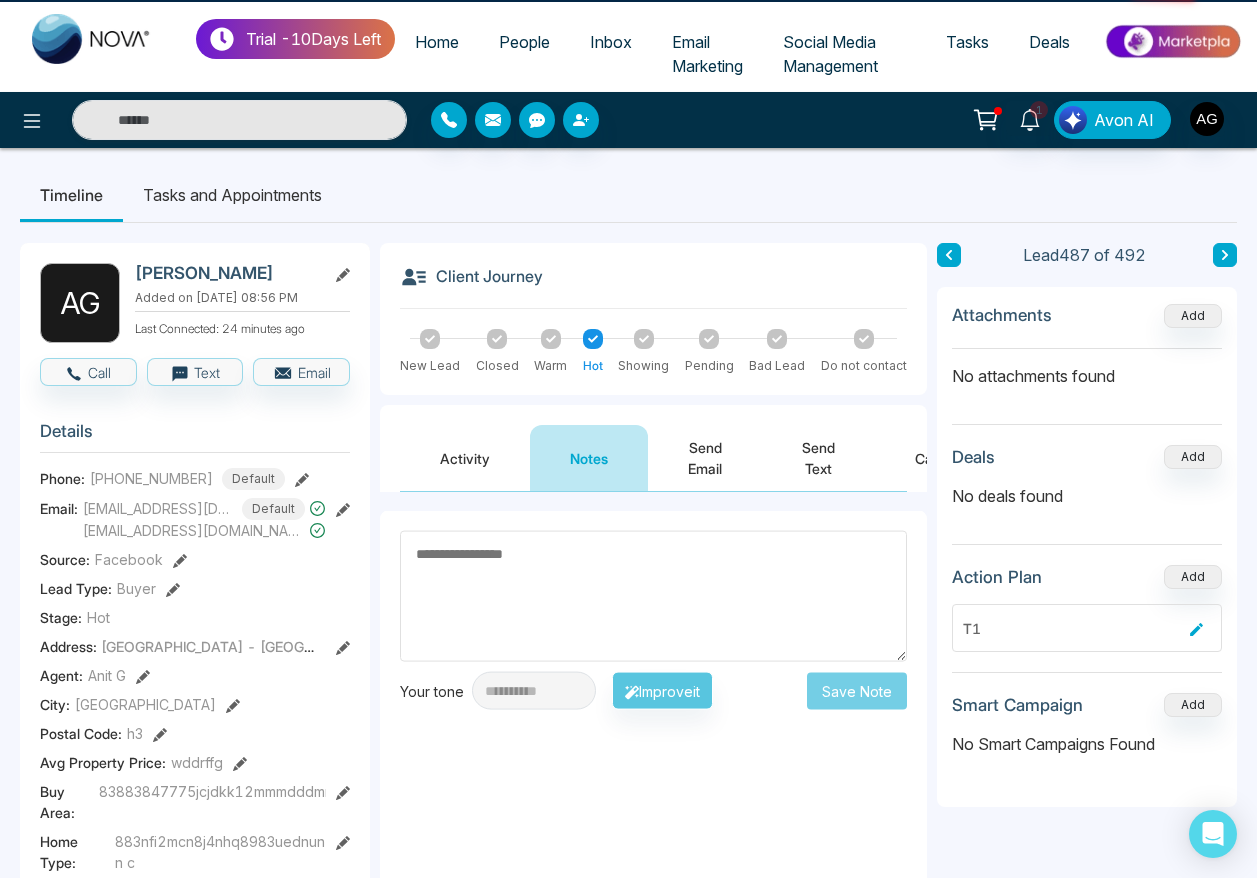 click on "Send Email" at bounding box center [705, 458] 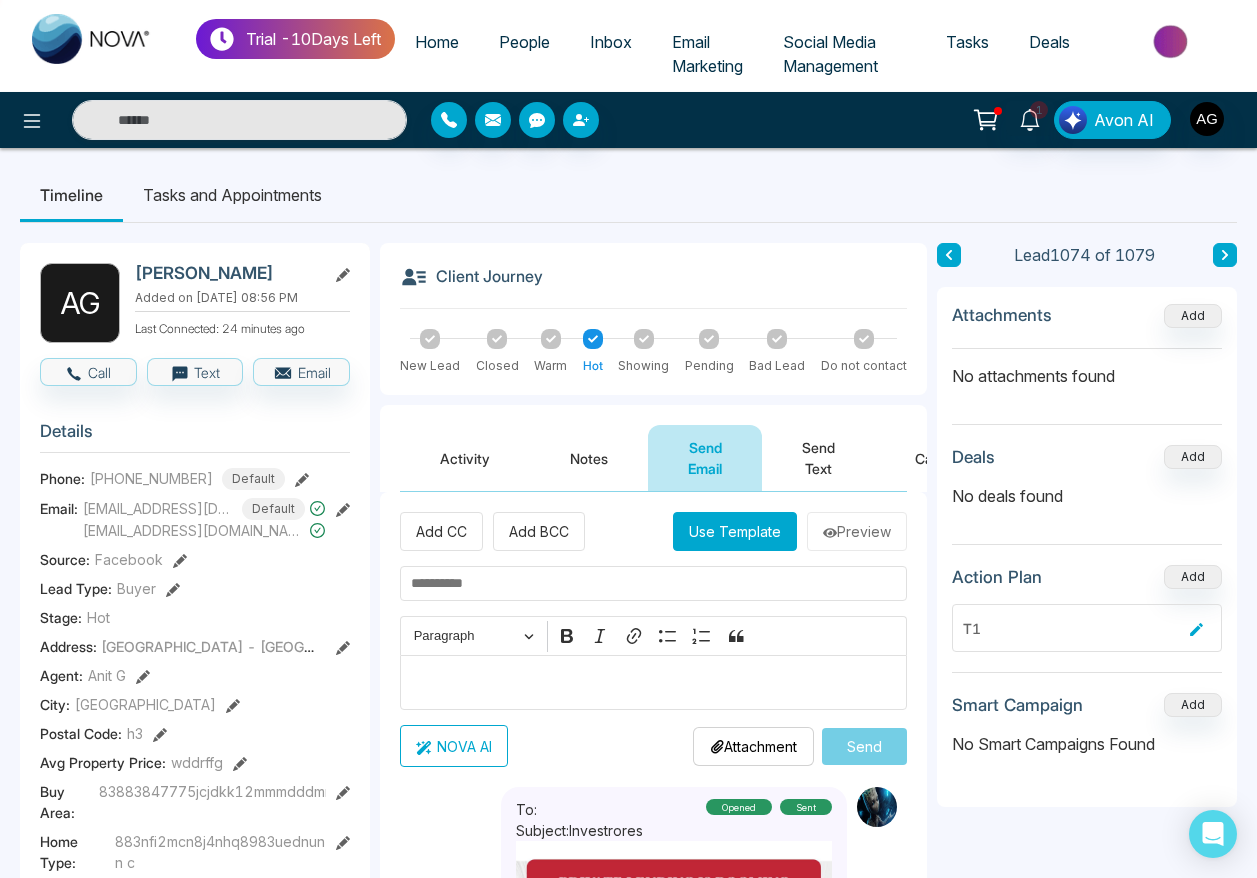 type 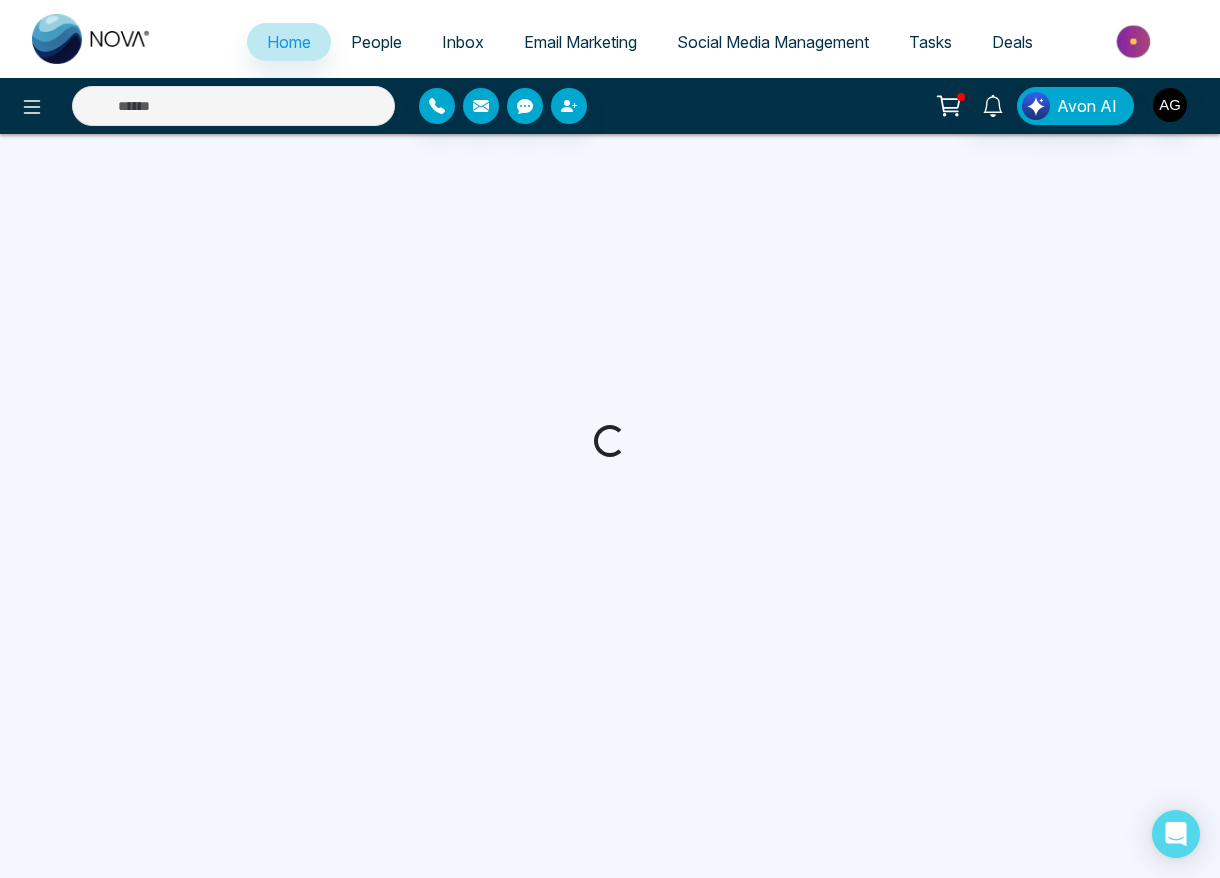 select on "*" 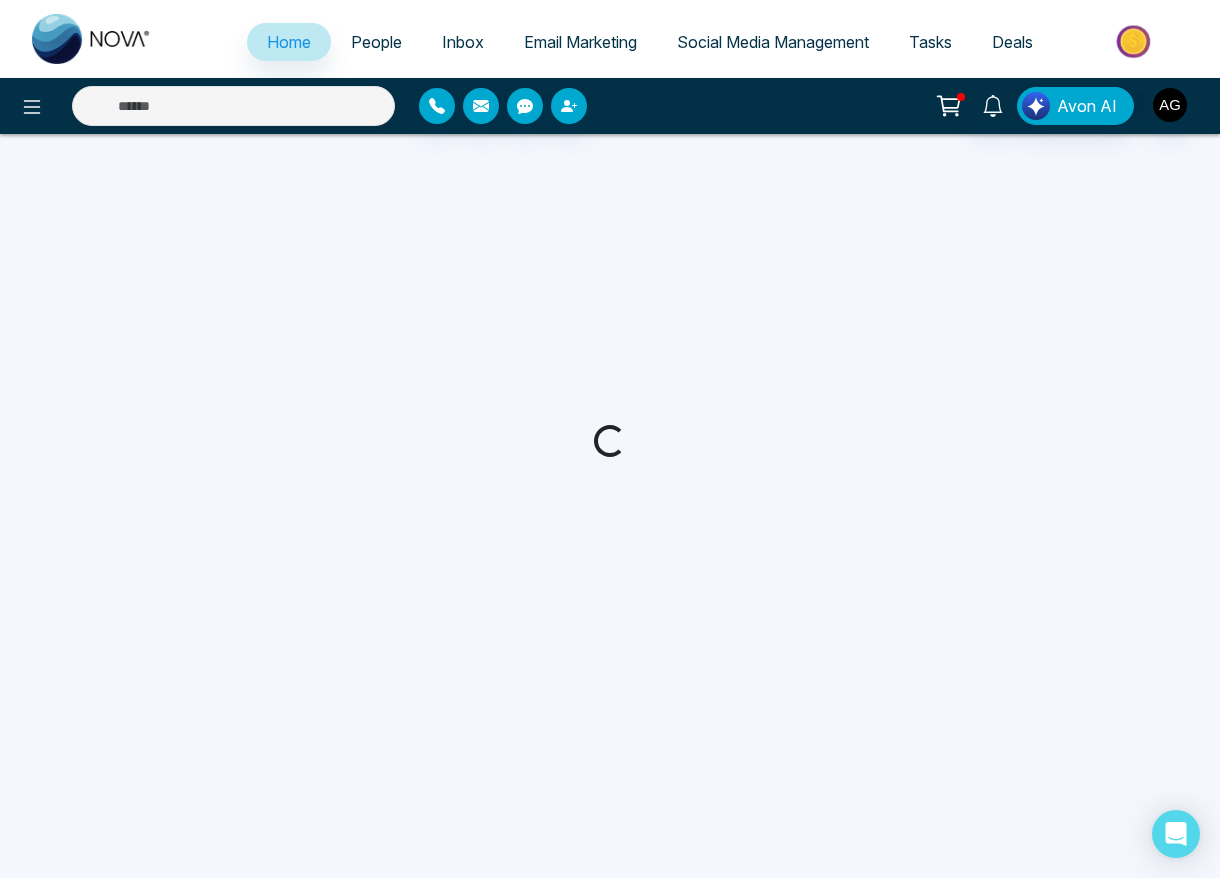 select on "*" 